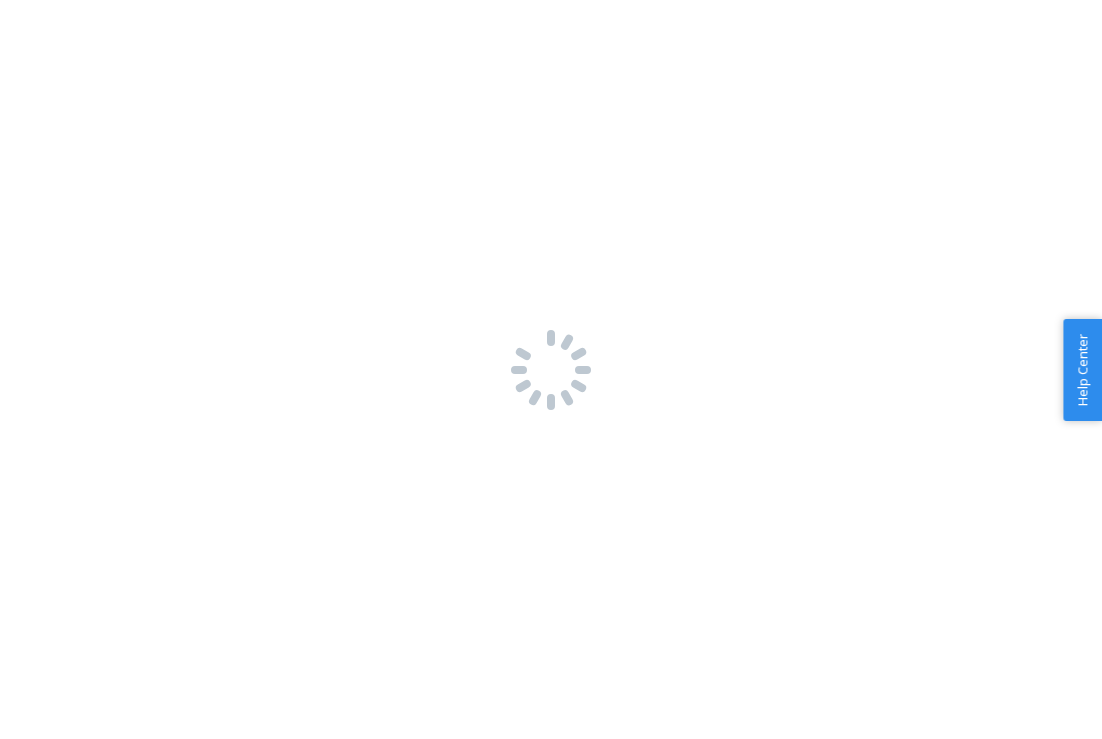 scroll, scrollTop: 0, scrollLeft: 0, axis: both 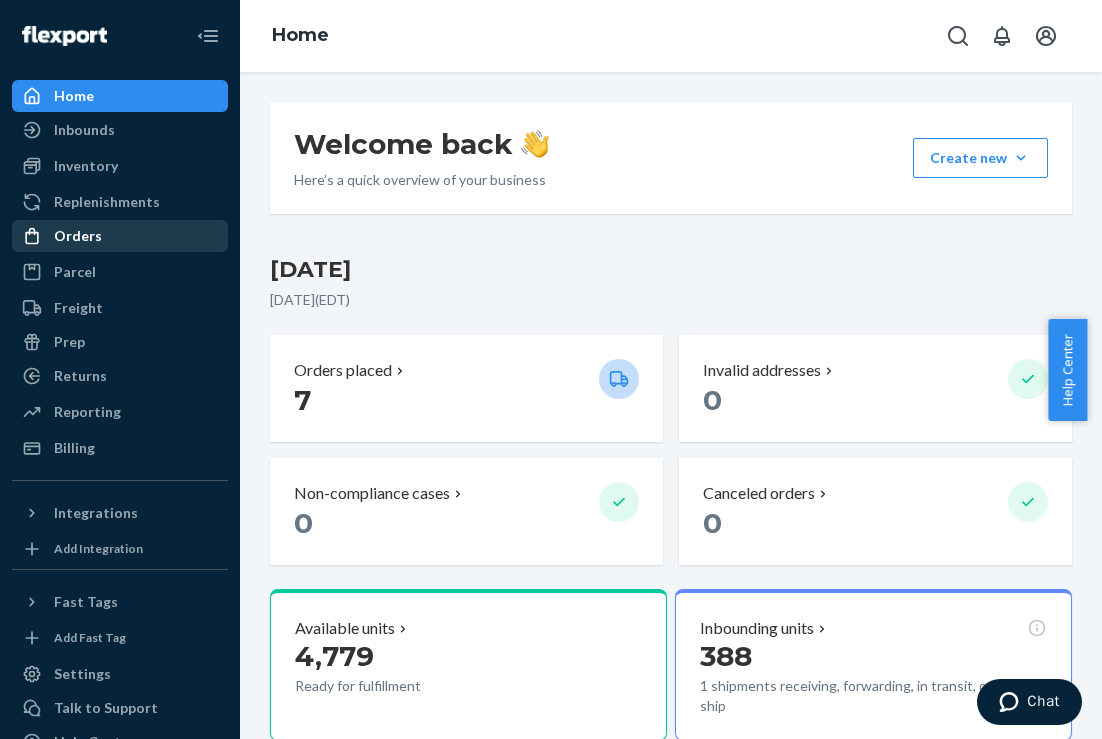 click on "Orders" at bounding box center (78, 236) 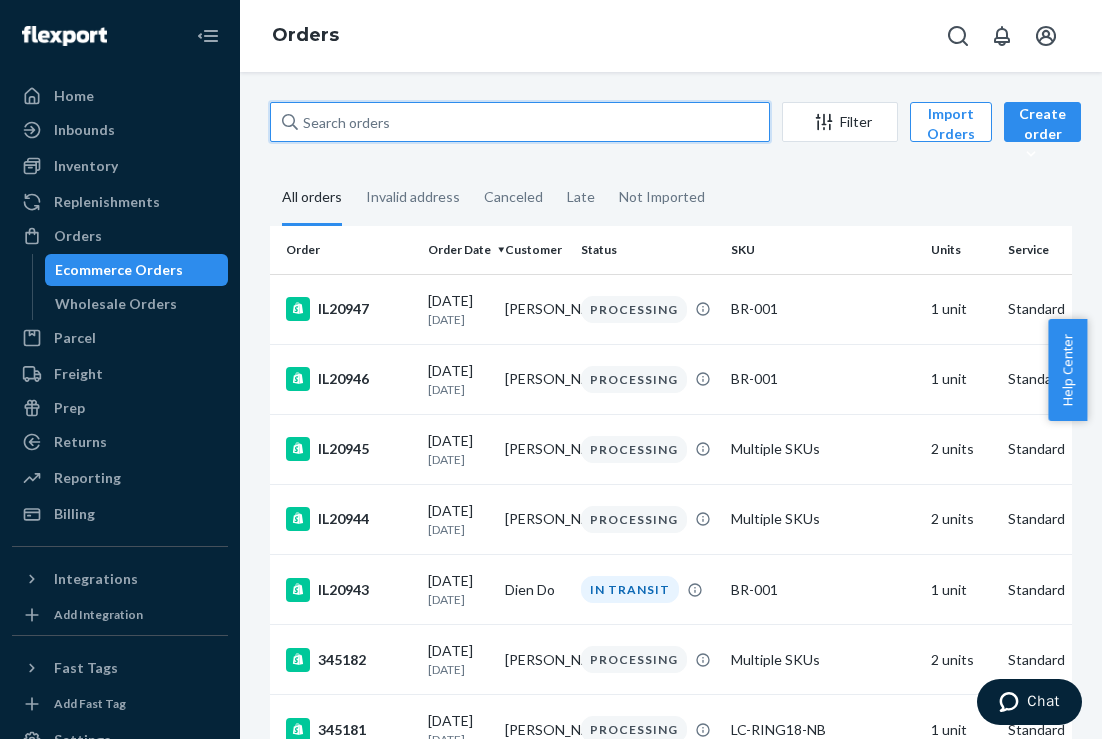 click at bounding box center (520, 122) 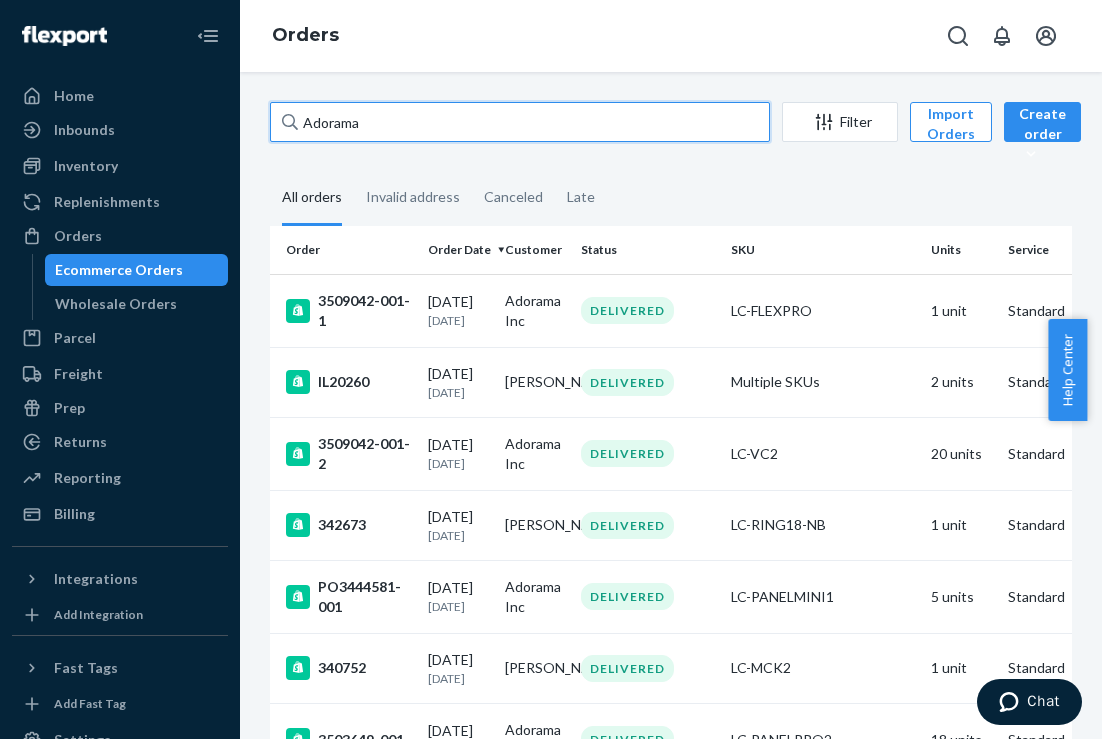type on "Adorama" 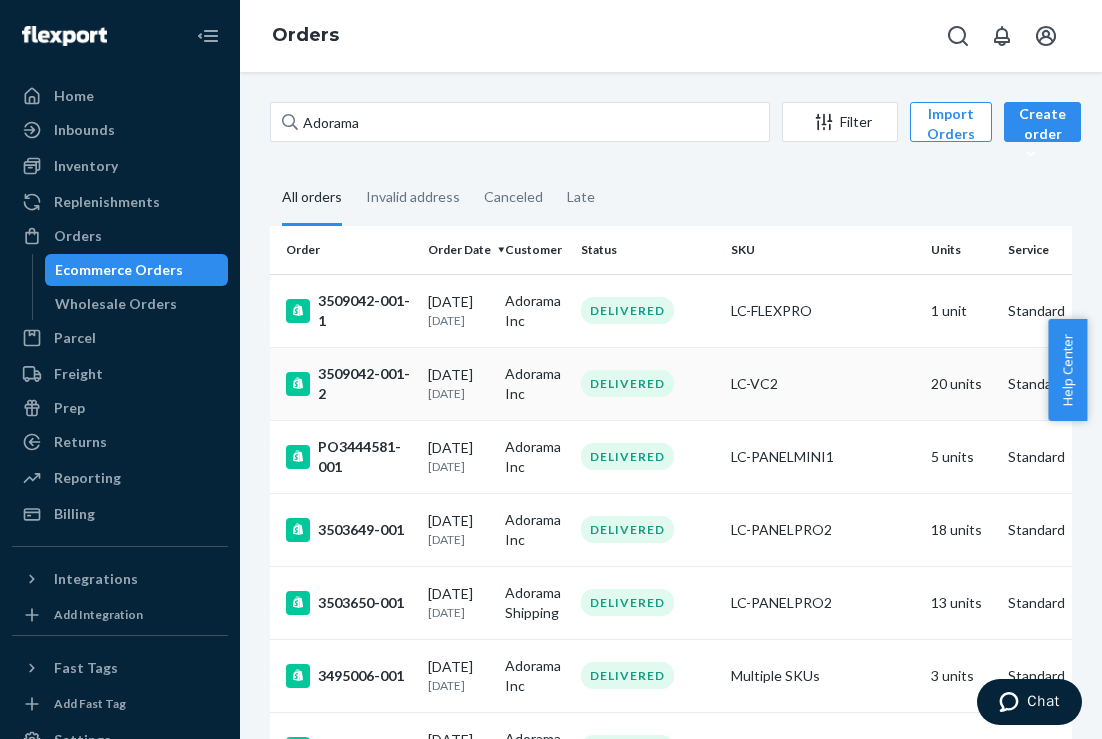 click on "3509042-001-2" at bounding box center (349, 384) 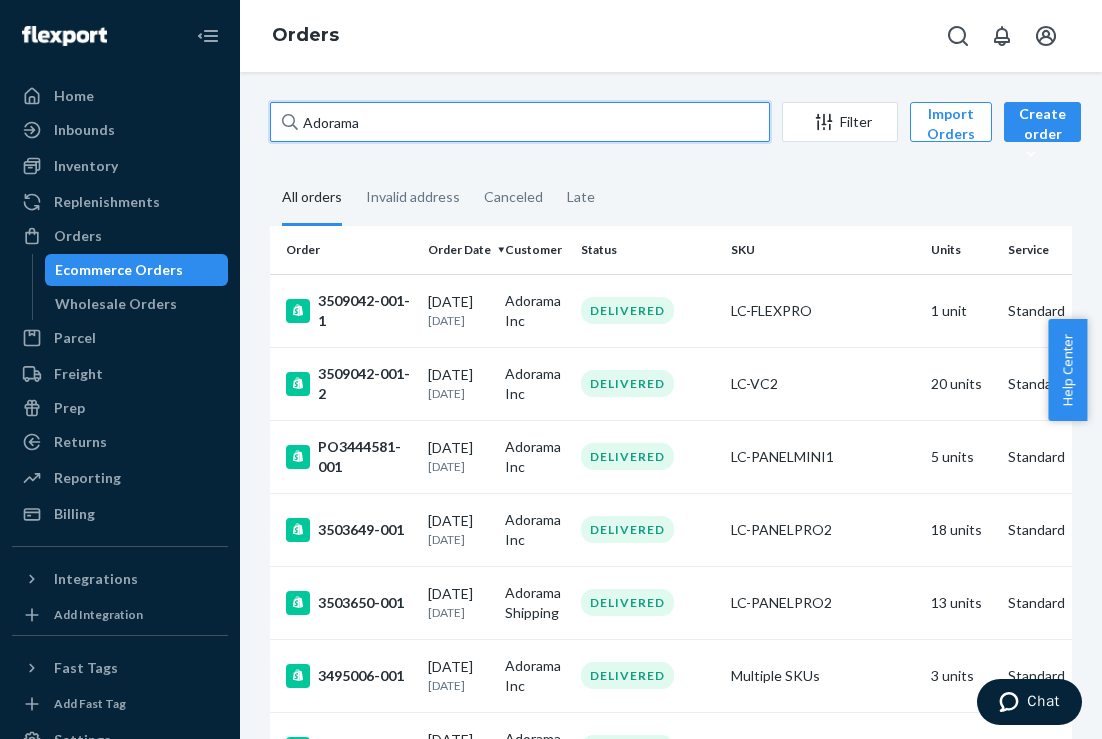 click on "Adorama" at bounding box center [520, 122] 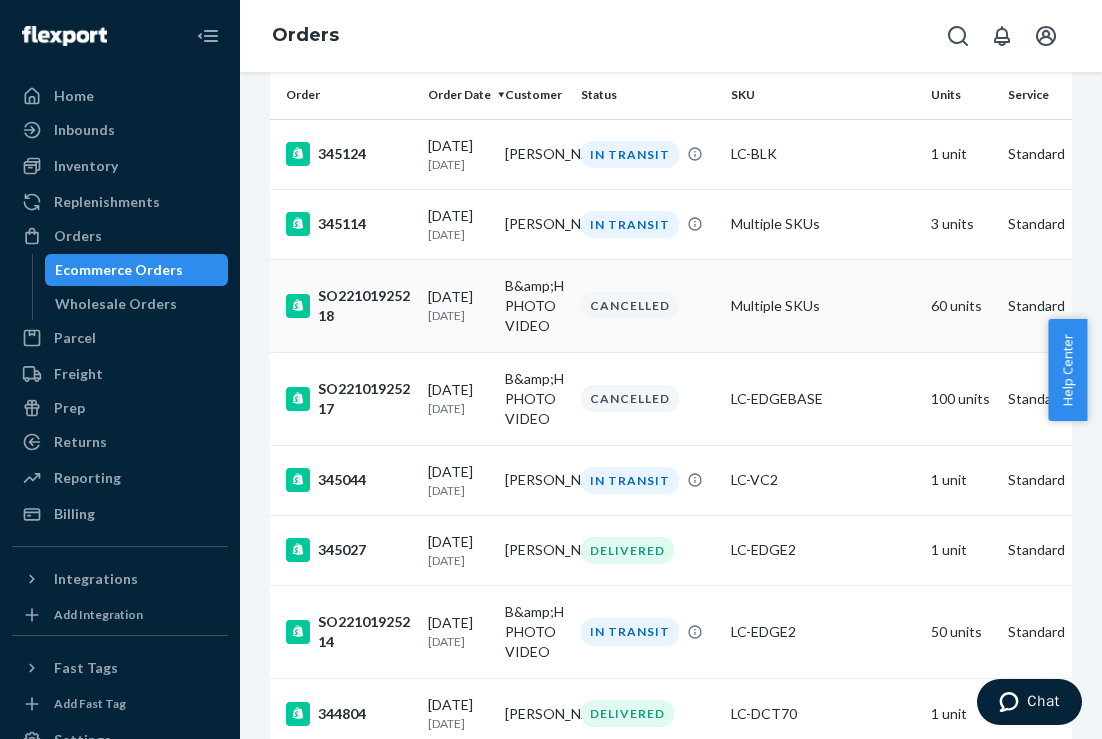 scroll, scrollTop: 392, scrollLeft: 0, axis: vertical 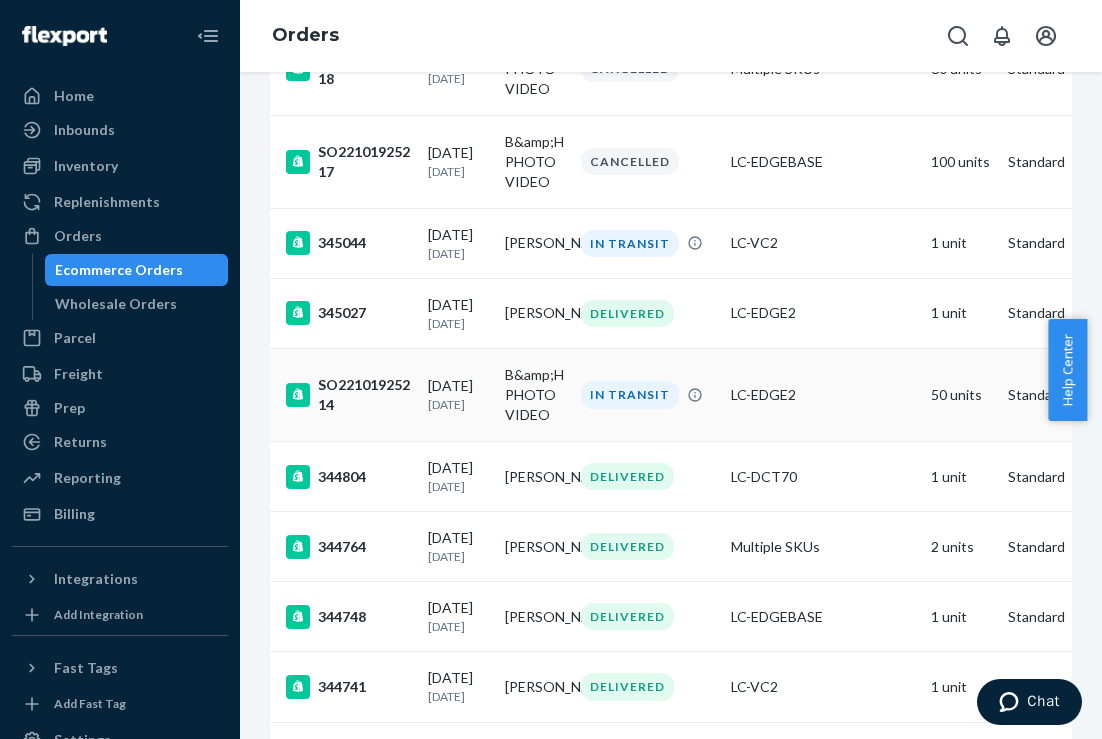 type on "B&H" 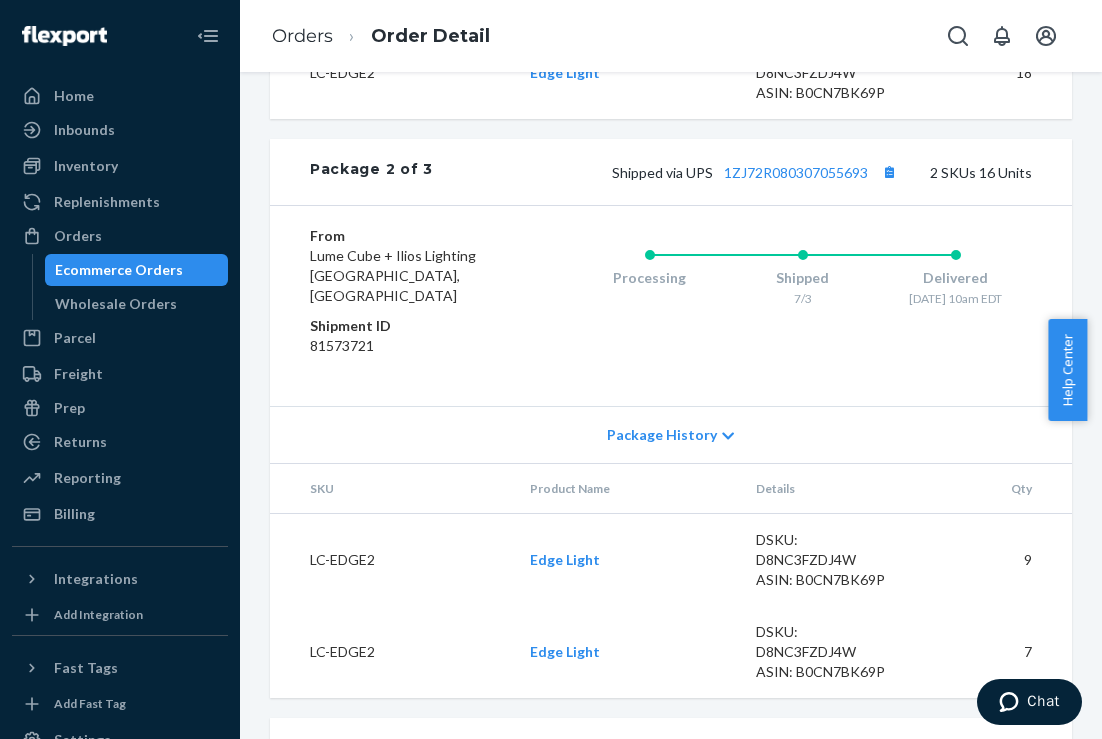 scroll, scrollTop: 1277, scrollLeft: 0, axis: vertical 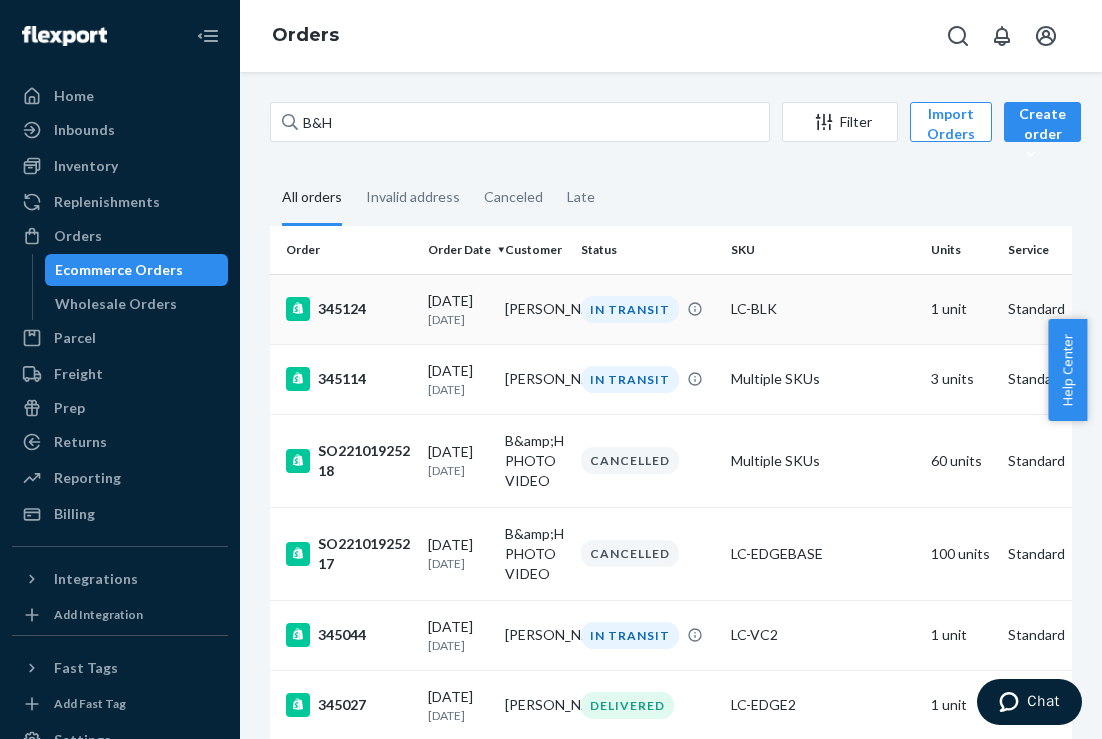 click on "[DATE]" at bounding box center (458, 319) 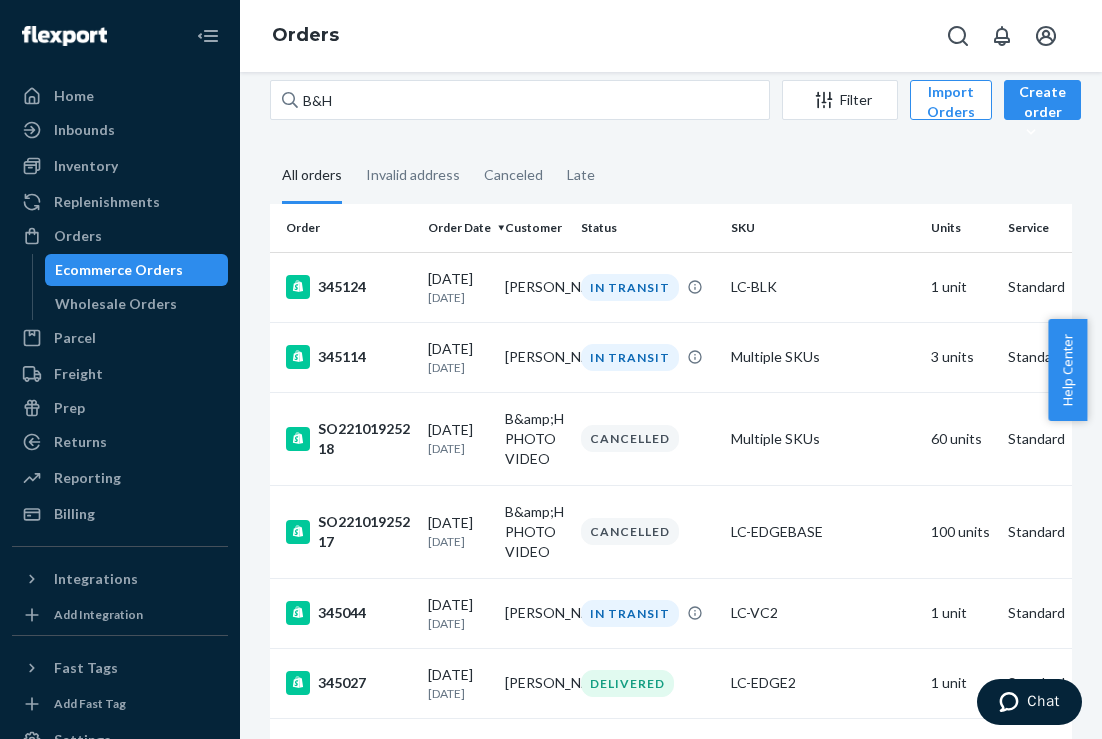 scroll, scrollTop: 26, scrollLeft: 0, axis: vertical 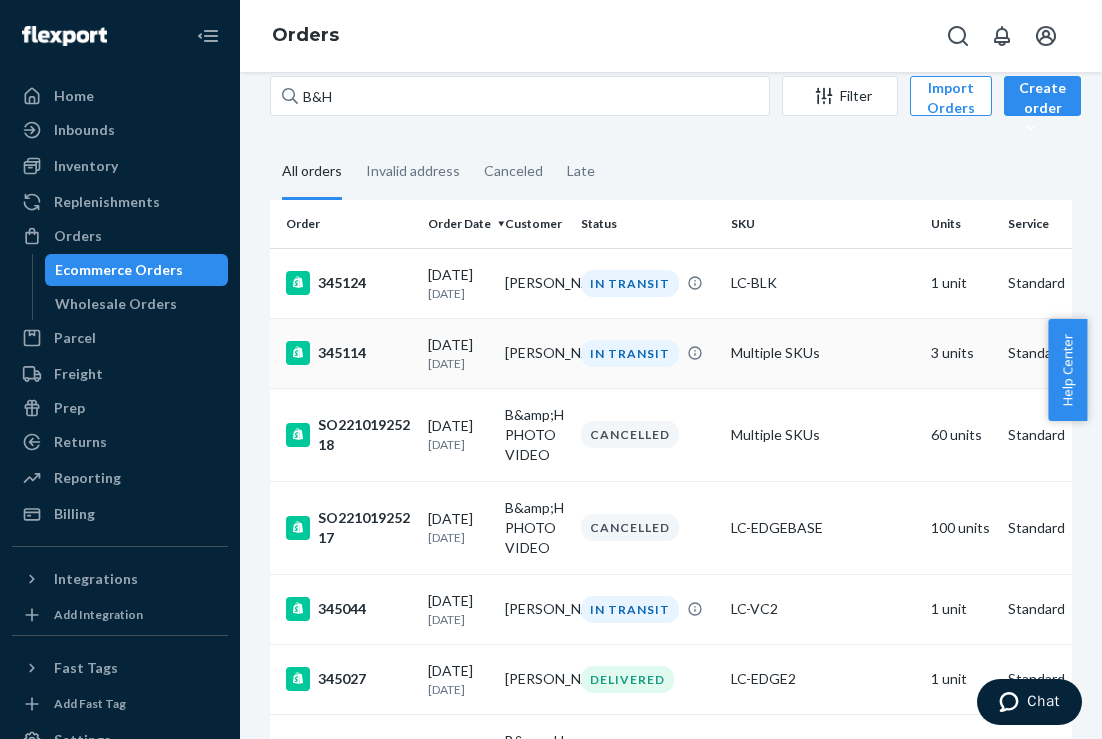 click on "[DATE]" at bounding box center [458, 363] 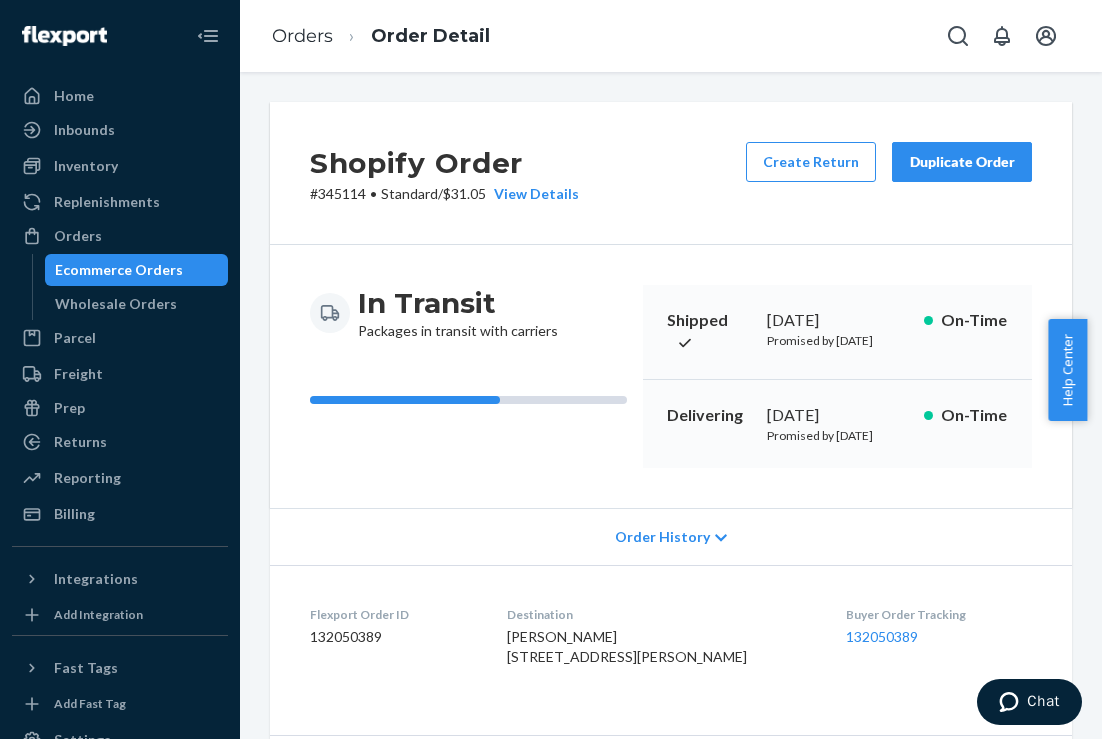 scroll, scrollTop: 4, scrollLeft: 0, axis: vertical 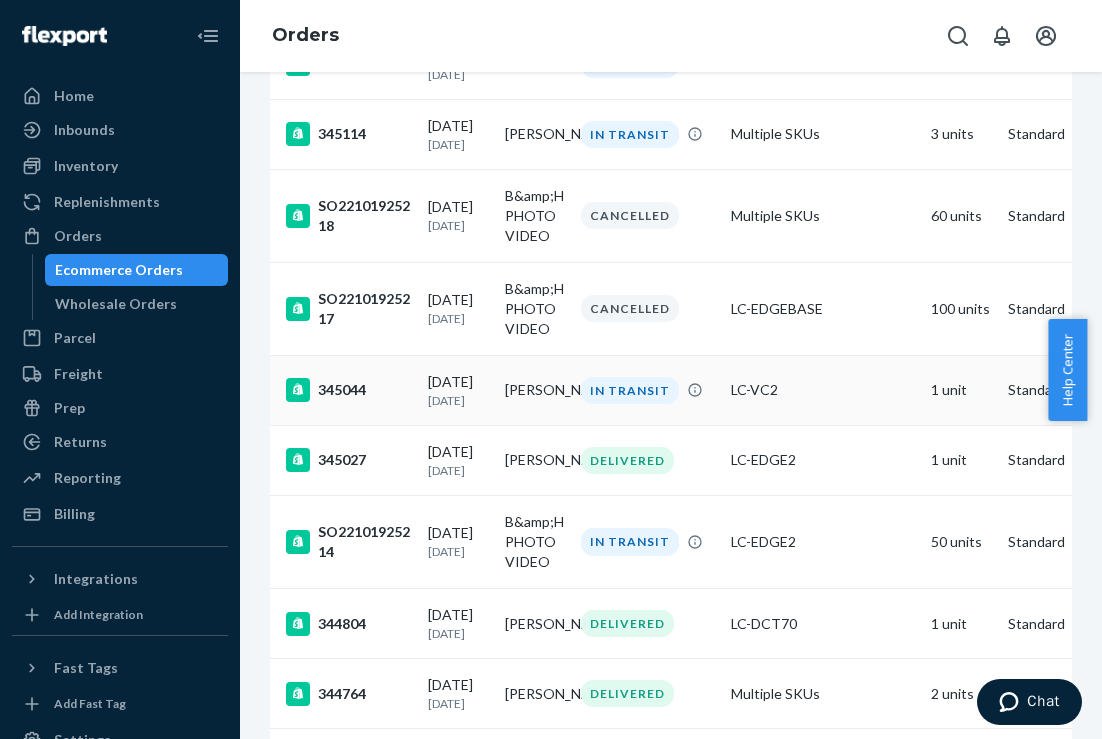 click on "[DATE]" at bounding box center [458, 400] 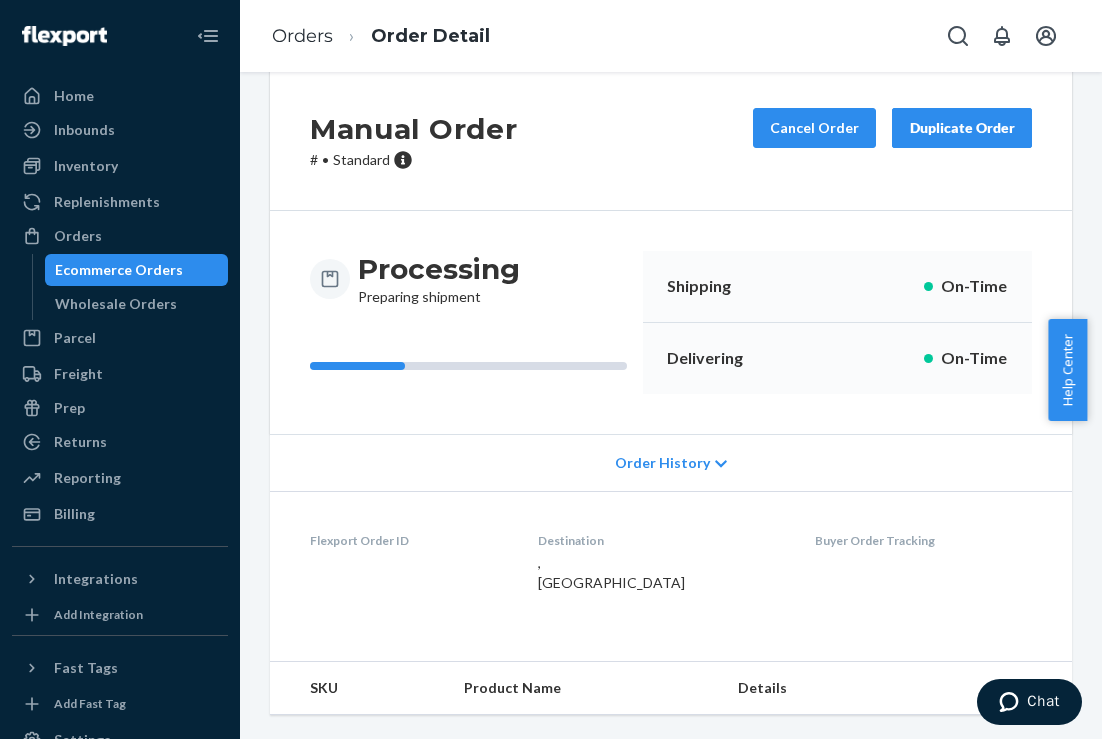 scroll, scrollTop: 0, scrollLeft: 0, axis: both 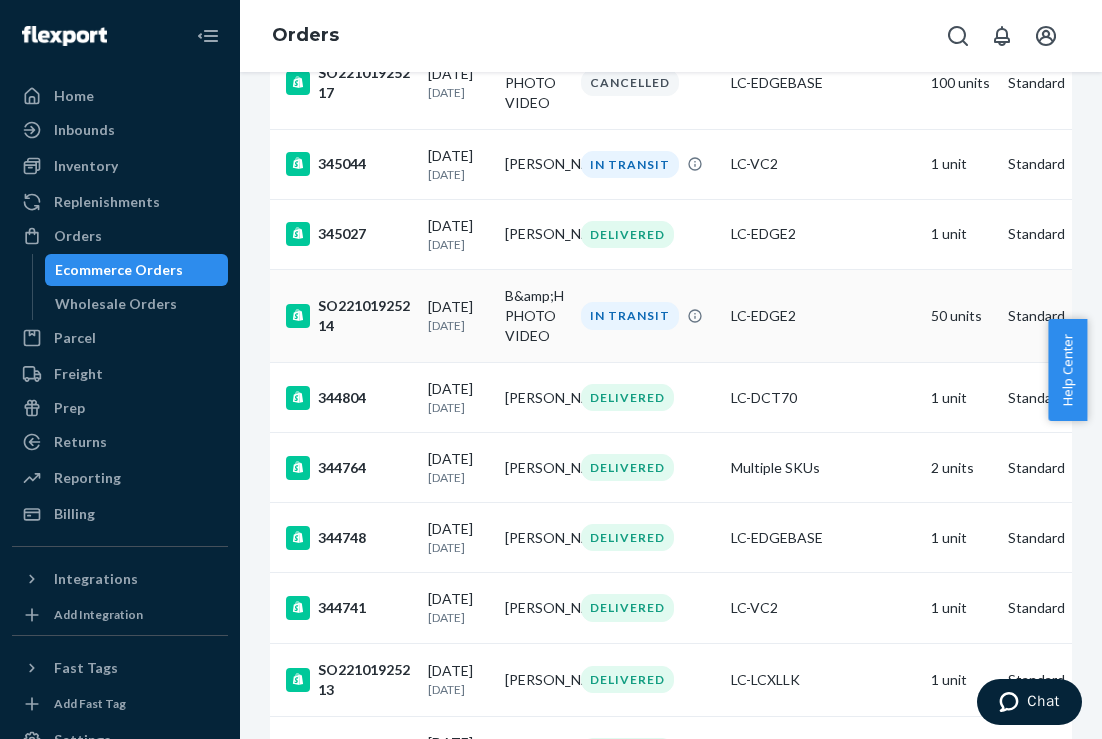 click on "B&amp;H PHOTO VIDEO" at bounding box center [535, 316] 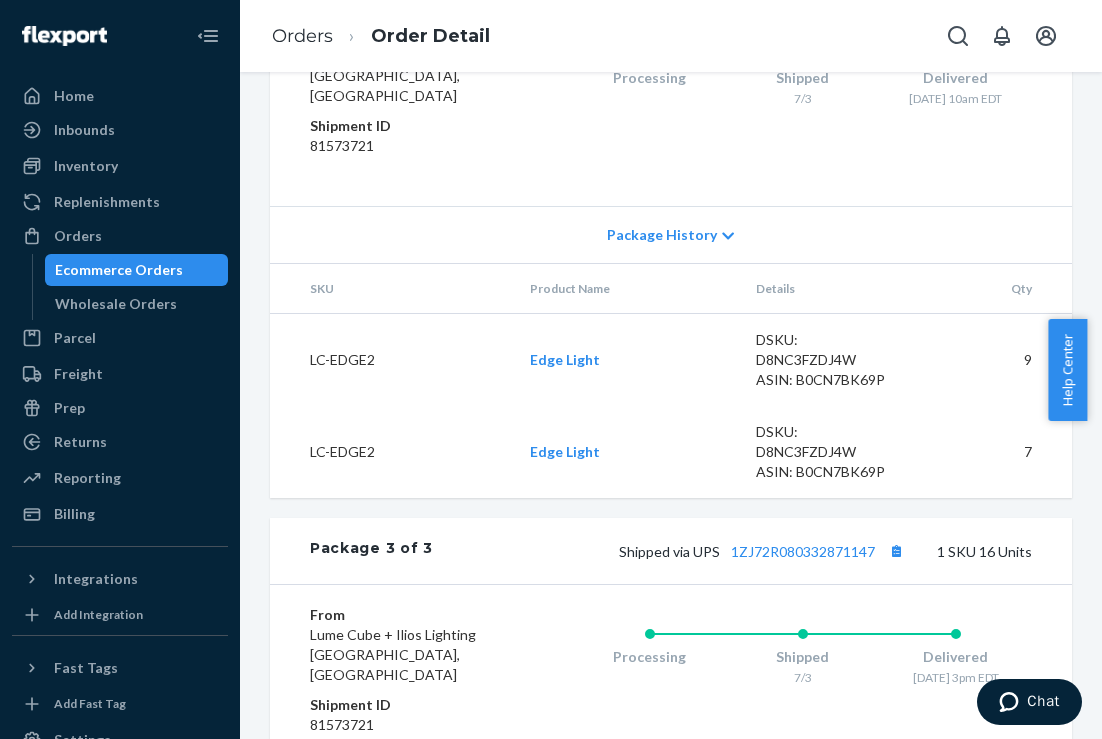 scroll, scrollTop: 0, scrollLeft: 0, axis: both 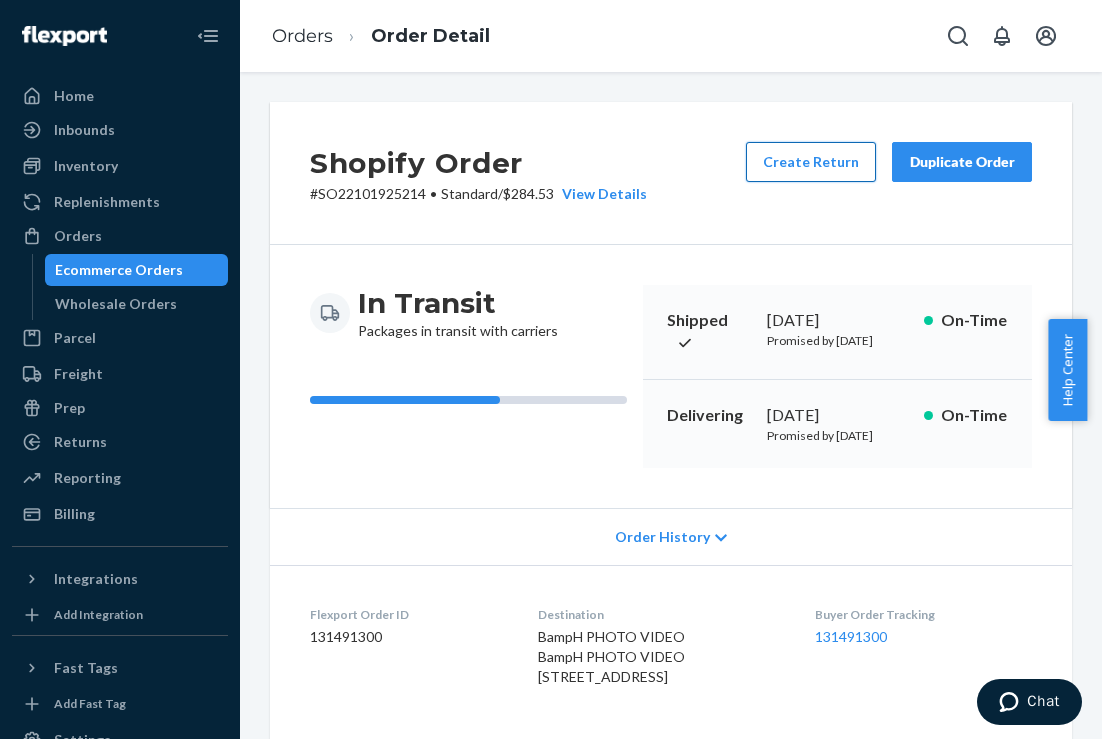click on "Create Return" at bounding box center [811, 162] 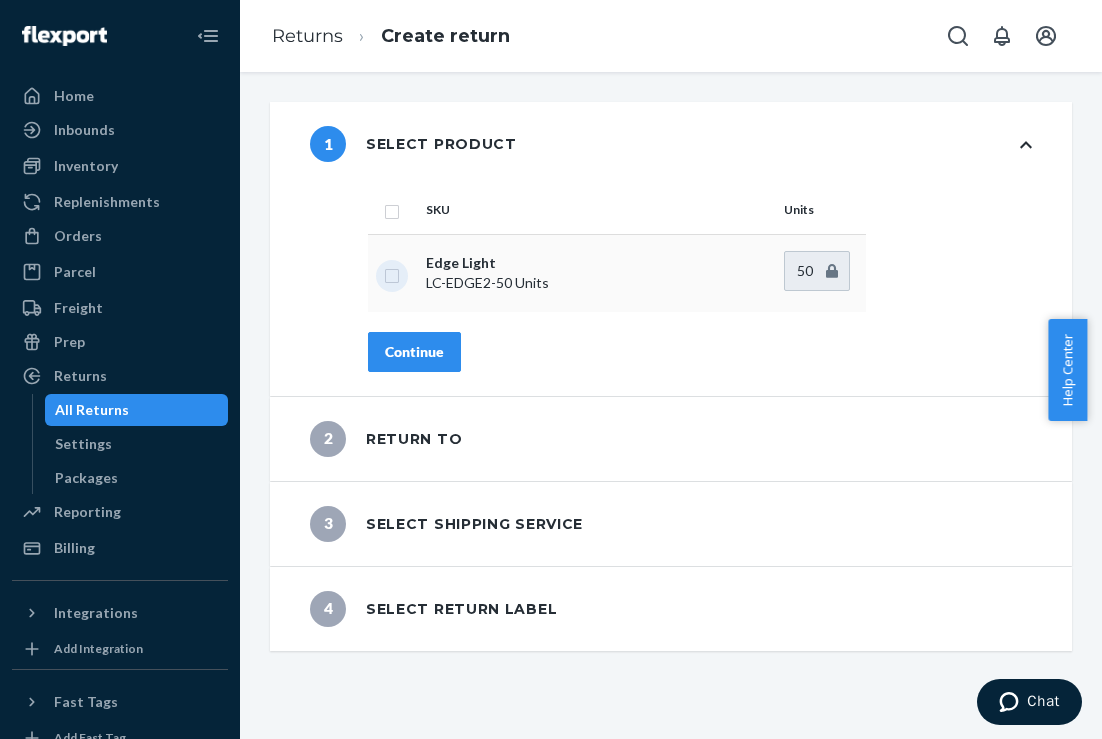 click at bounding box center (392, 273) 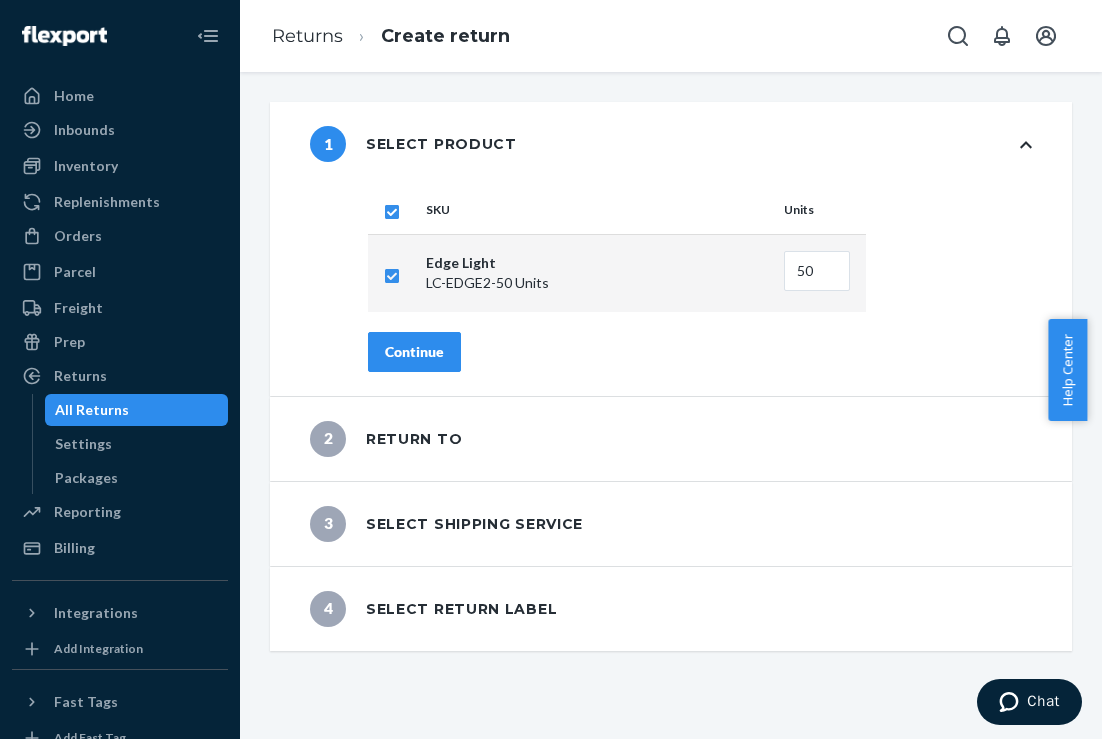 click on "Continue" at bounding box center (414, 352) 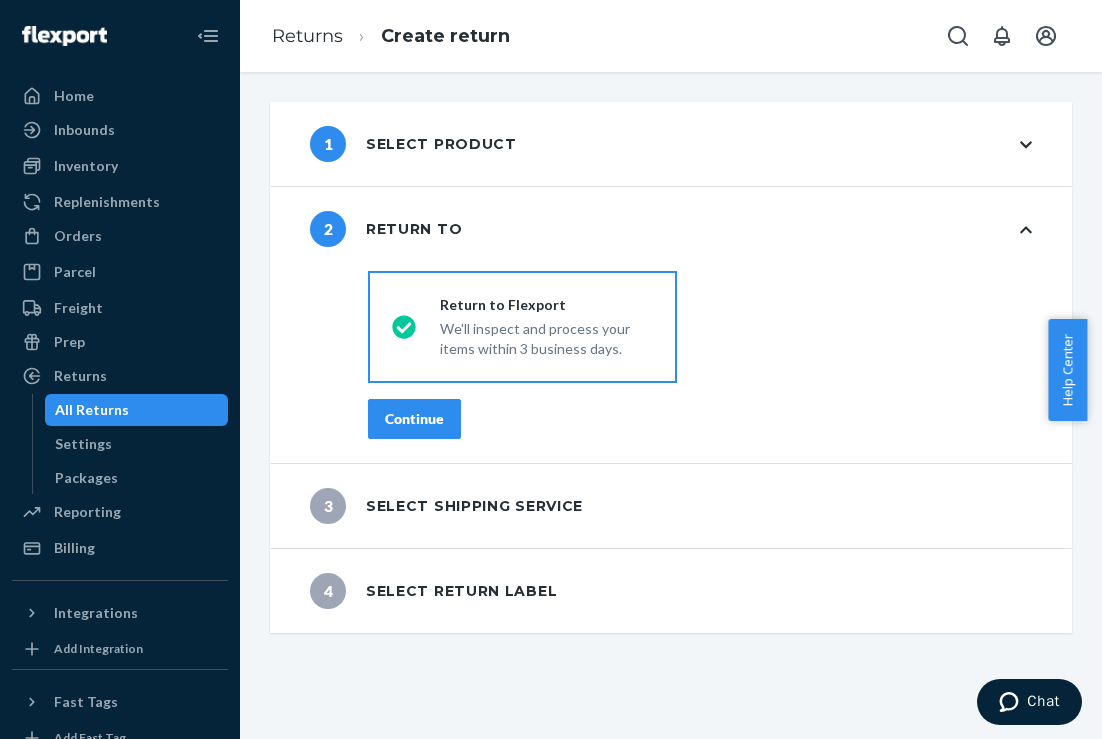 click on "Continue" at bounding box center (414, 419) 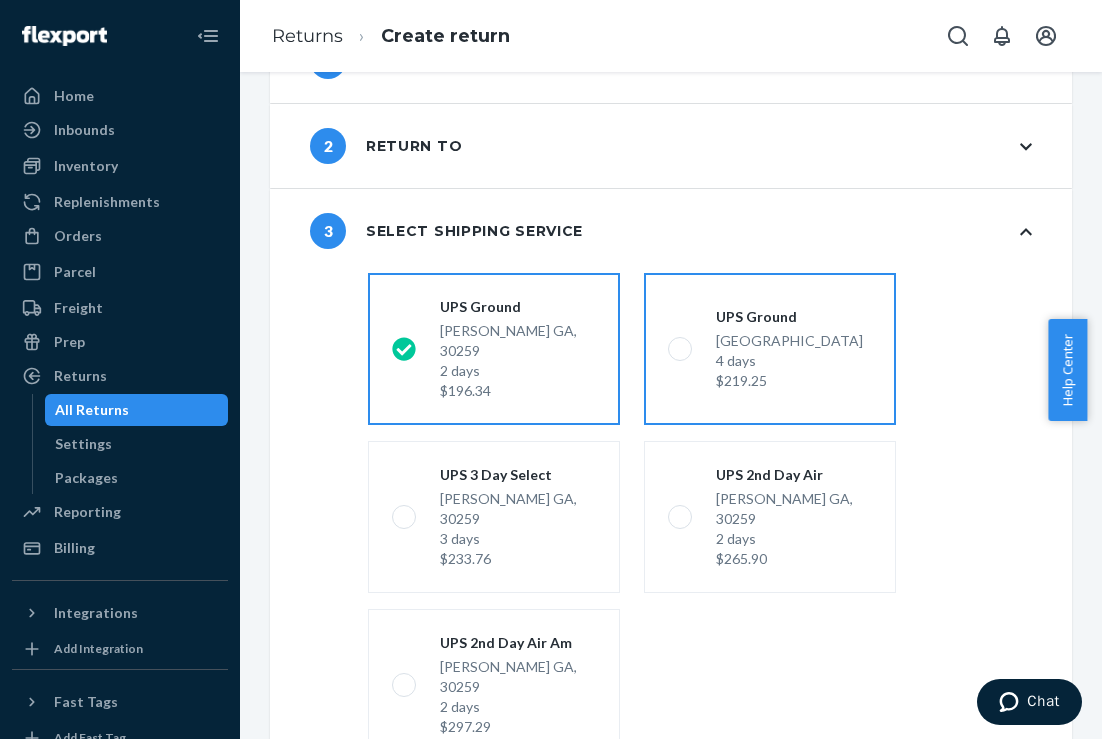 scroll, scrollTop: 210, scrollLeft: 0, axis: vertical 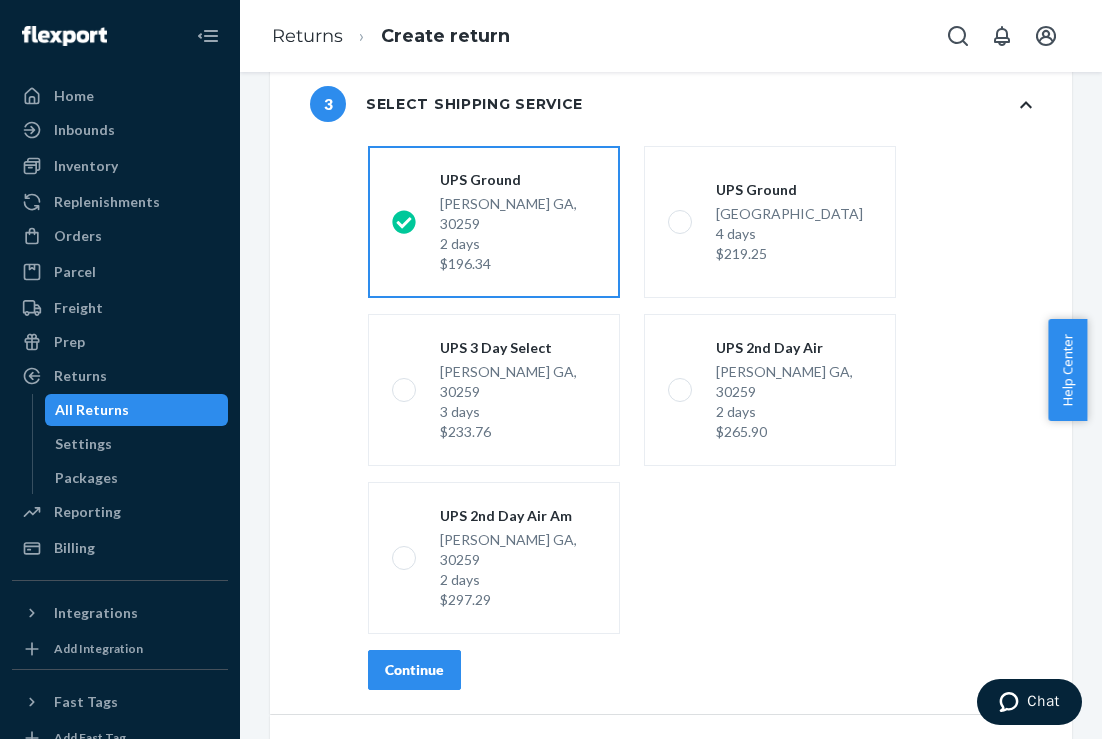 click on "Continue" at bounding box center (414, 670) 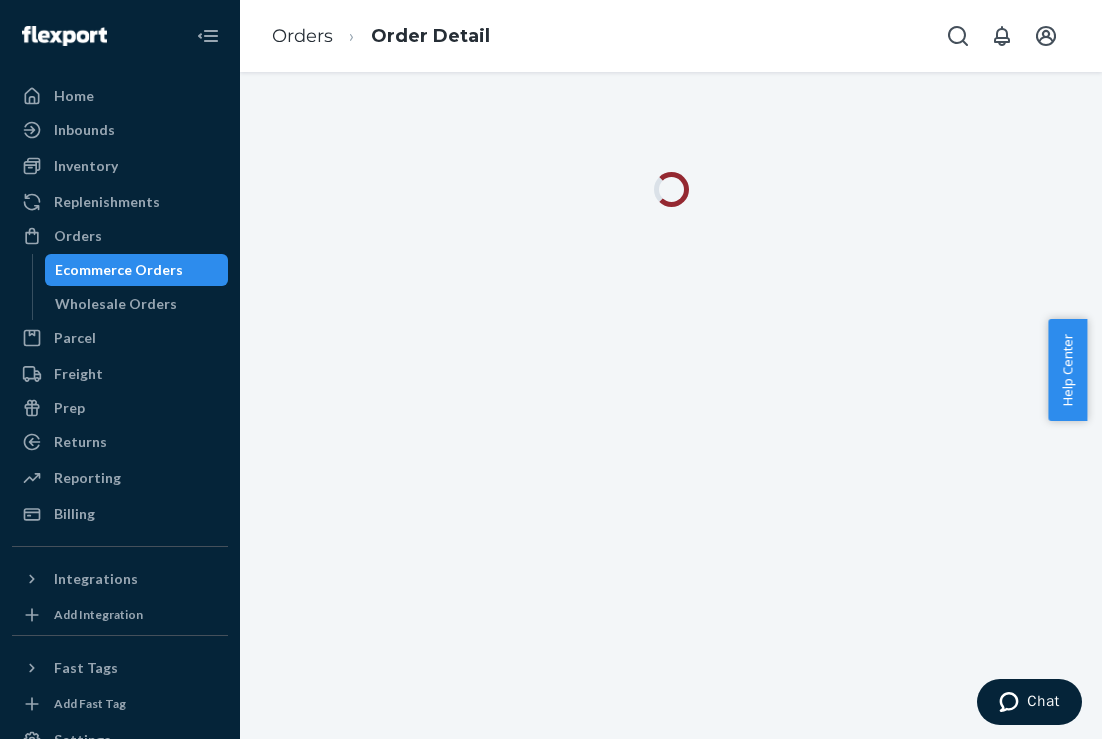scroll, scrollTop: 0, scrollLeft: 0, axis: both 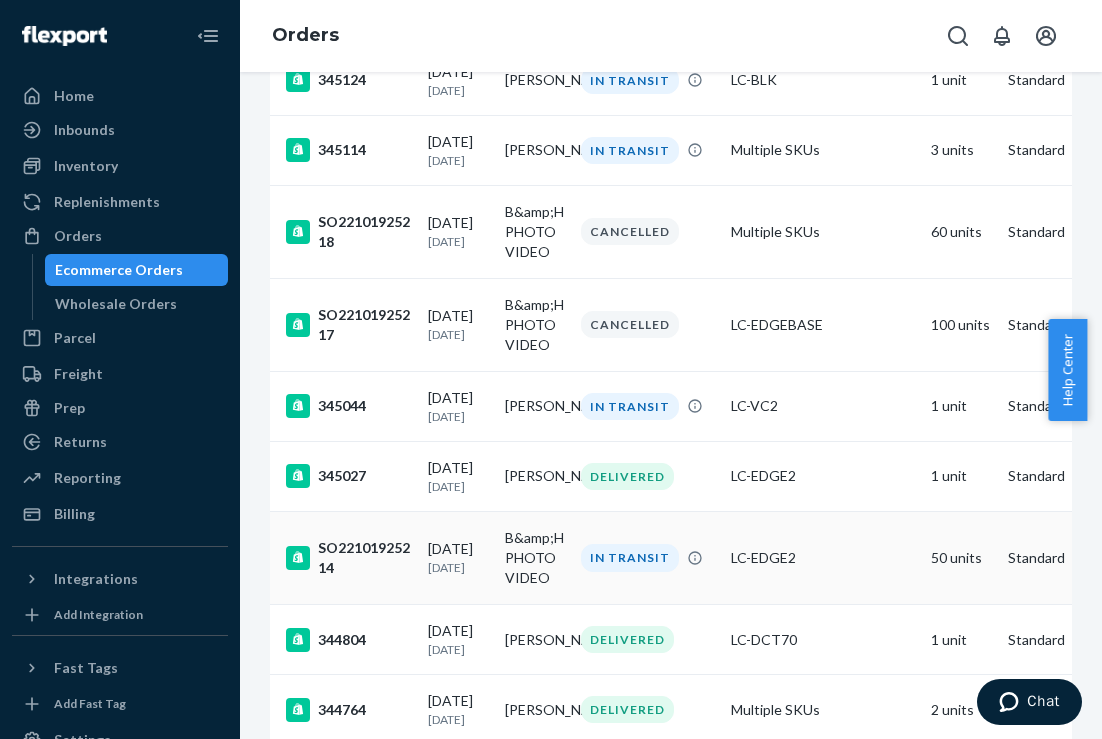 click on "07/03/2025 8 days ago" at bounding box center (458, 557) 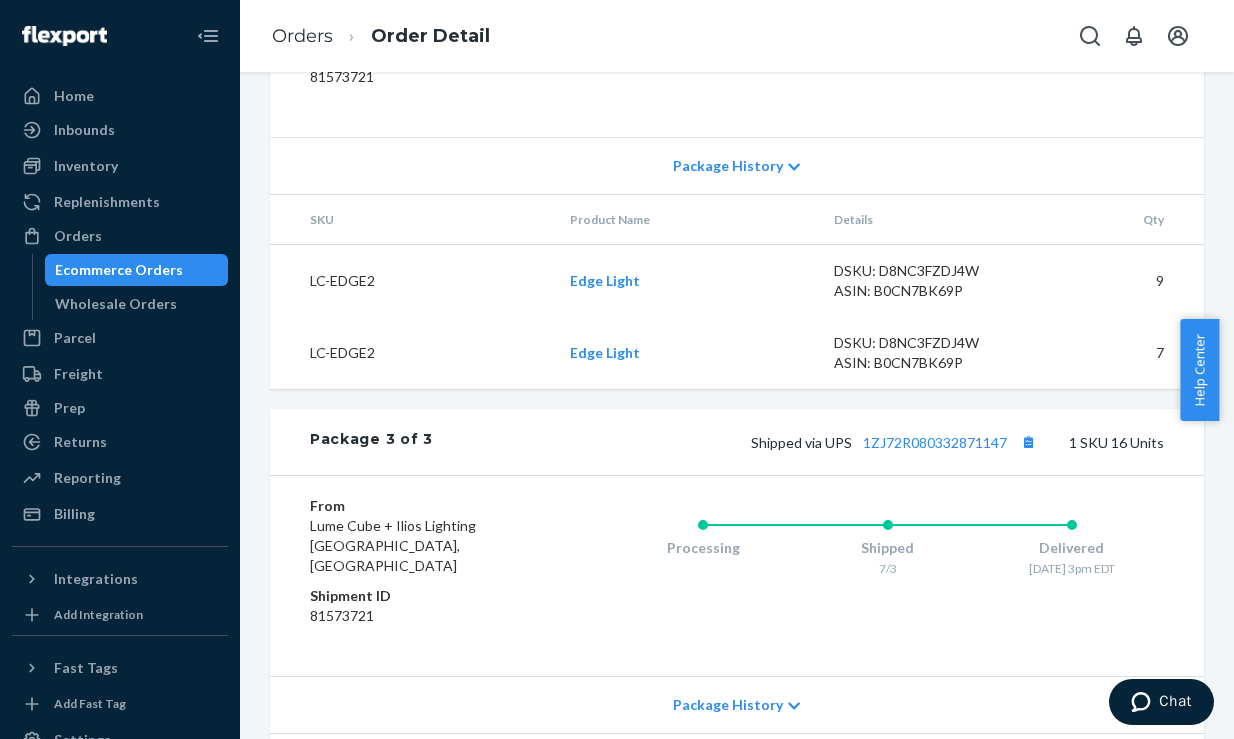 scroll, scrollTop: 1611, scrollLeft: 0, axis: vertical 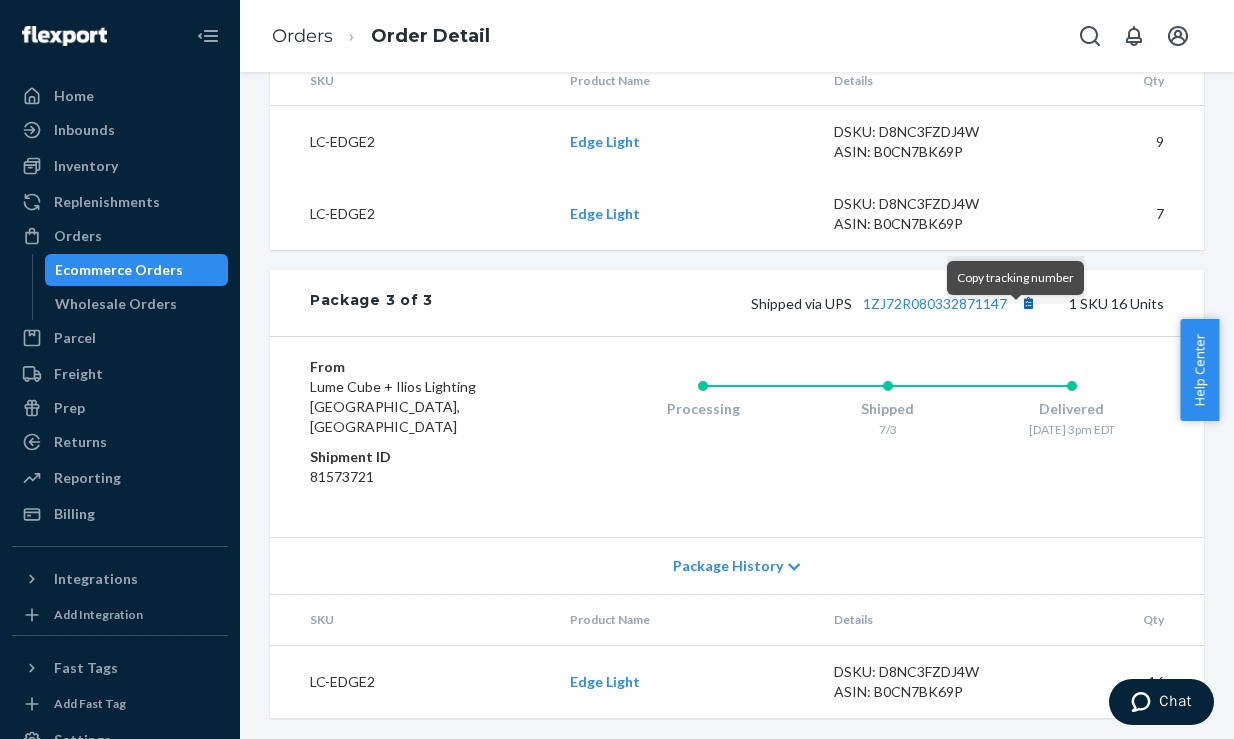click at bounding box center [1028, 303] 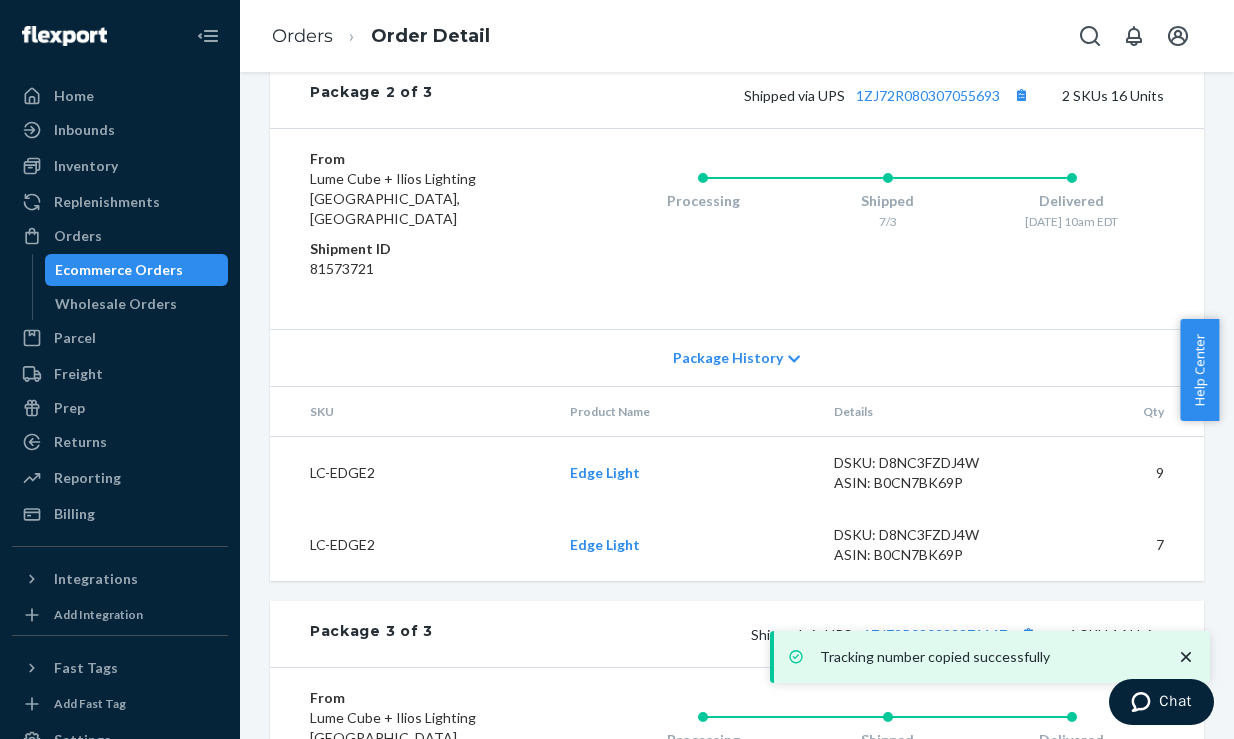 scroll, scrollTop: 1247, scrollLeft: 0, axis: vertical 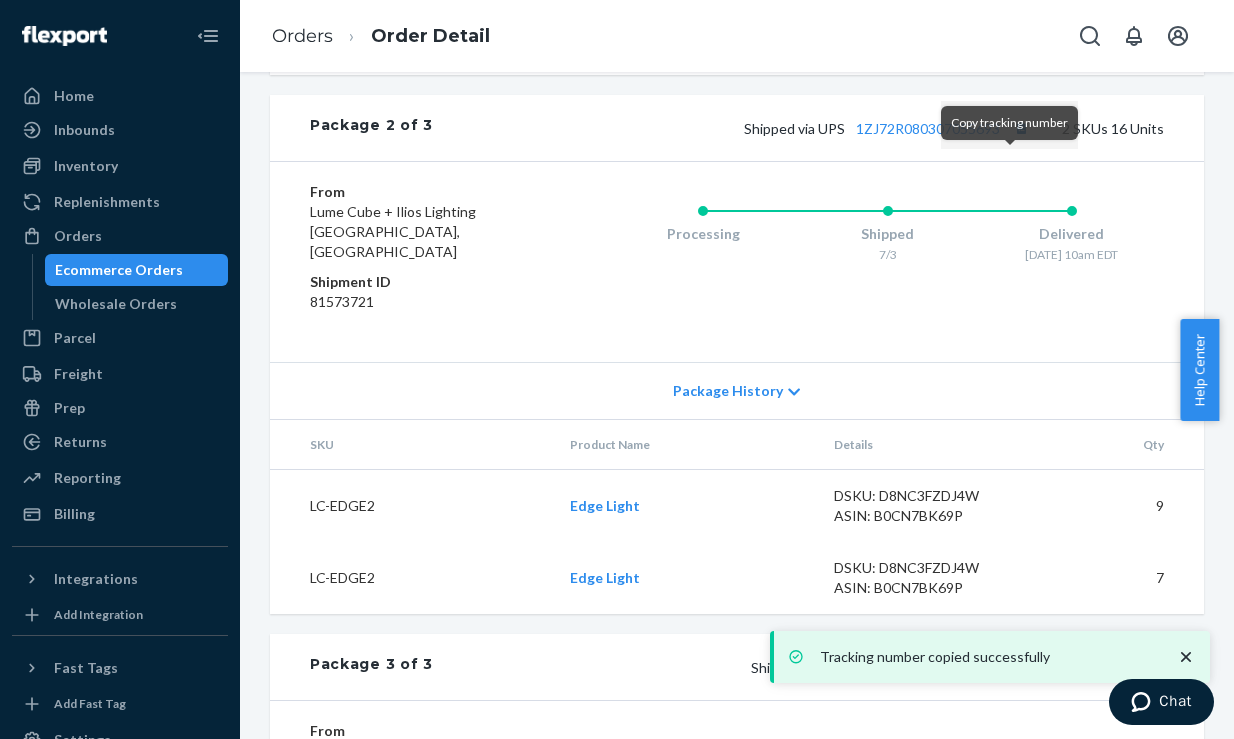 click at bounding box center [1021, 128] 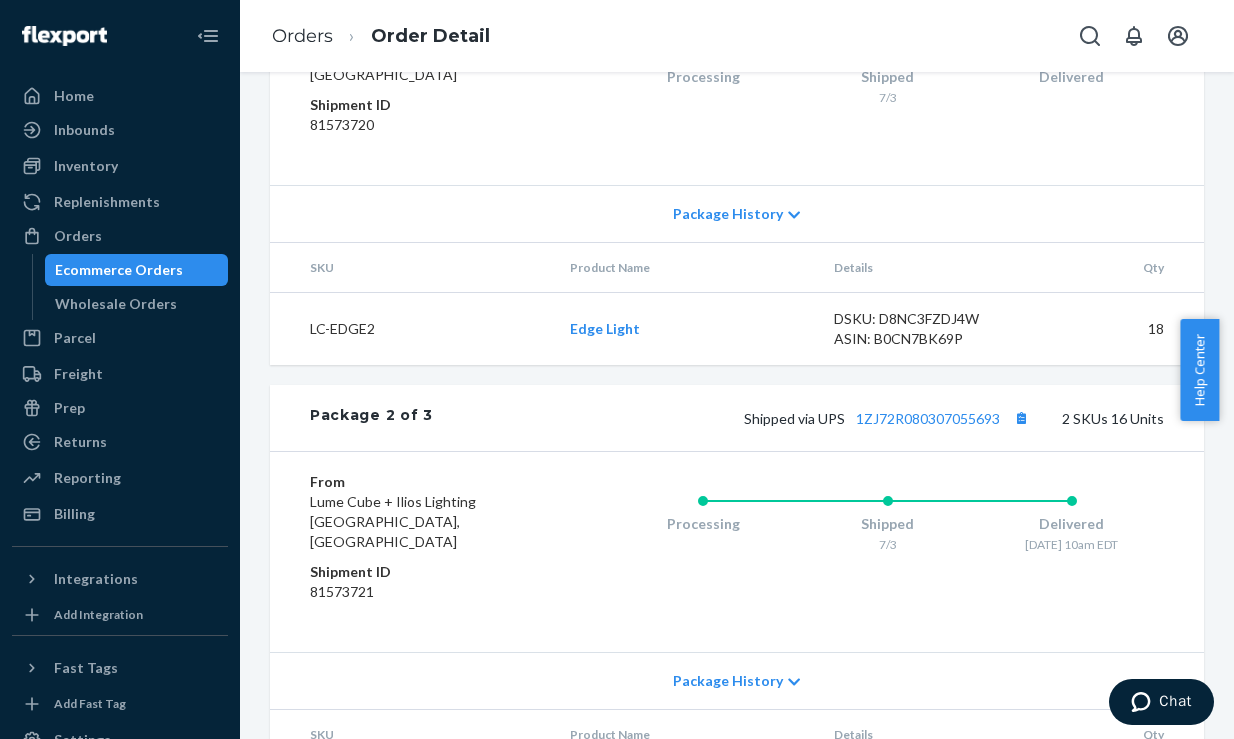 scroll, scrollTop: 766, scrollLeft: 0, axis: vertical 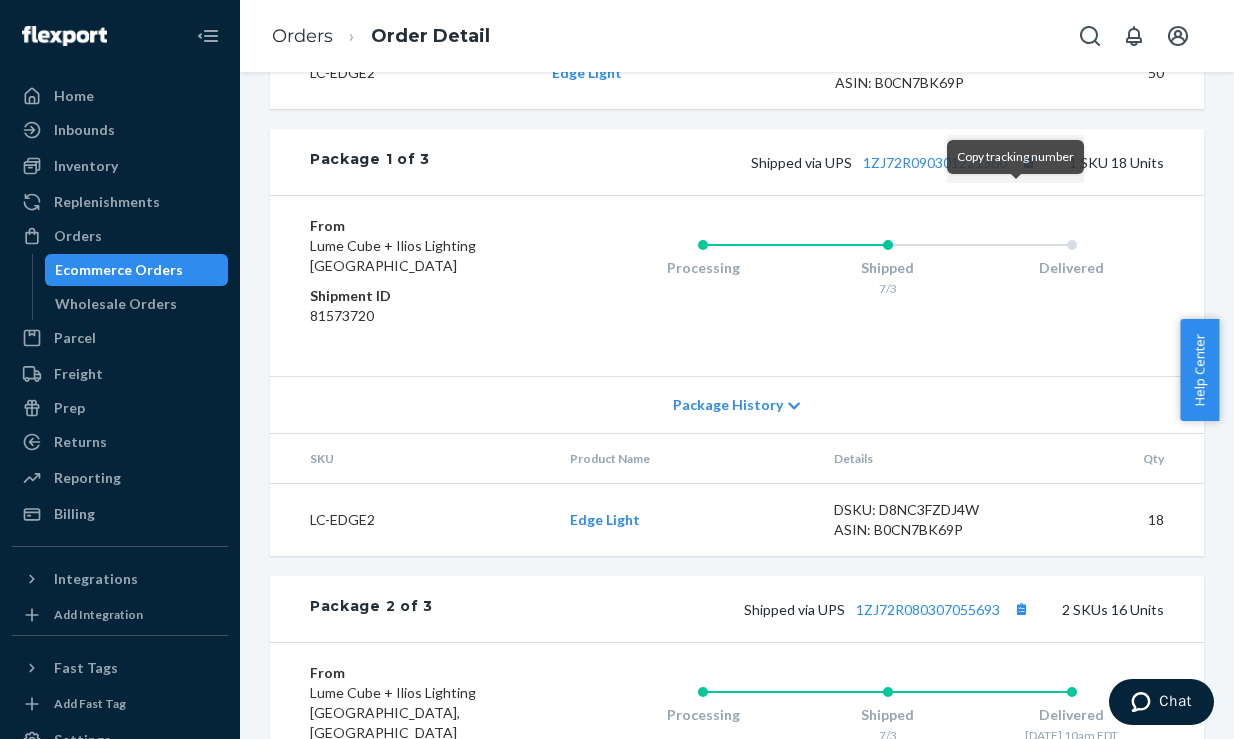 click at bounding box center (1028, 162) 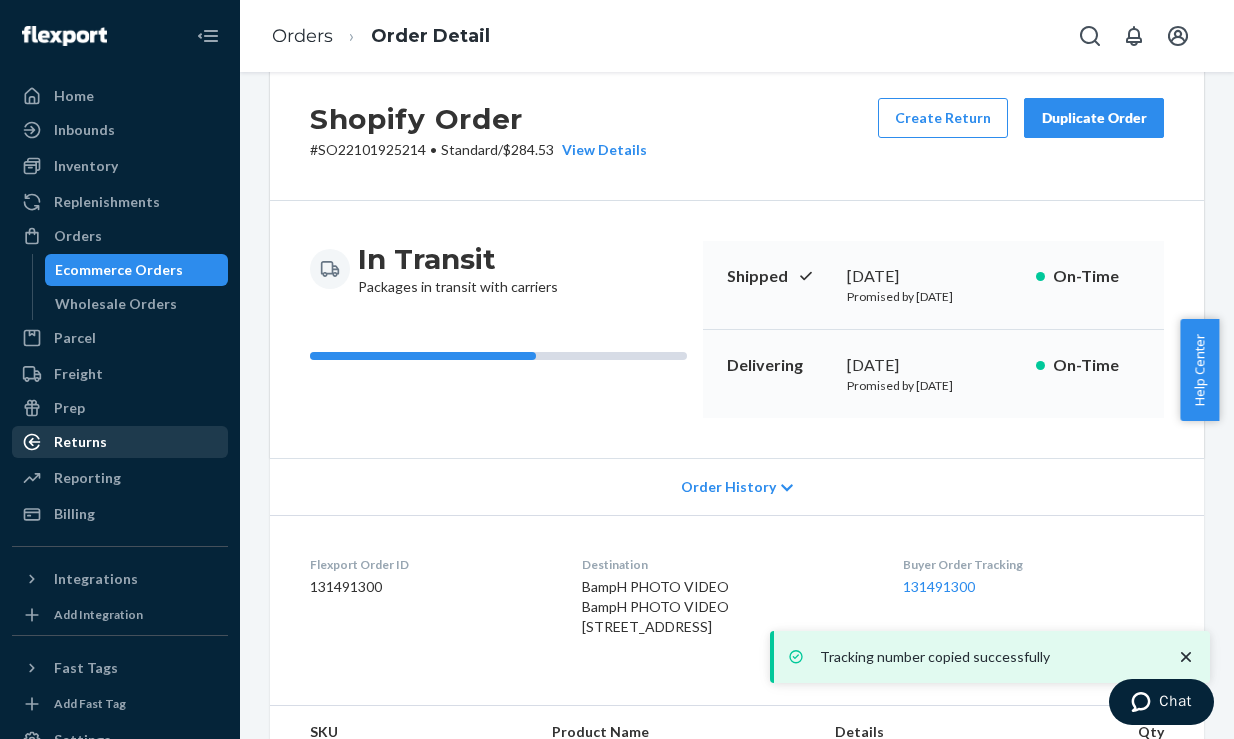 scroll, scrollTop: 0, scrollLeft: 0, axis: both 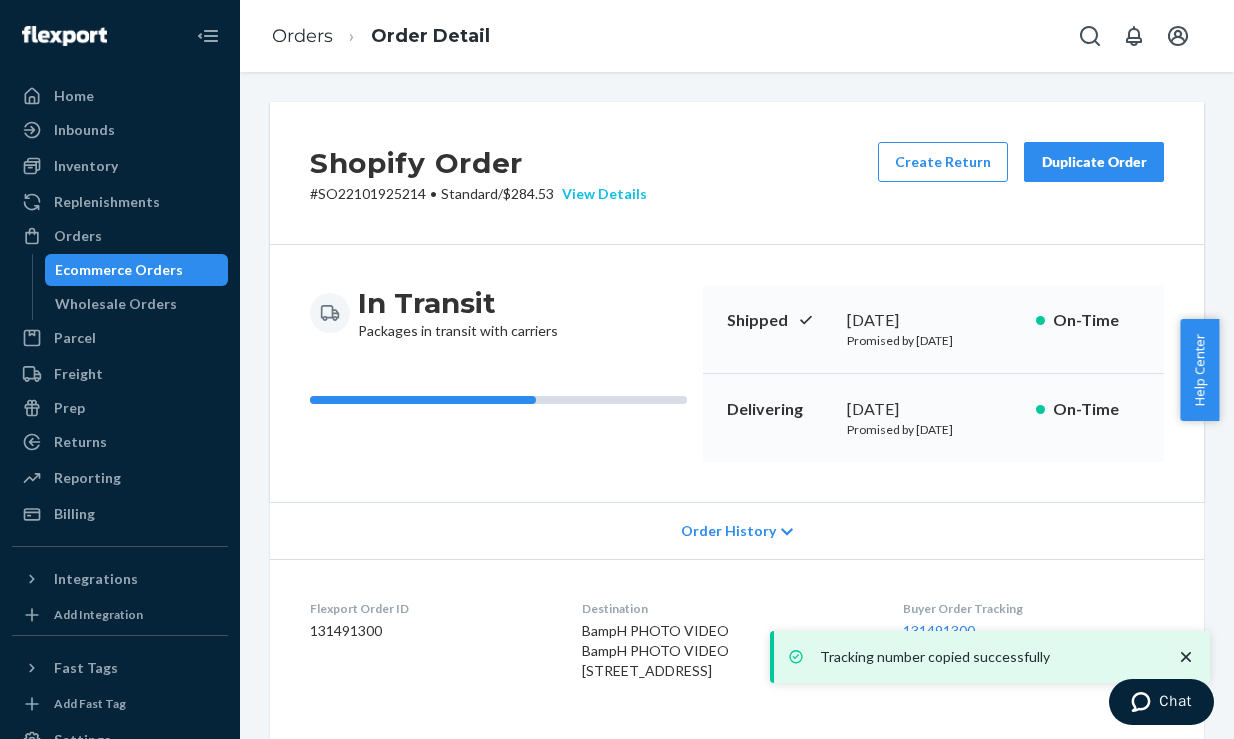 click on "View Details" at bounding box center (600, 194) 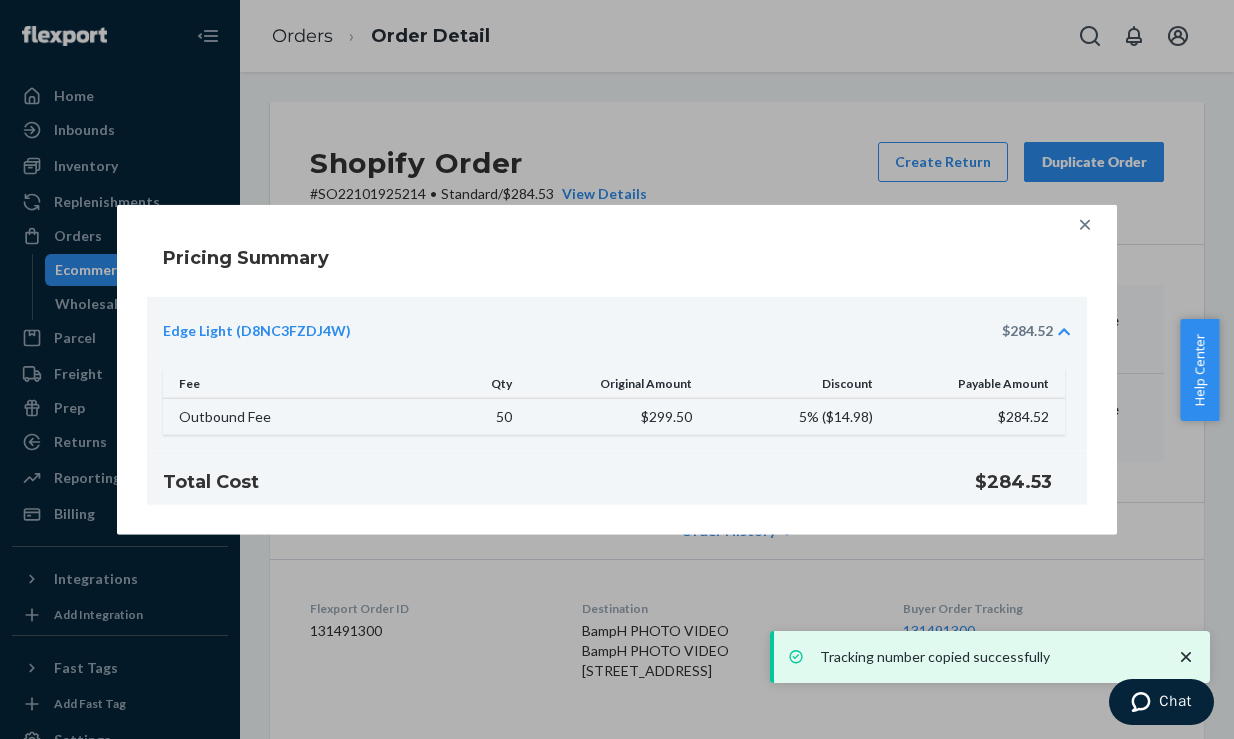 click 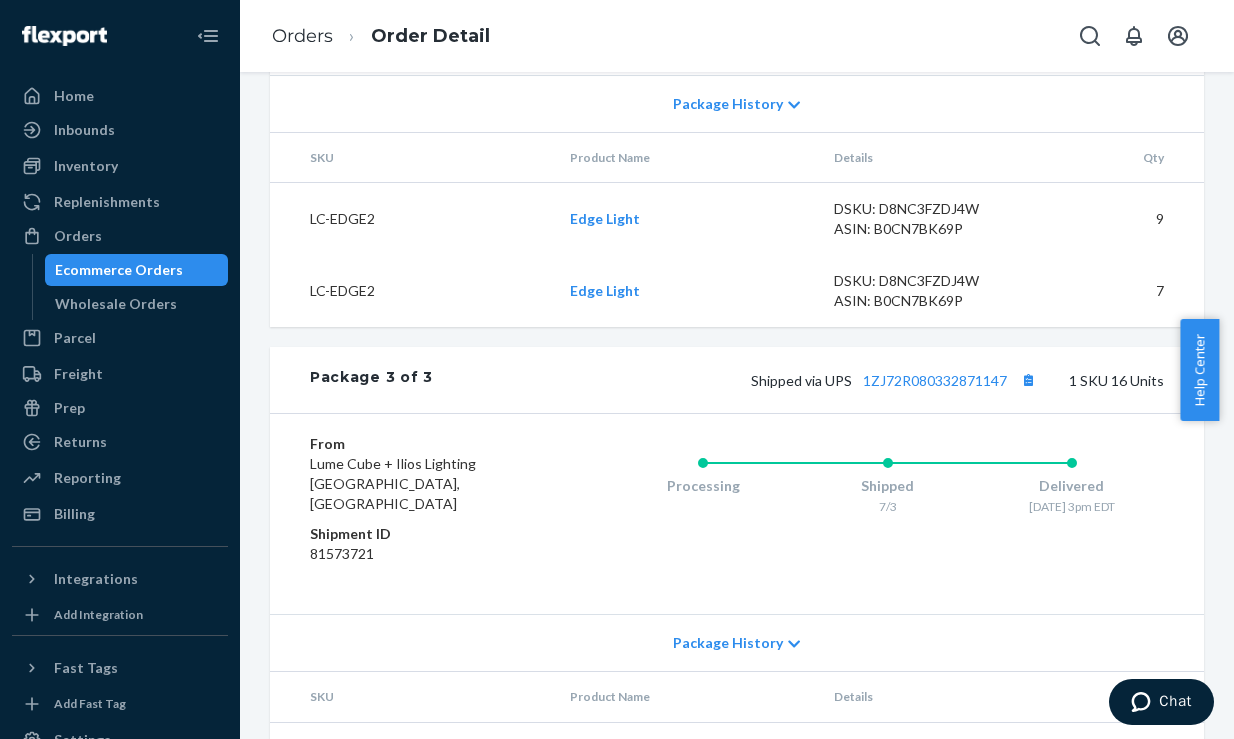 scroll, scrollTop: 1611, scrollLeft: 0, axis: vertical 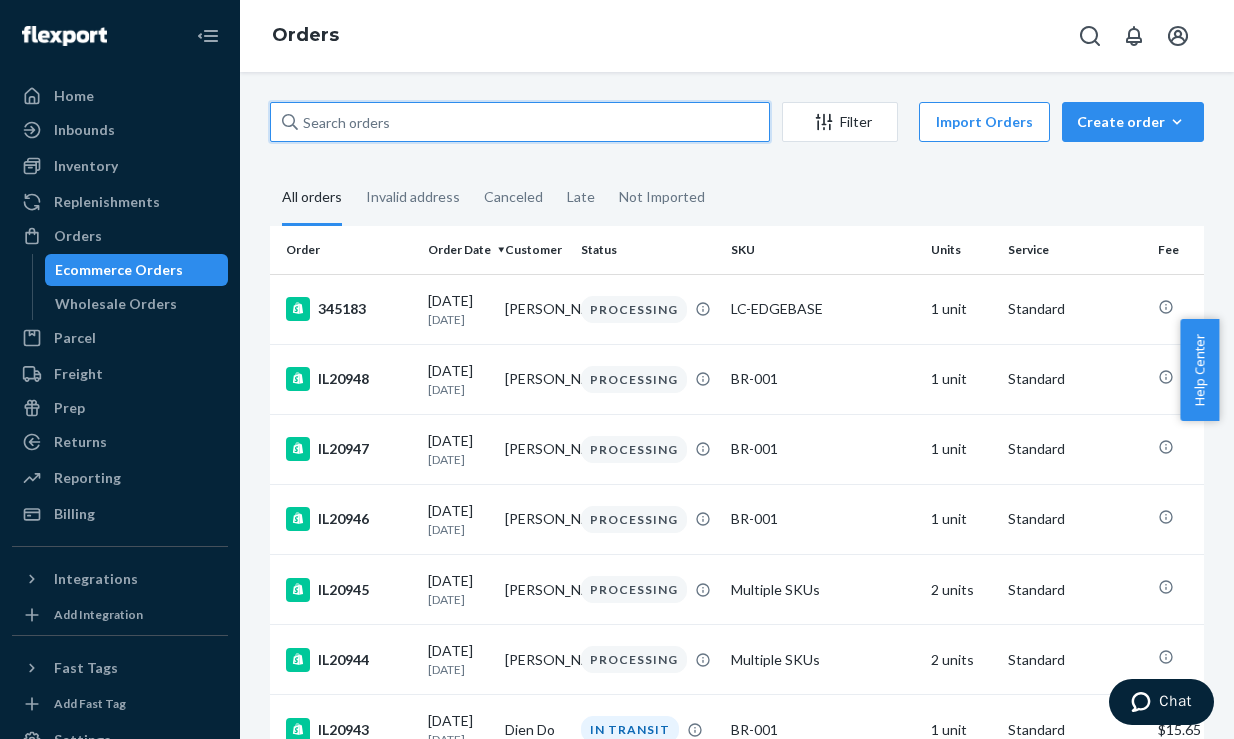 click at bounding box center (520, 122) 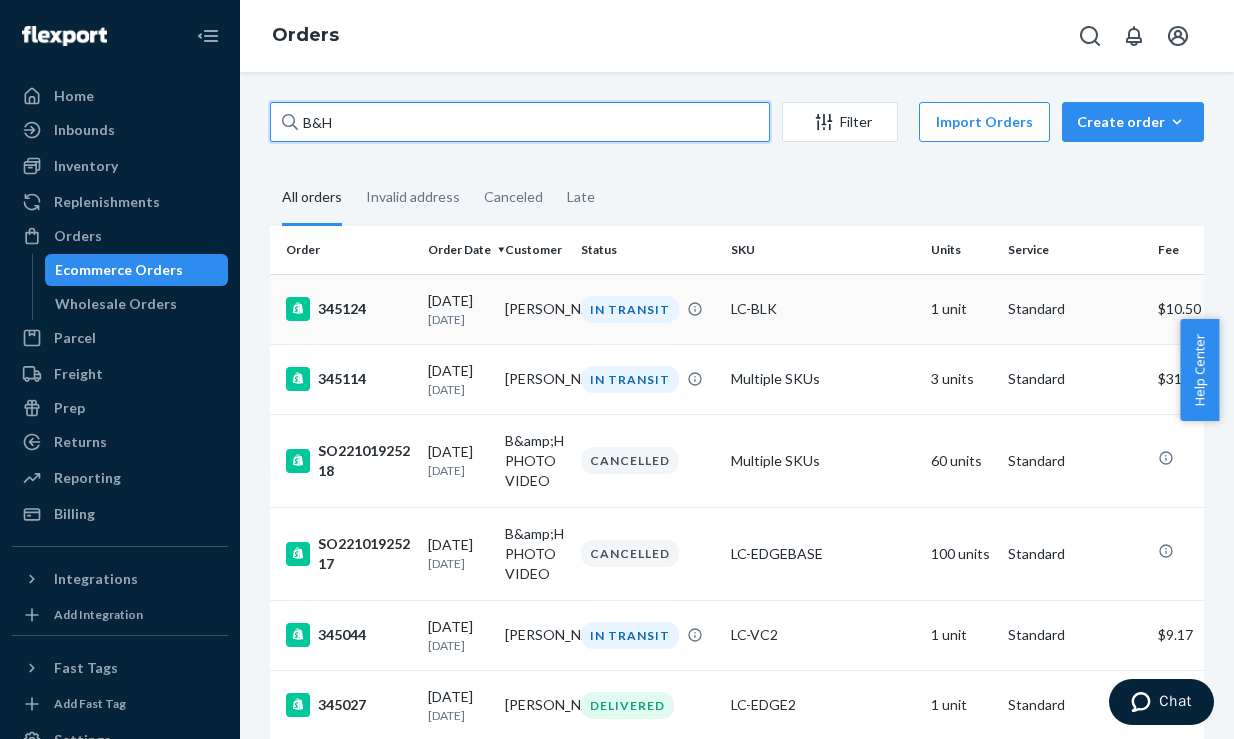 type on "B&H" 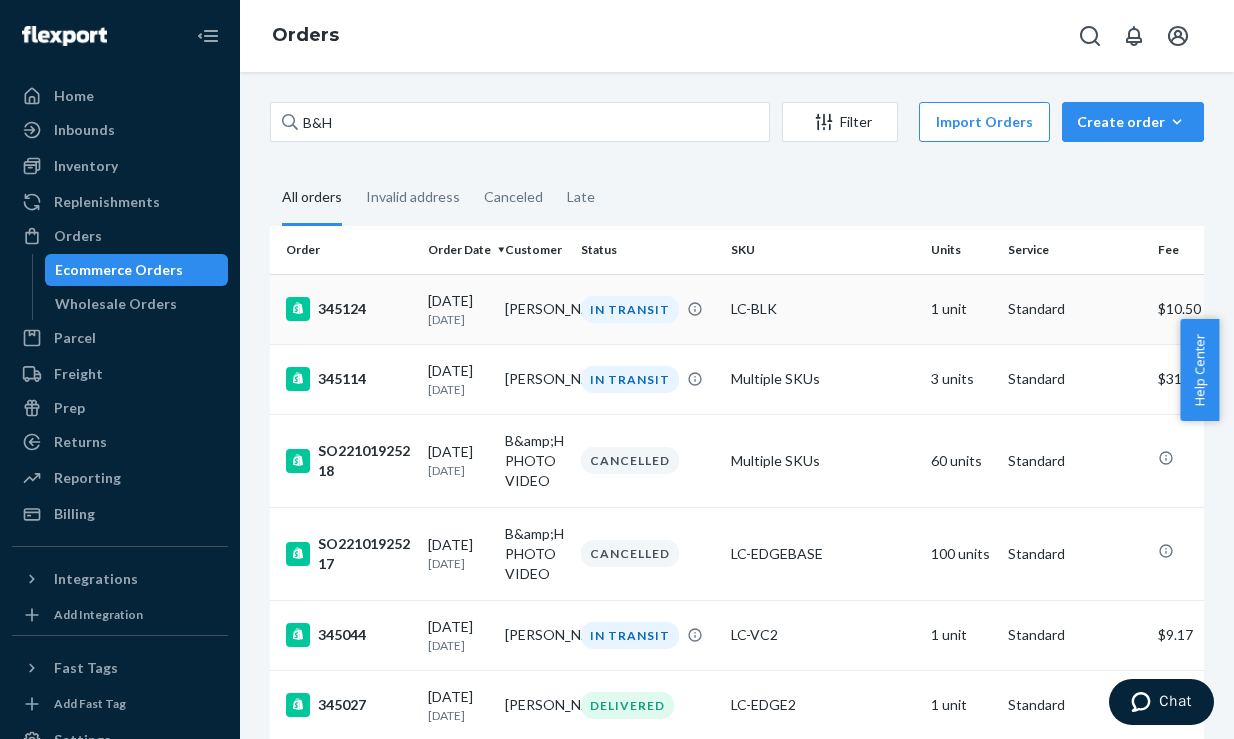 click on "345124" at bounding box center (349, 309) 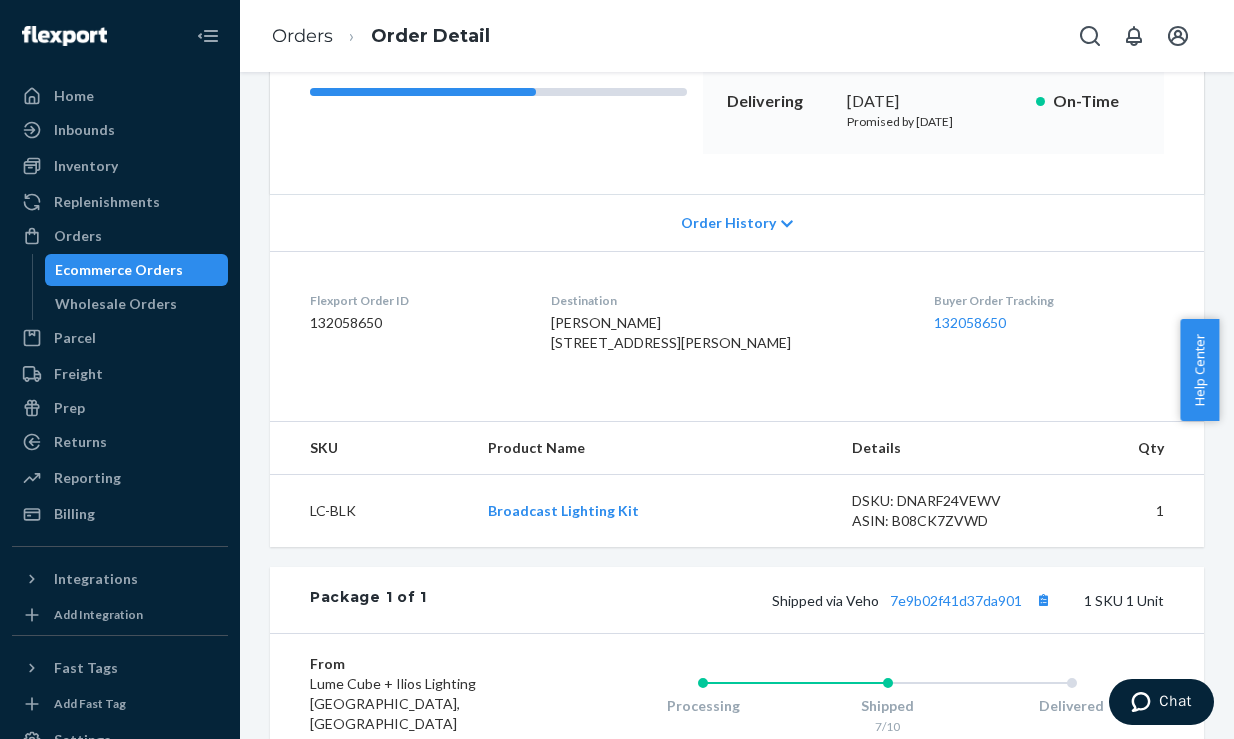 scroll, scrollTop: 0, scrollLeft: 0, axis: both 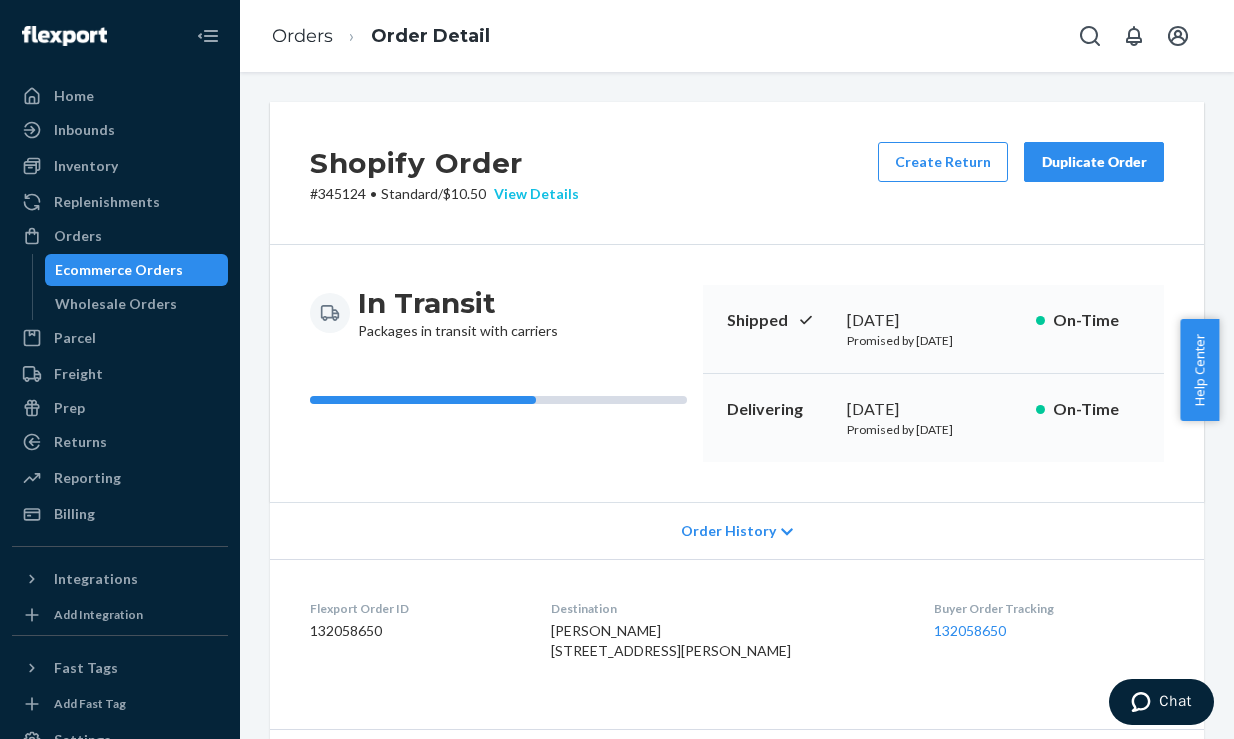 click on "View Details" at bounding box center (532, 194) 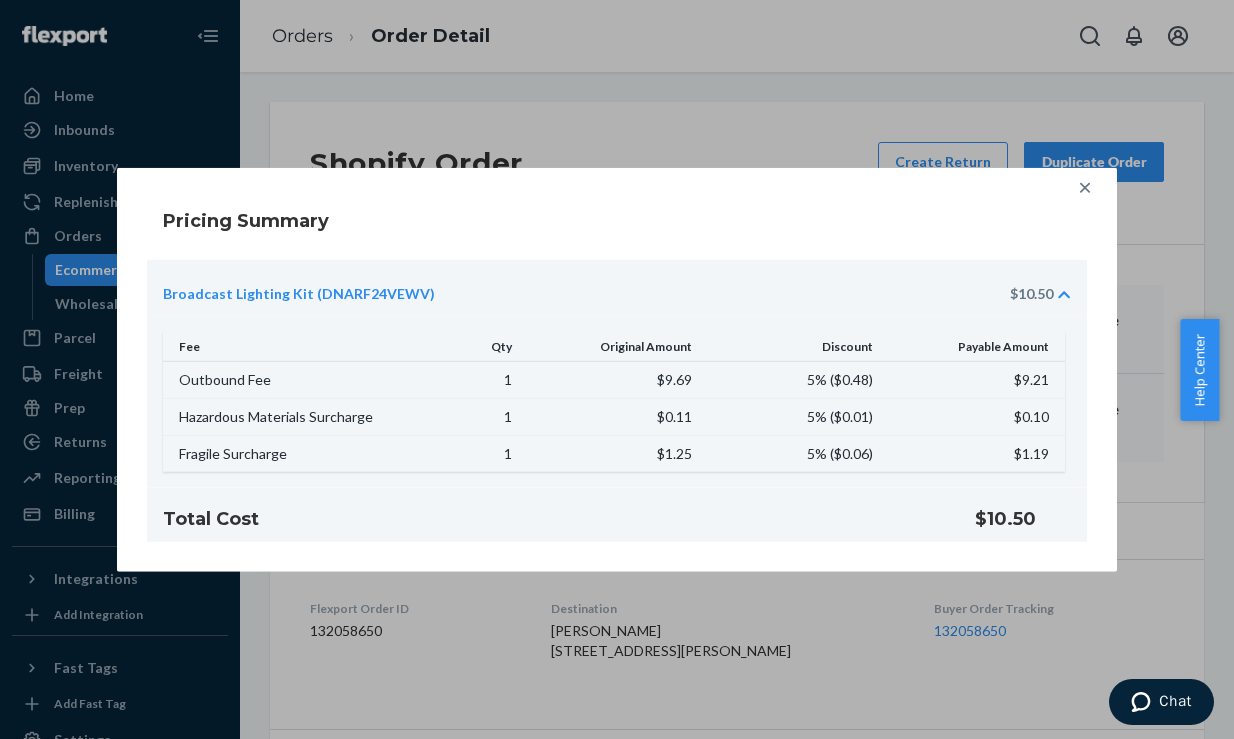 click 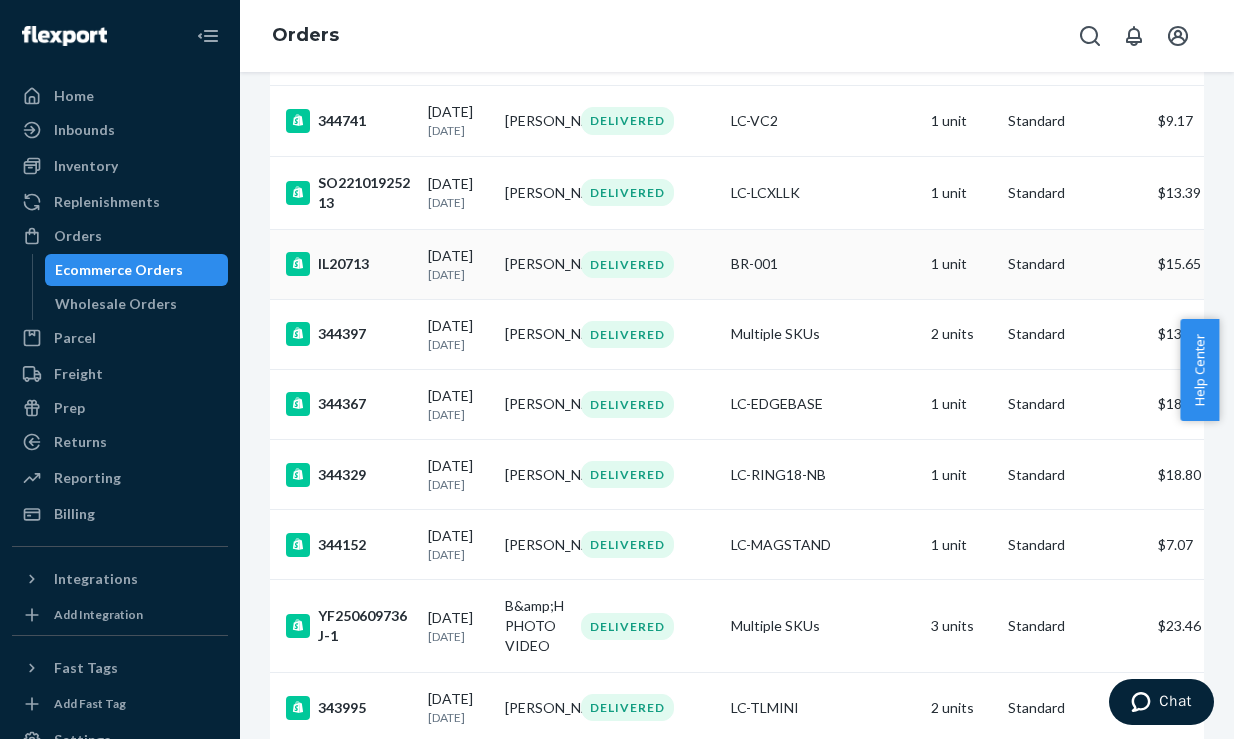 scroll, scrollTop: 1595, scrollLeft: 0, axis: vertical 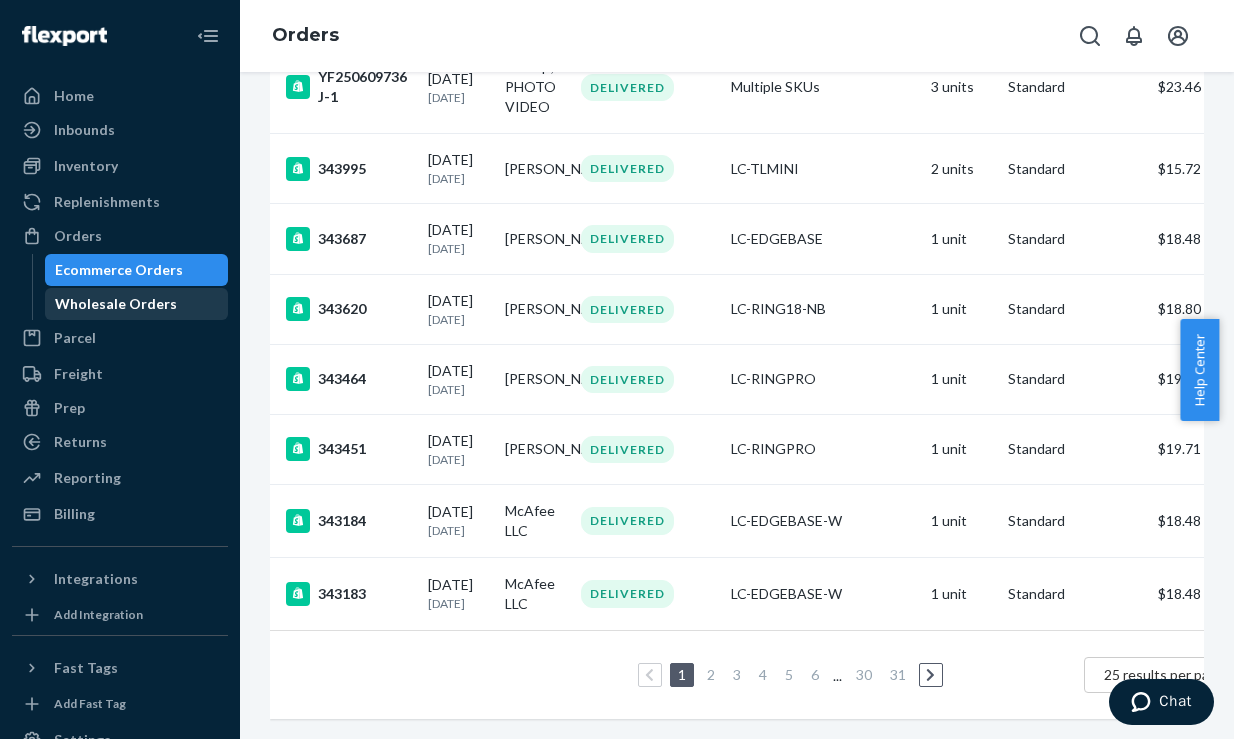 click on "Wholesale Orders" at bounding box center [116, 304] 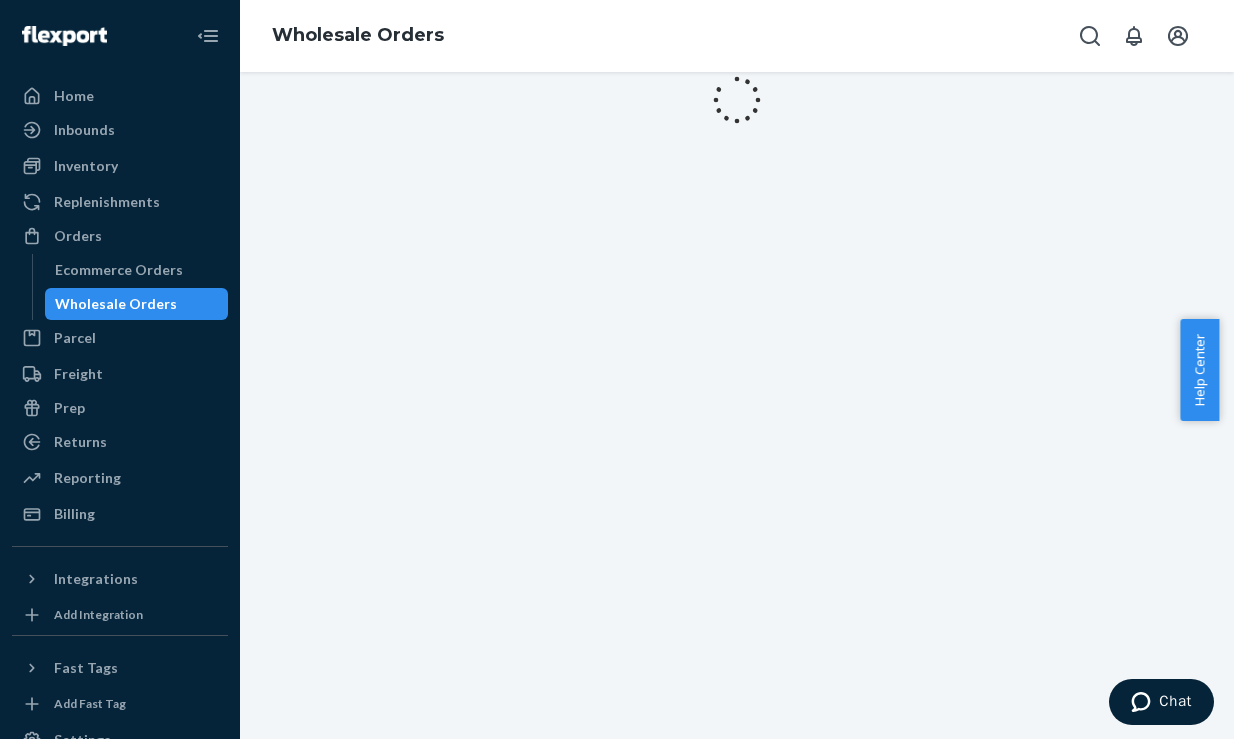 scroll, scrollTop: 0, scrollLeft: 0, axis: both 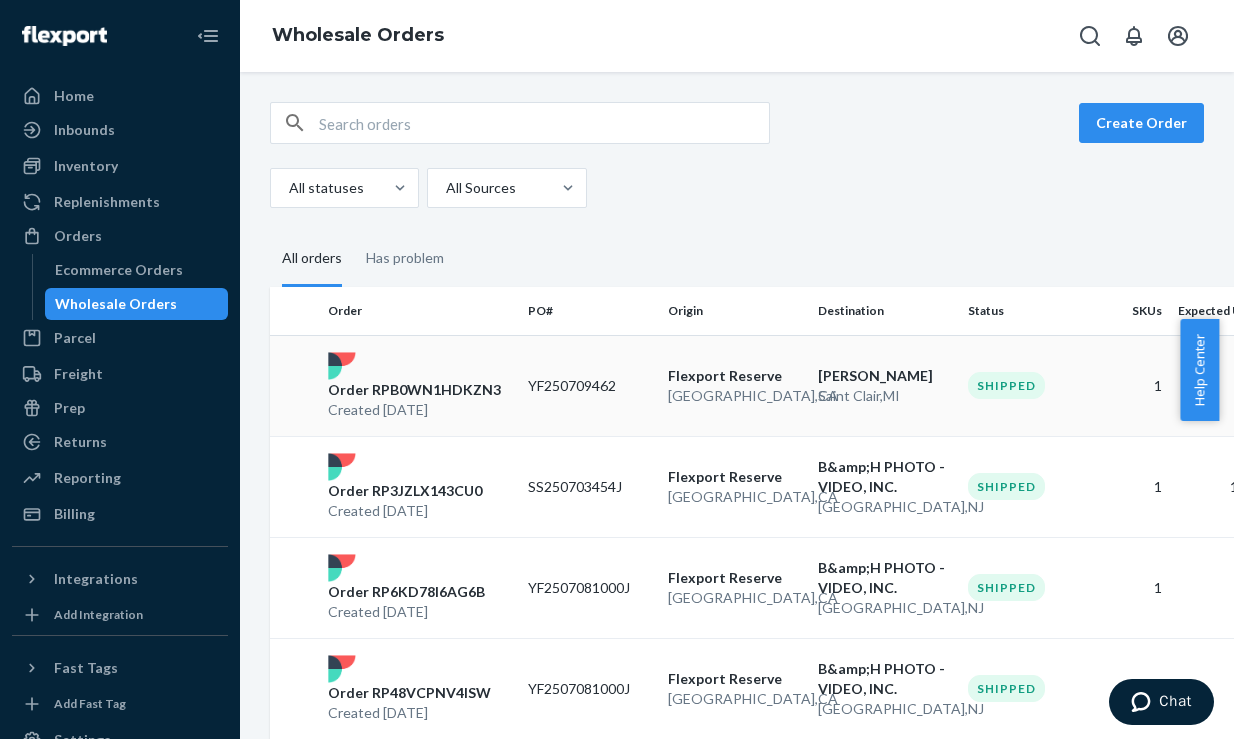 click on "Order RPB0WN1HDKZN3" at bounding box center [414, 390] 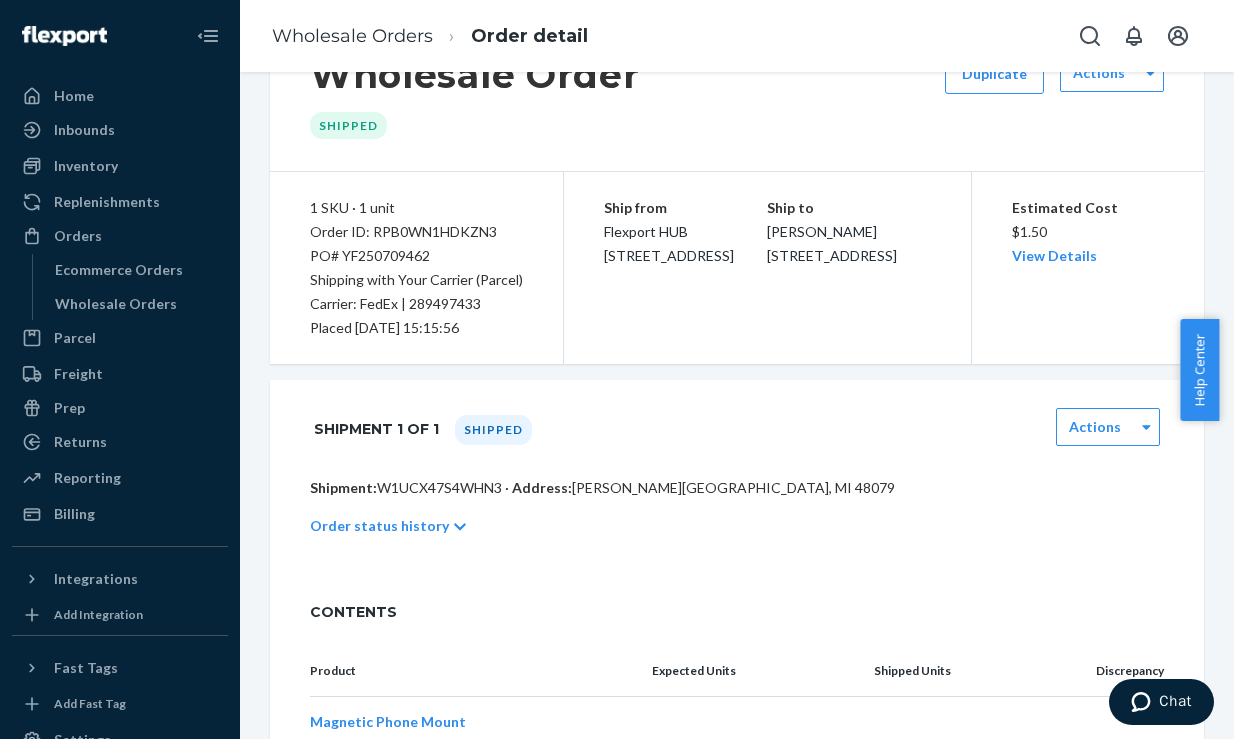scroll, scrollTop: 350, scrollLeft: 0, axis: vertical 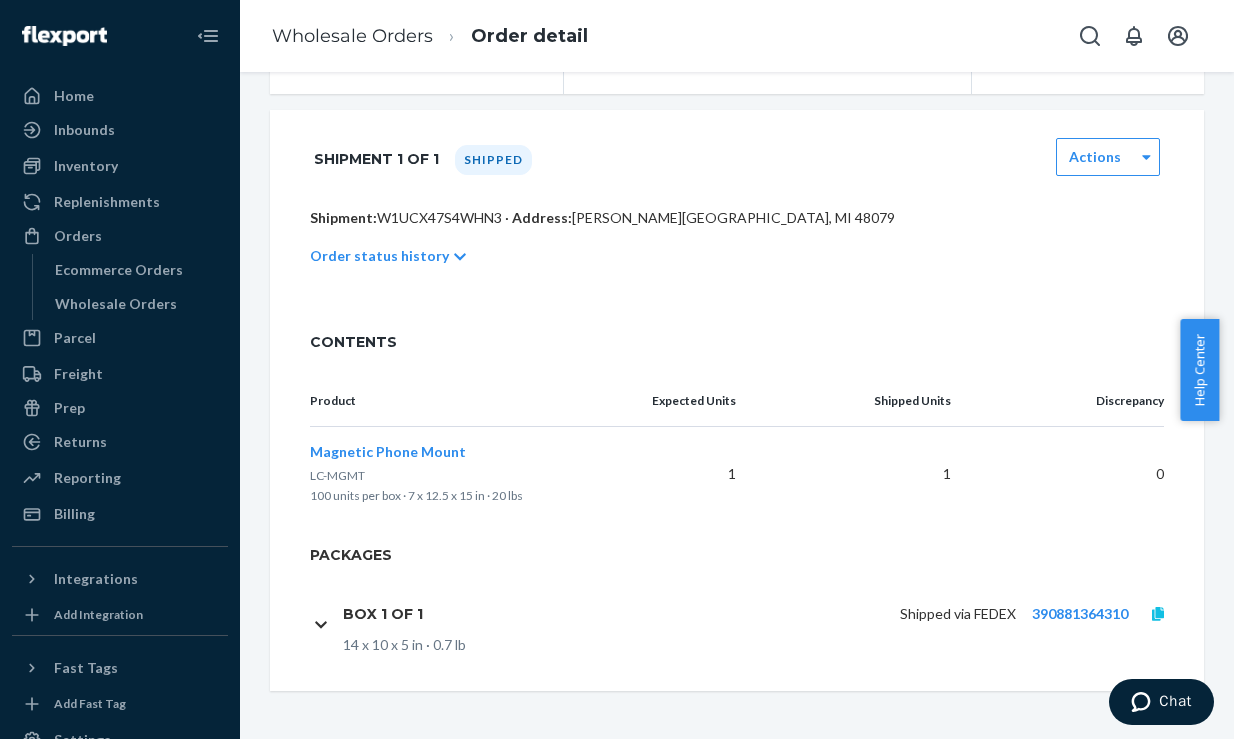 click 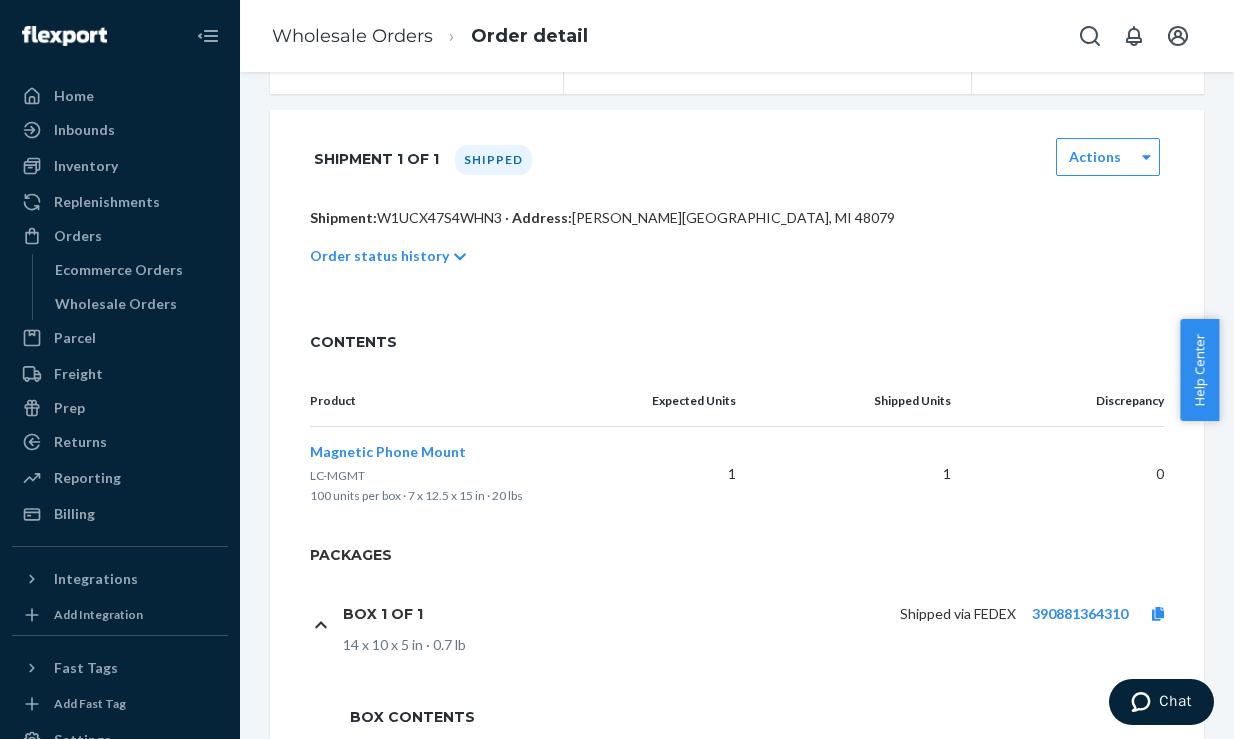 drag, startPoint x: 1089, startPoint y: 371, endPoint x: 1085, endPoint y: 383, distance: 12.649111 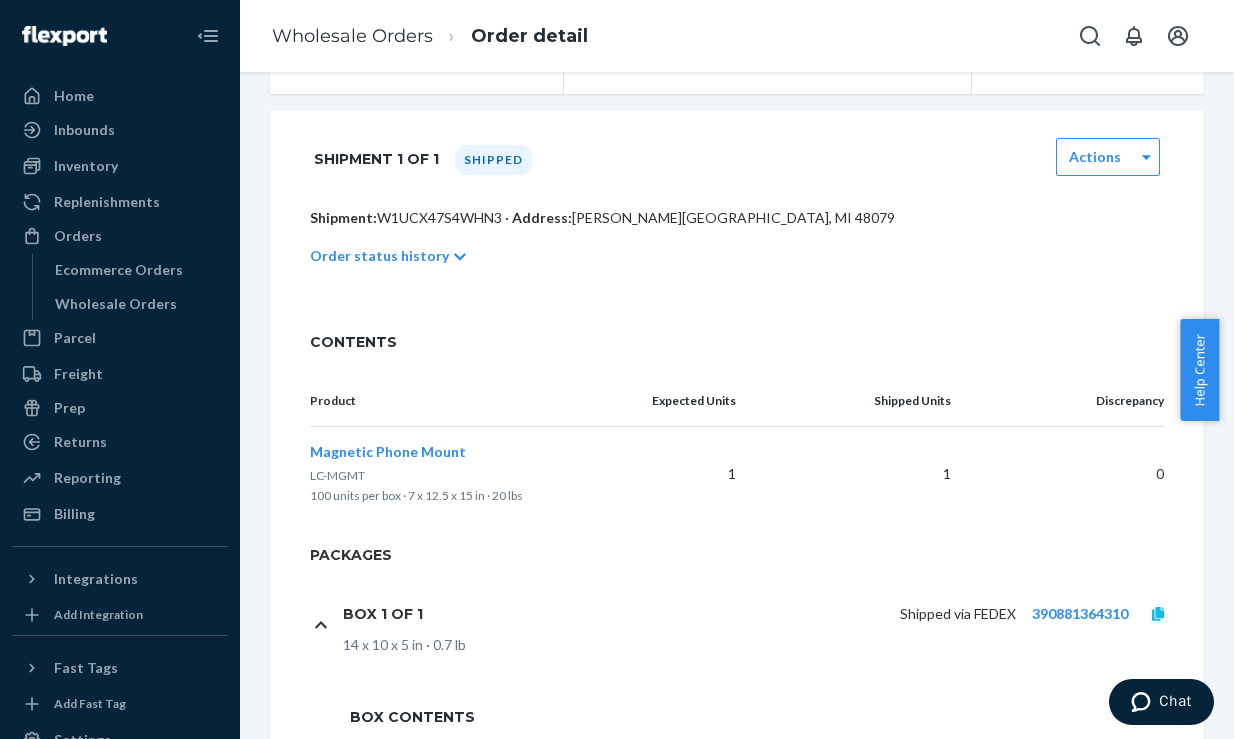 click 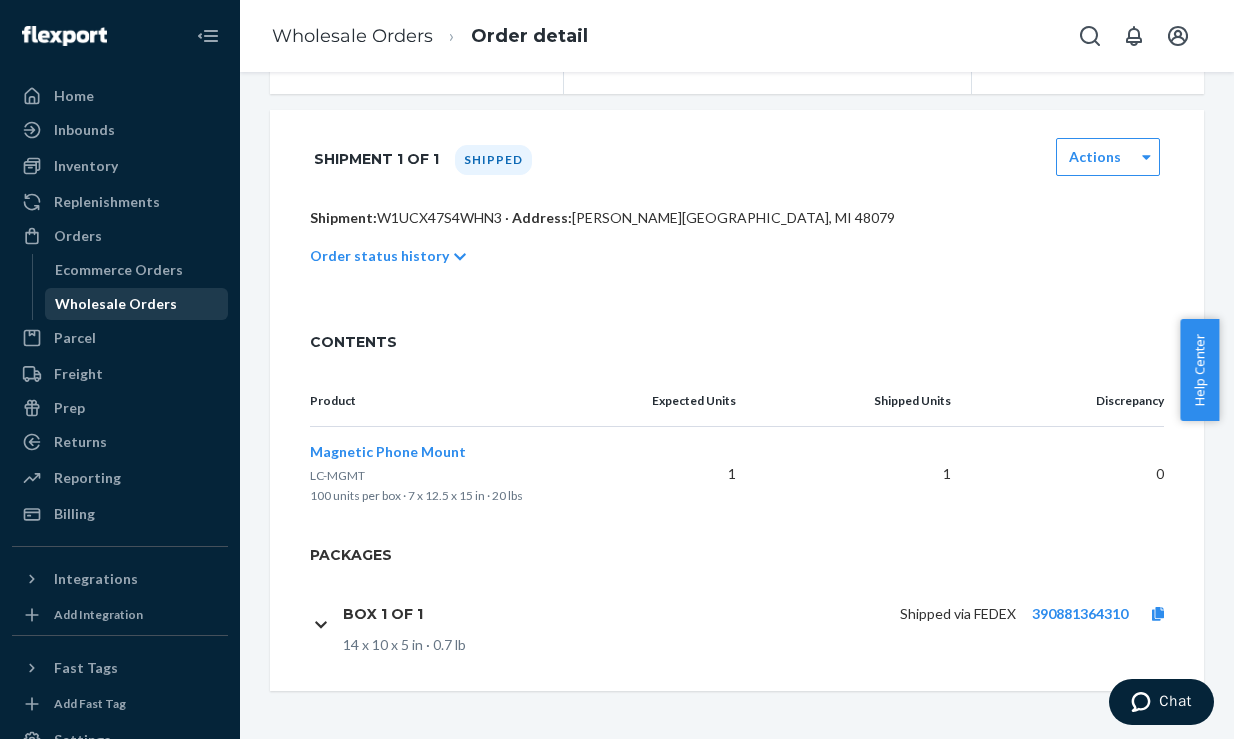 click on "Wholesale Orders" at bounding box center (137, 304) 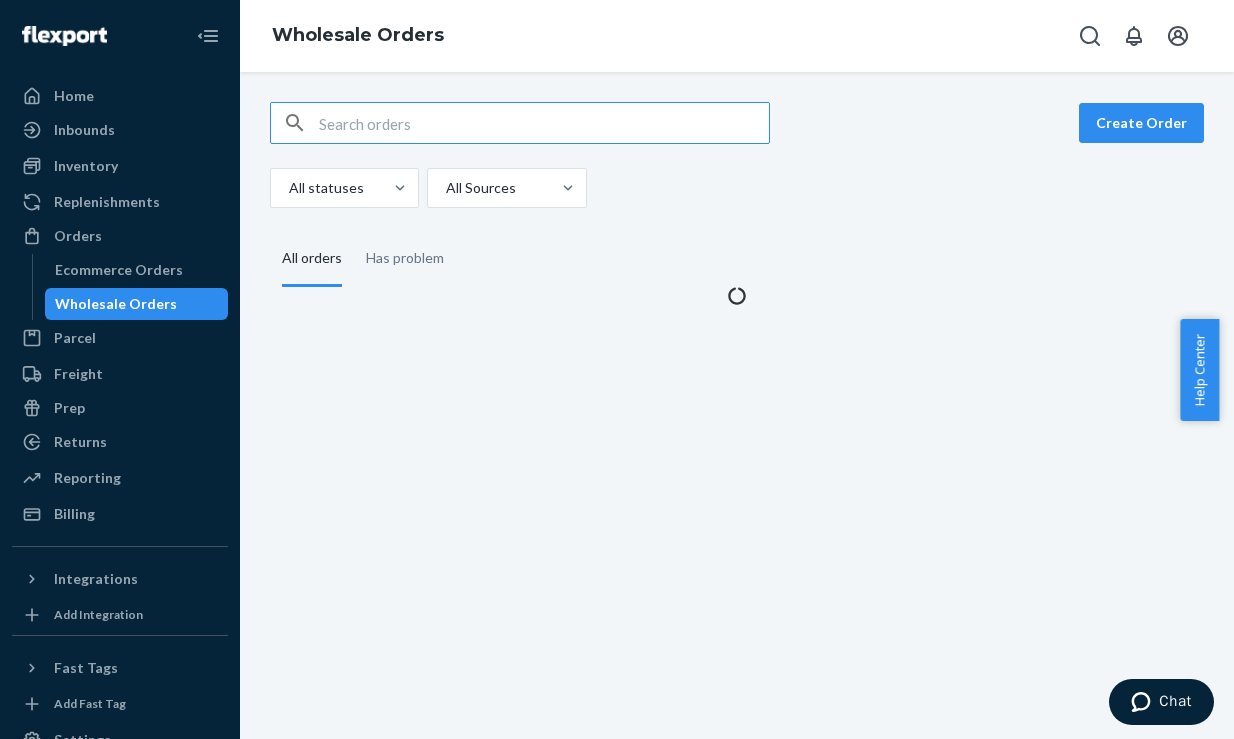 scroll, scrollTop: 0, scrollLeft: 0, axis: both 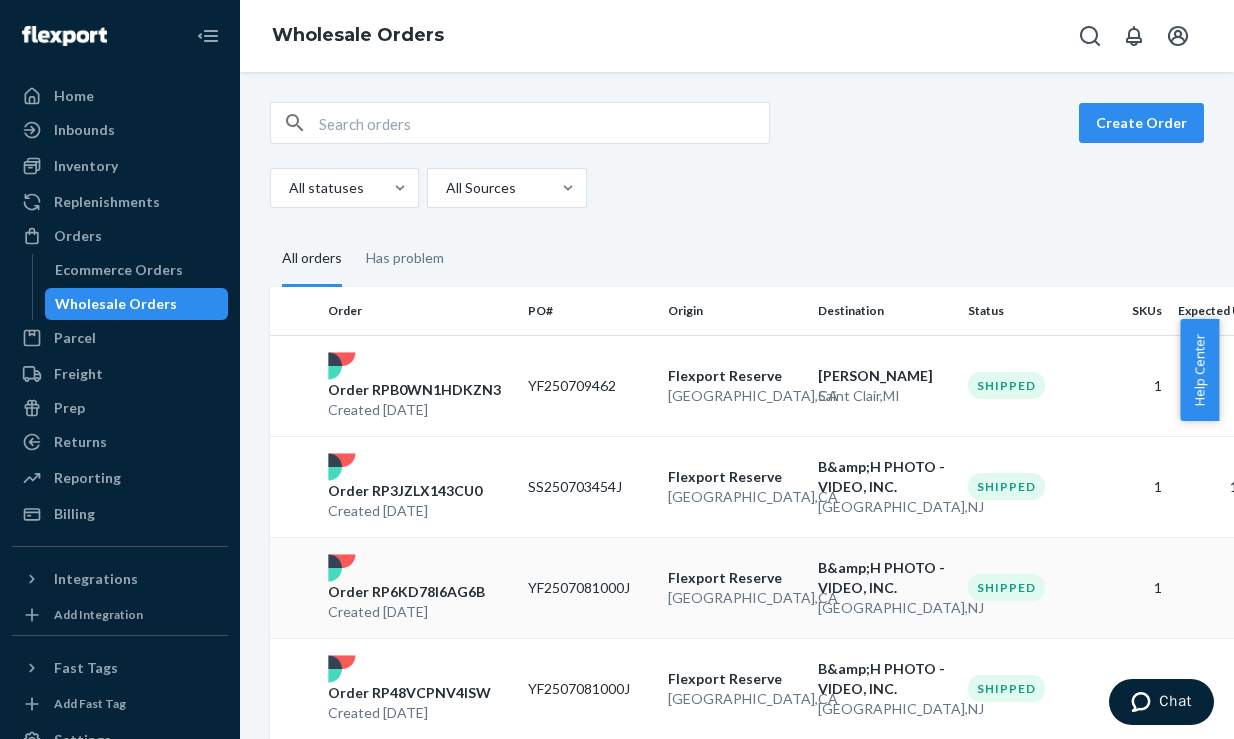 click on "YF2507081000J" at bounding box center (590, 587) 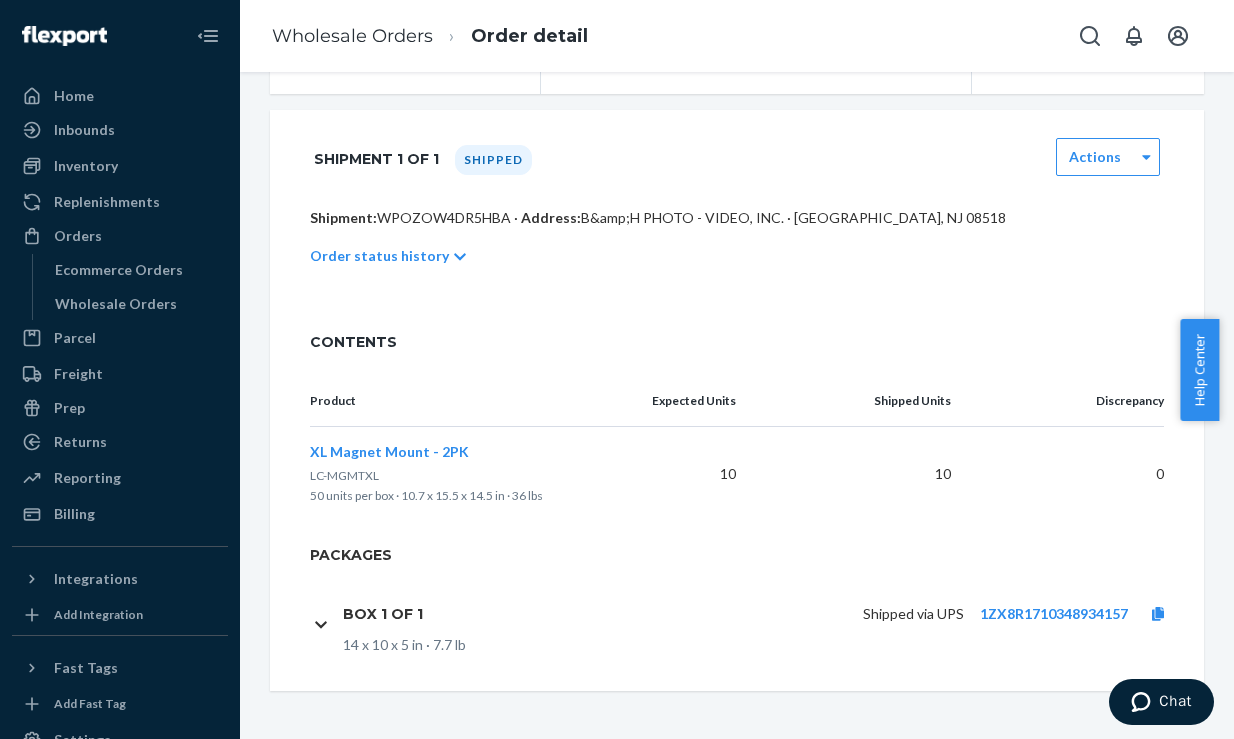 scroll, scrollTop: 0, scrollLeft: 0, axis: both 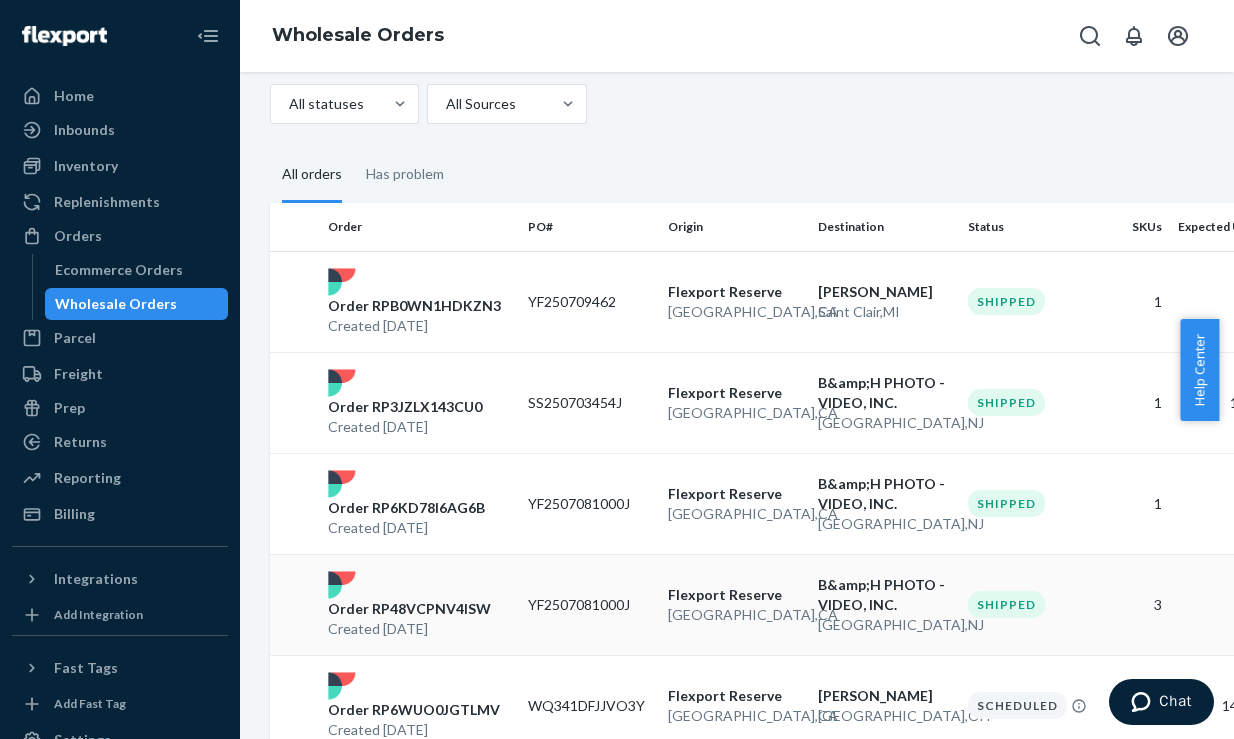 click on "YF2507081000J" at bounding box center (590, 604) 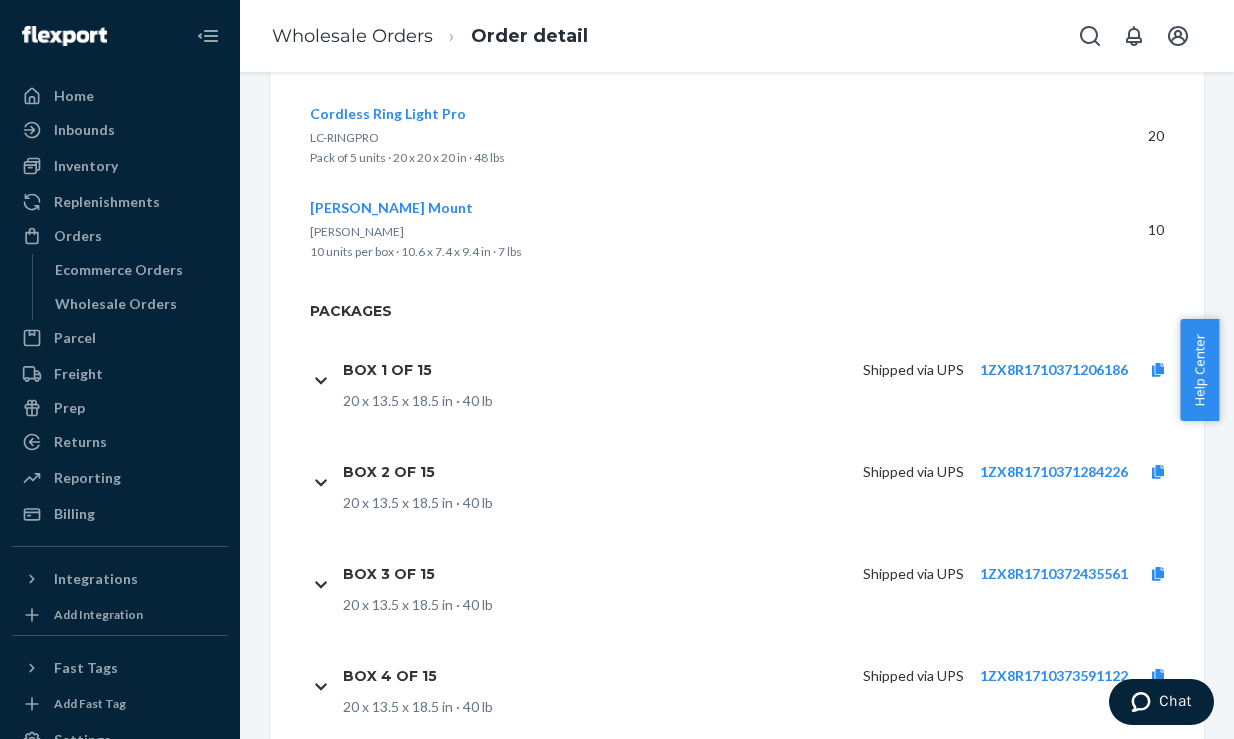 scroll, scrollTop: 923, scrollLeft: 0, axis: vertical 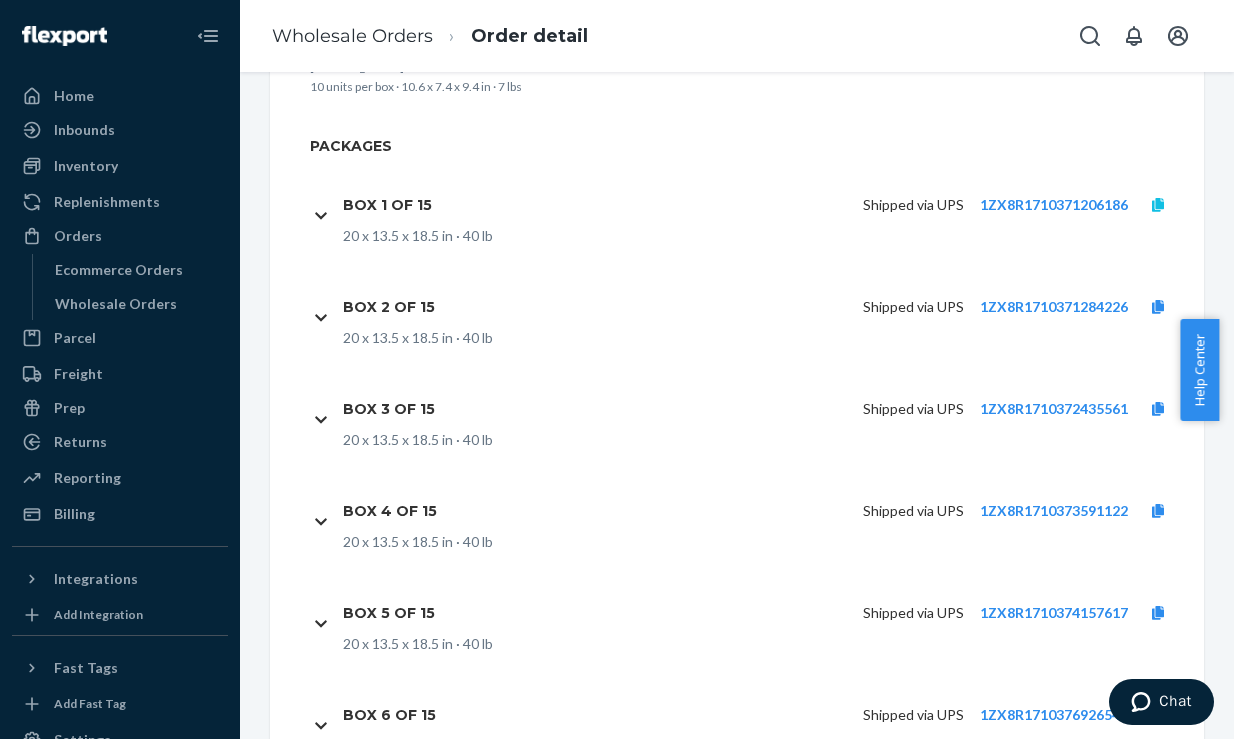 click at bounding box center [1158, 205] 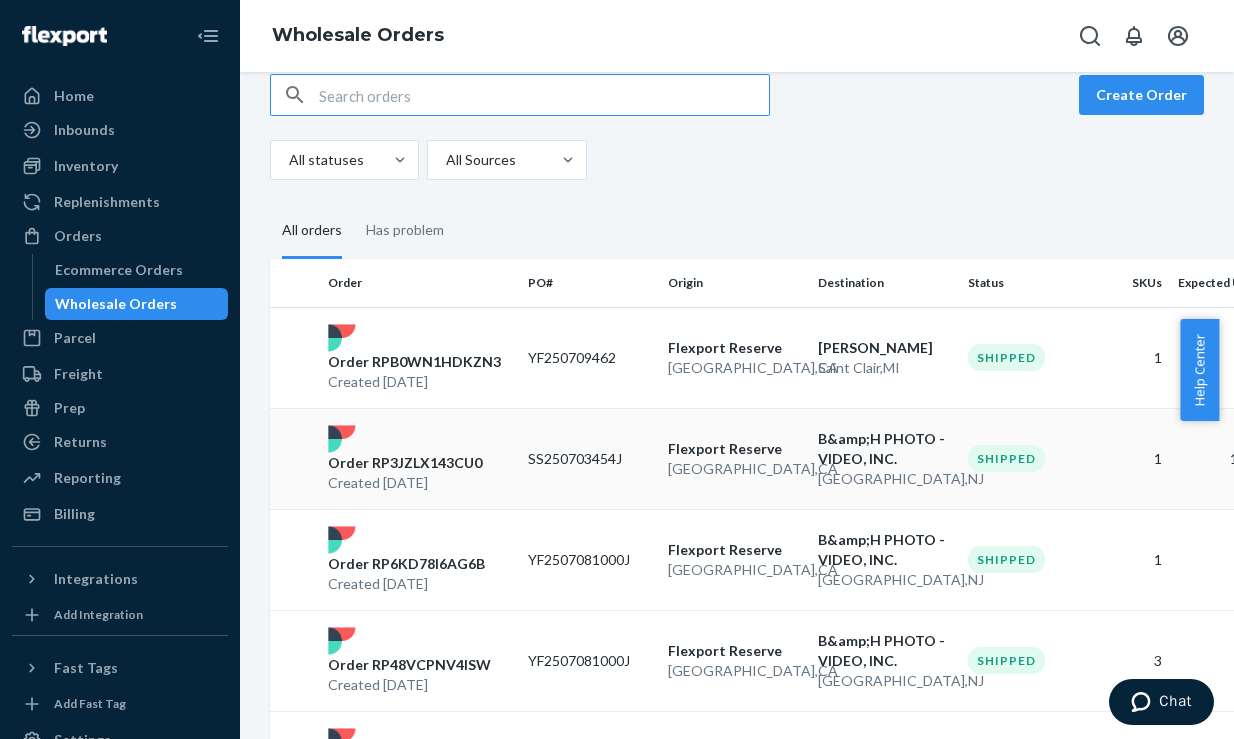 scroll, scrollTop: 100, scrollLeft: 0, axis: vertical 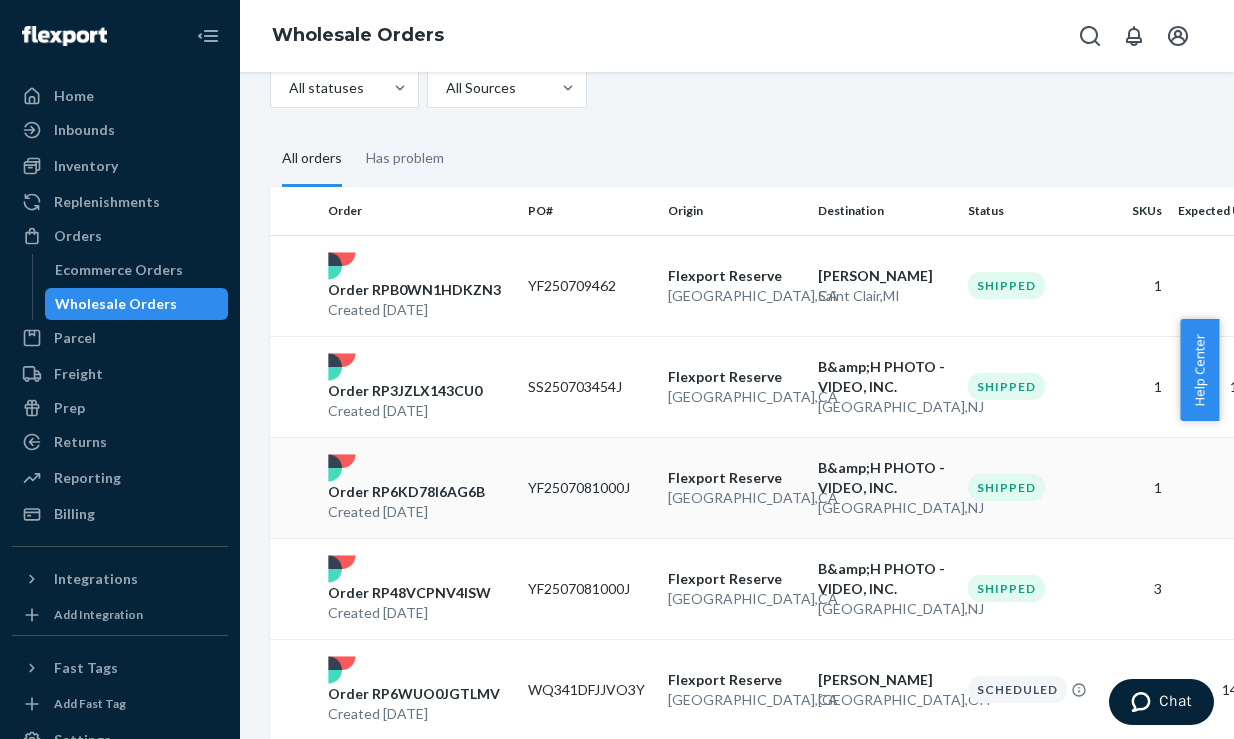click on "Order RP6KD78I6AG6B Created [DATE]" at bounding box center (420, 488) 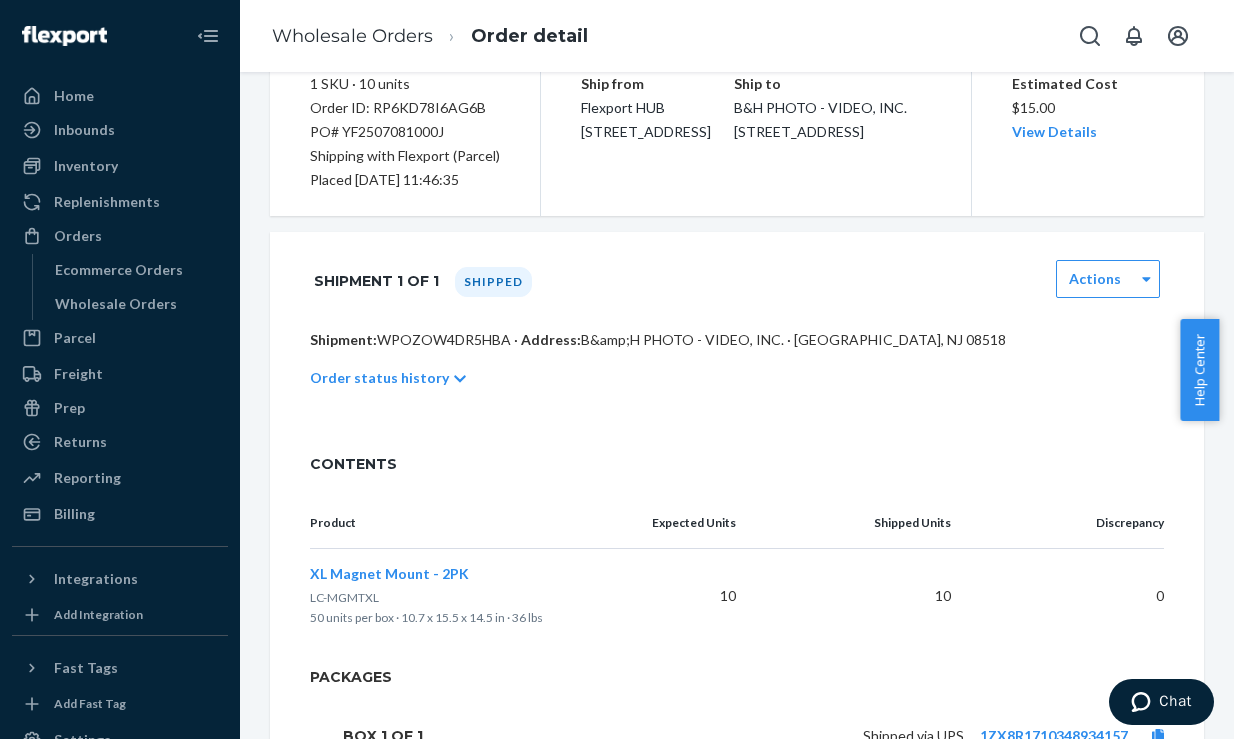 scroll, scrollTop: 326, scrollLeft: 0, axis: vertical 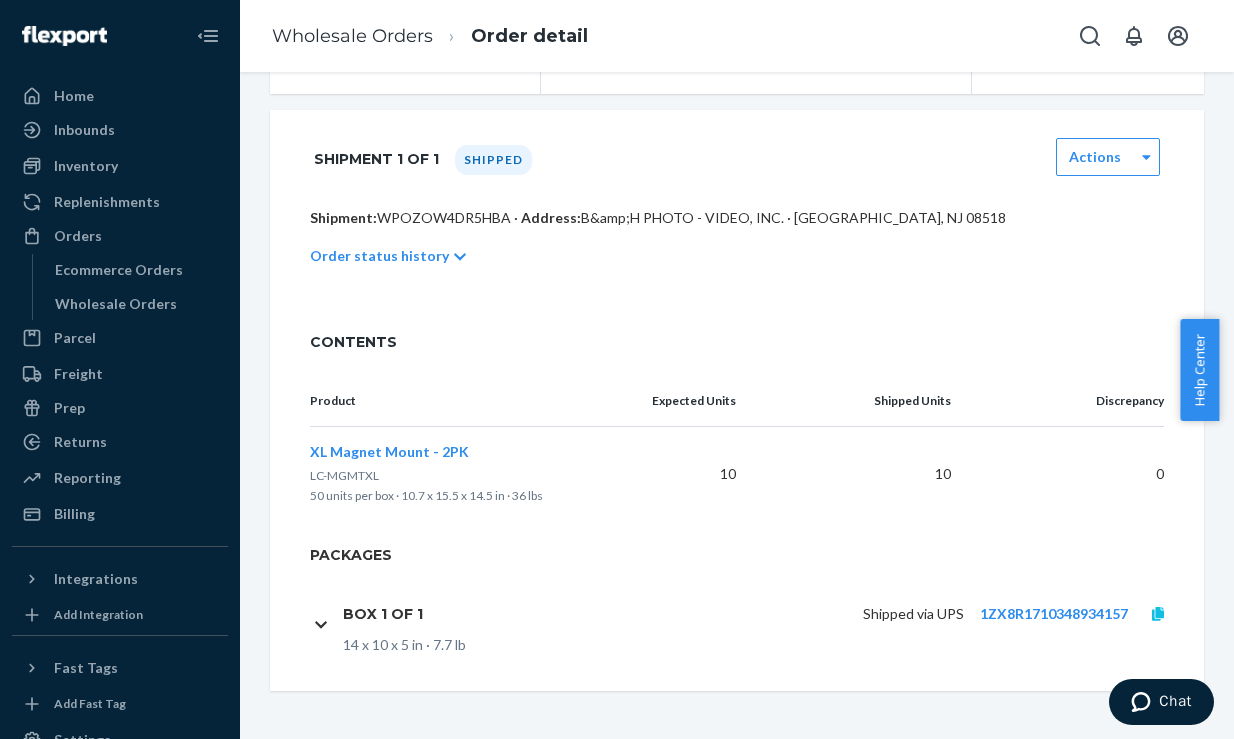 click at bounding box center (1158, 614) 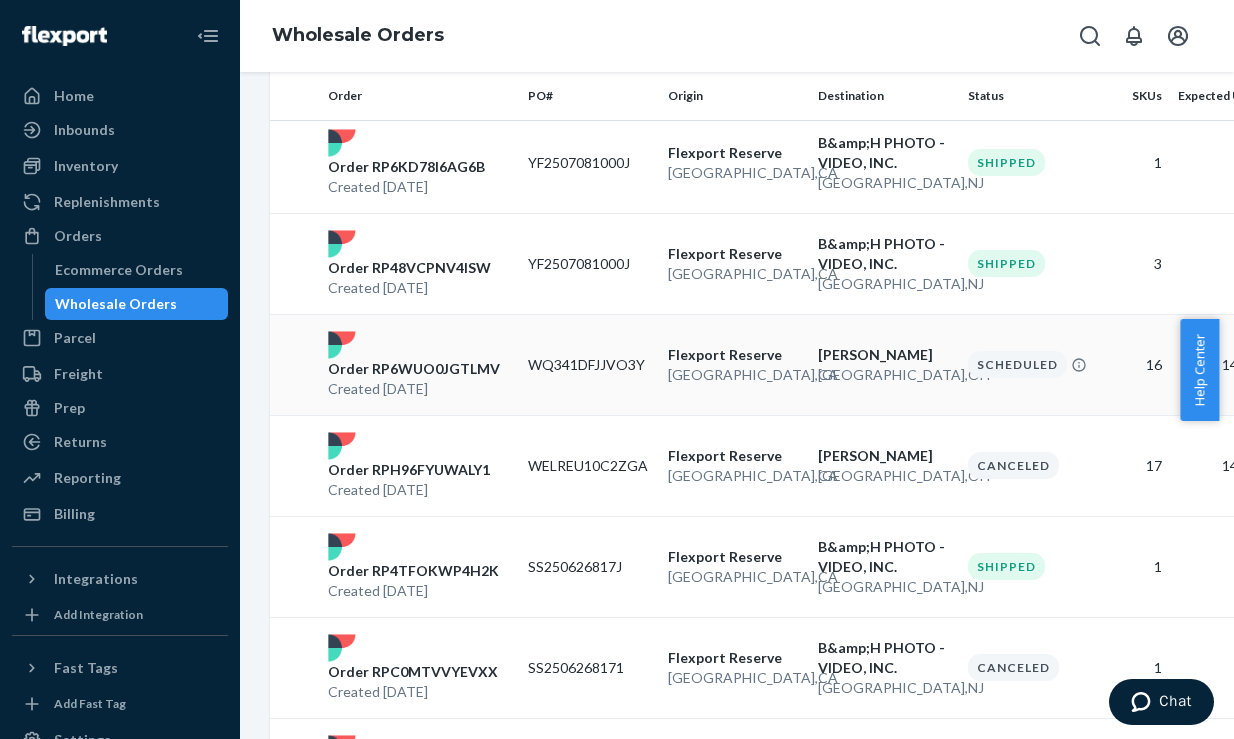 scroll, scrollTop: 429, scrollLeft: 0, axis: vertical 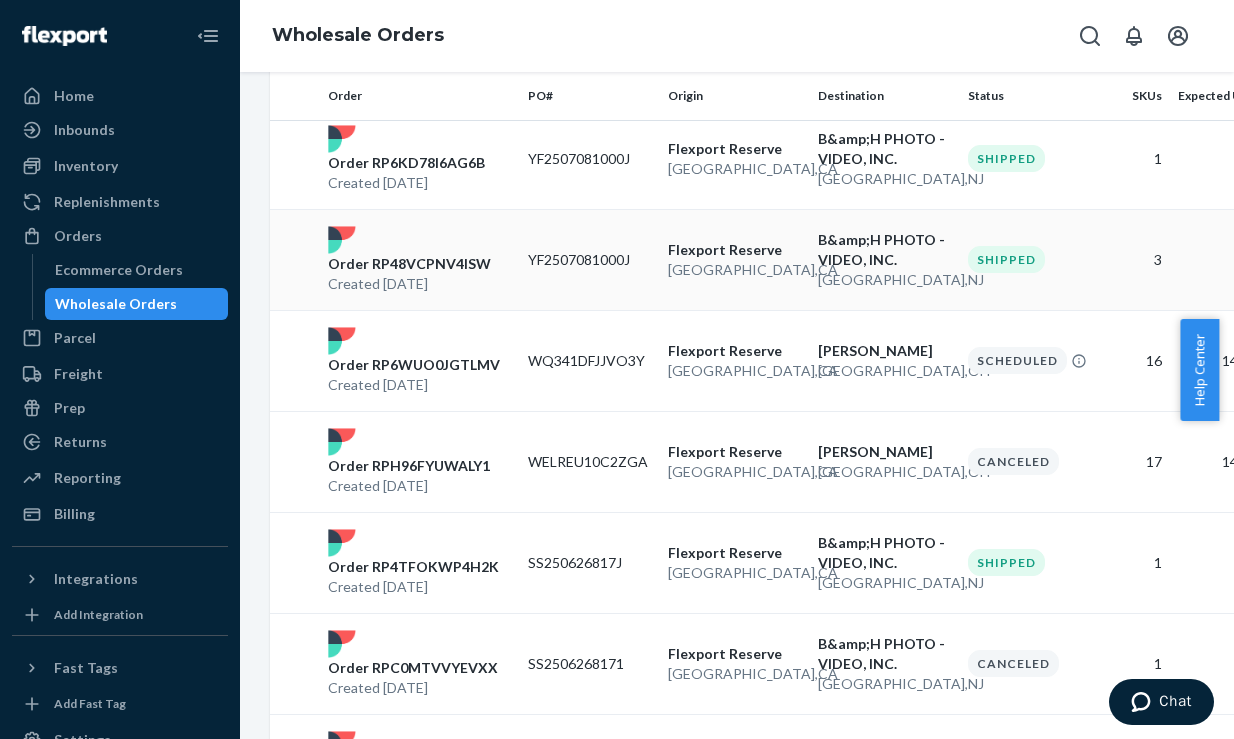 click on "[GEOGRAPHIC_DATA] ,  [GEOGRAPHIC_DATA]" at bounding box center (735, 270) 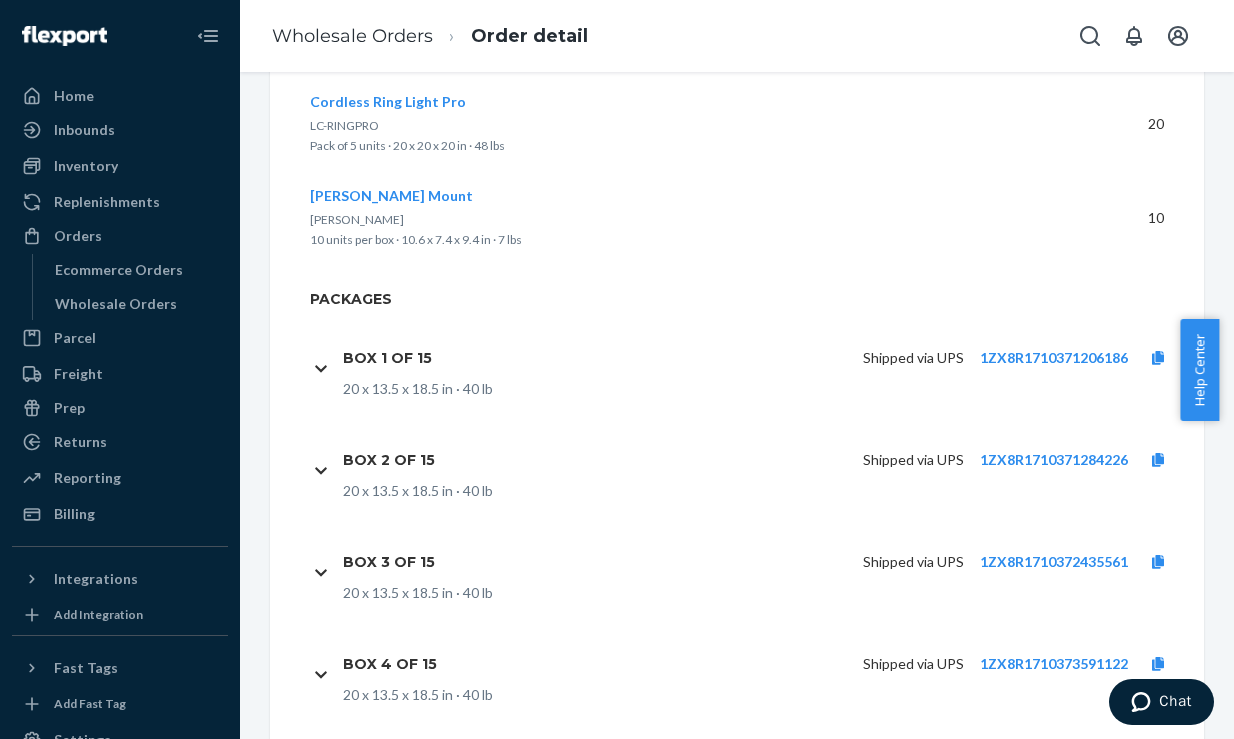 scroll, scrollTop: 0, scrollLeft: 0, axis: both 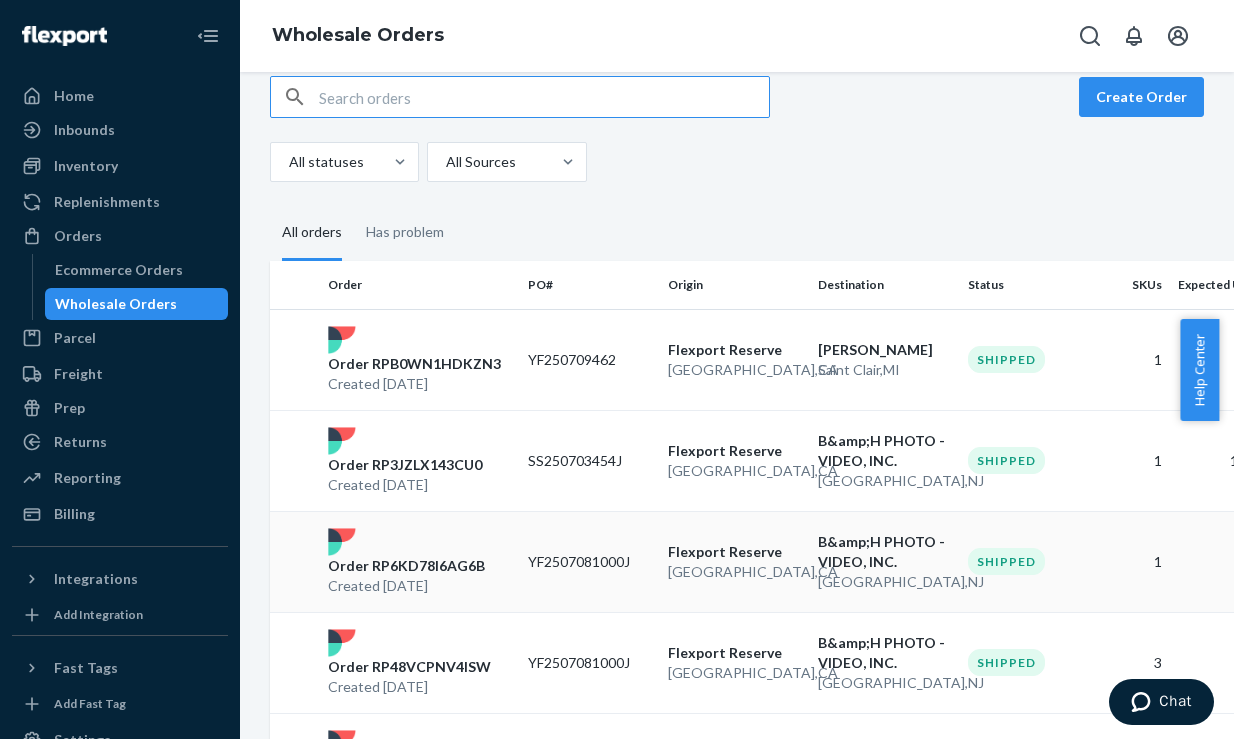 click on "YF2507081000J" at bounding box center (590, 561) 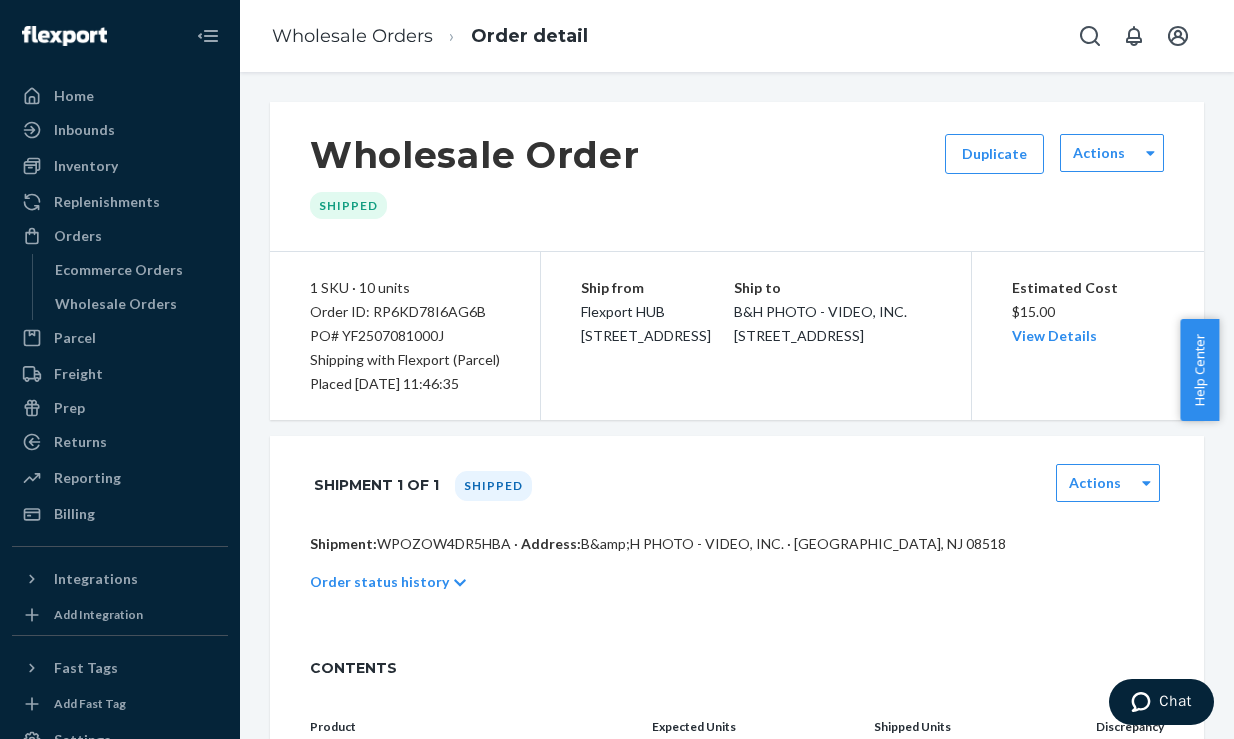 scroll, scrollTop: 326, scrollLeft: 0, axis: vertical 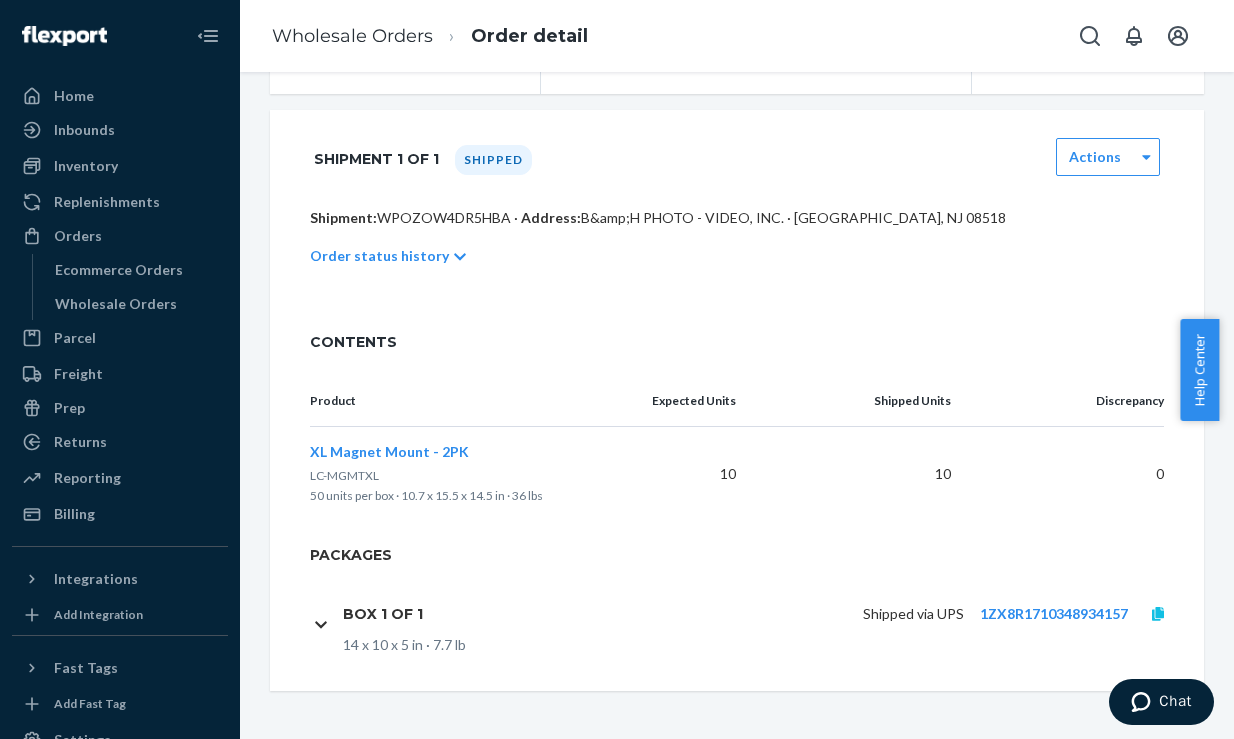 click 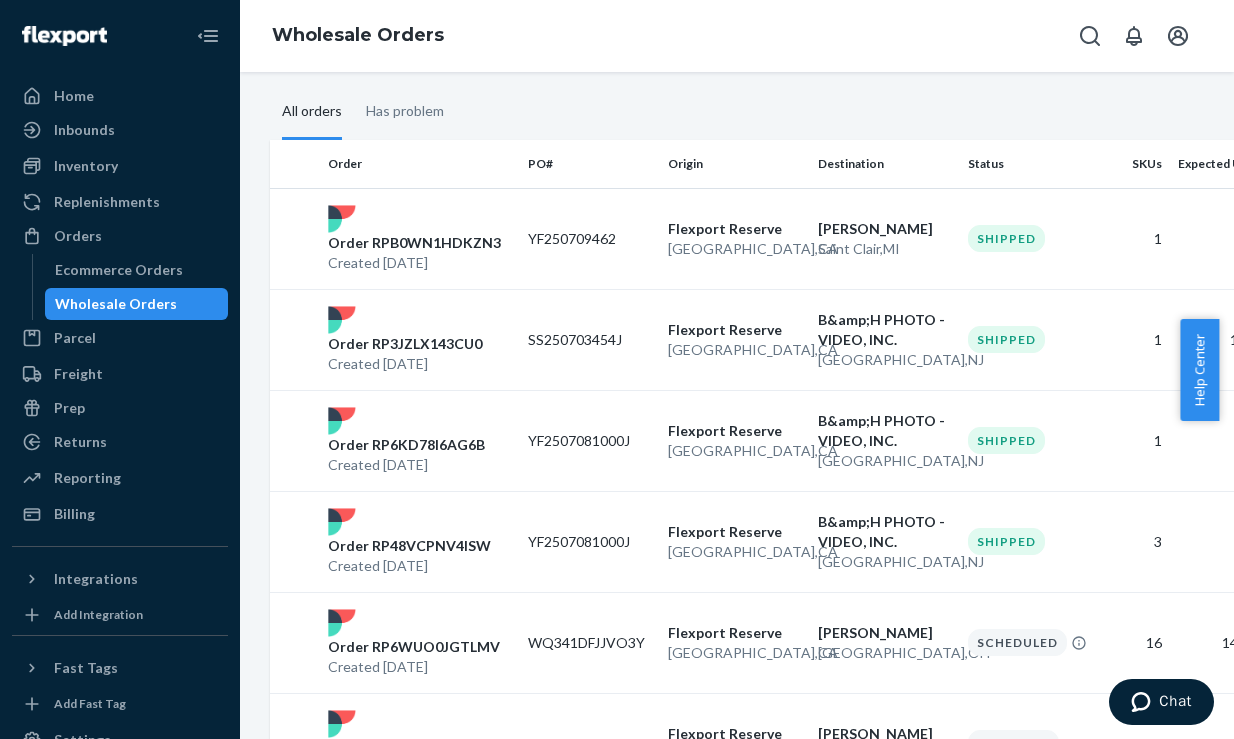 scroll, scrollTop: 278, scrollLeft: 0, axis: vertical 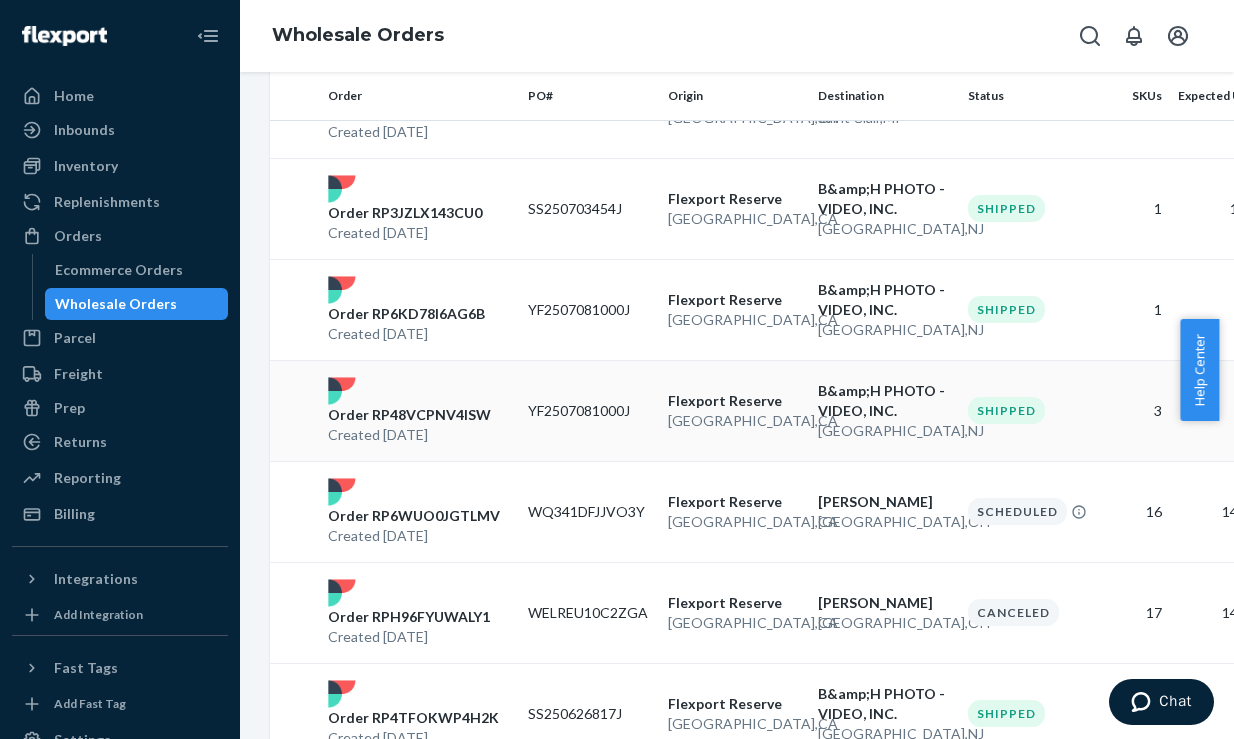 click on "YF2507081000J" at bounding box center (590, 410) 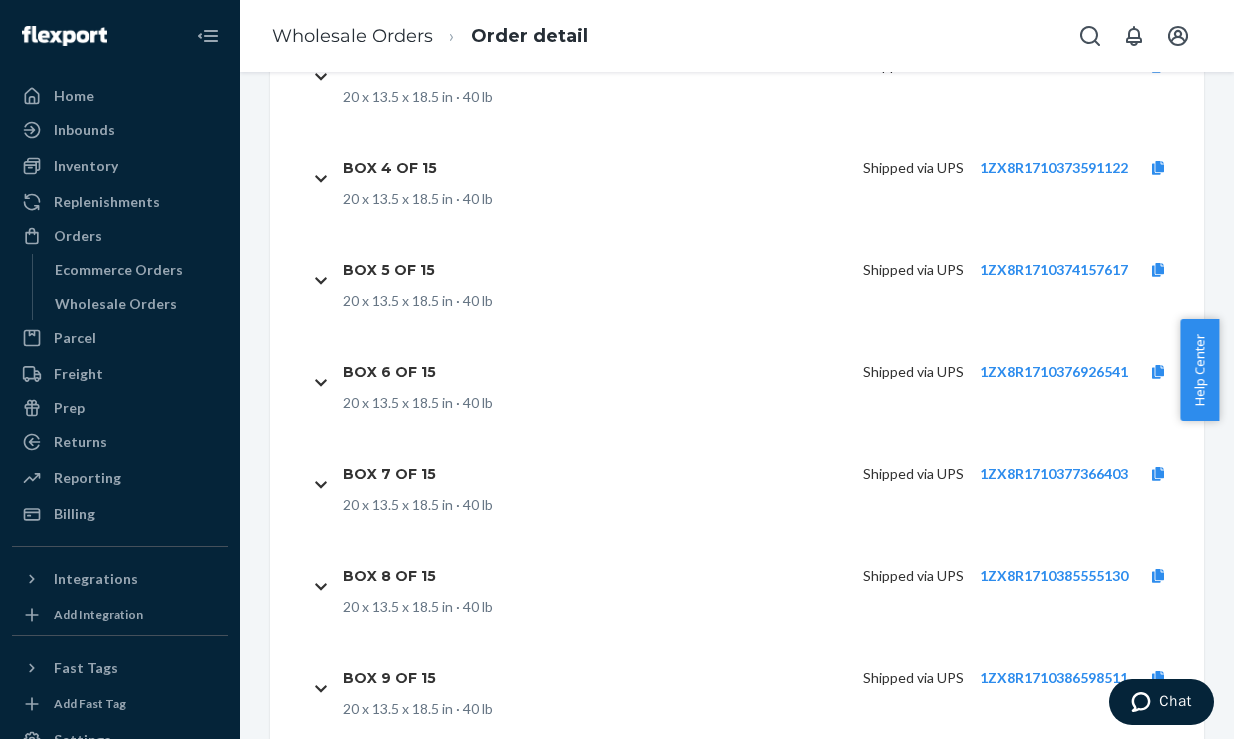 scroll, scrollTop: 842, scrollLeft: 0, axis: vertical 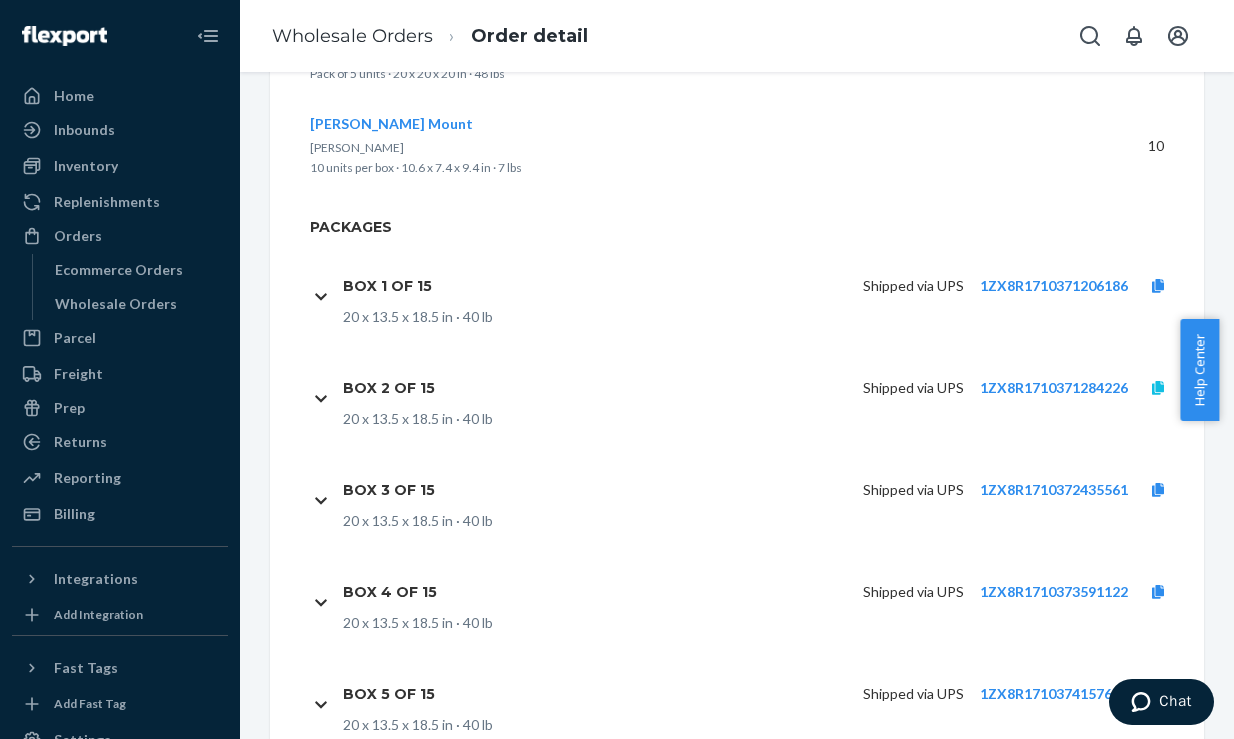 click at bounding box center (1158, 388) 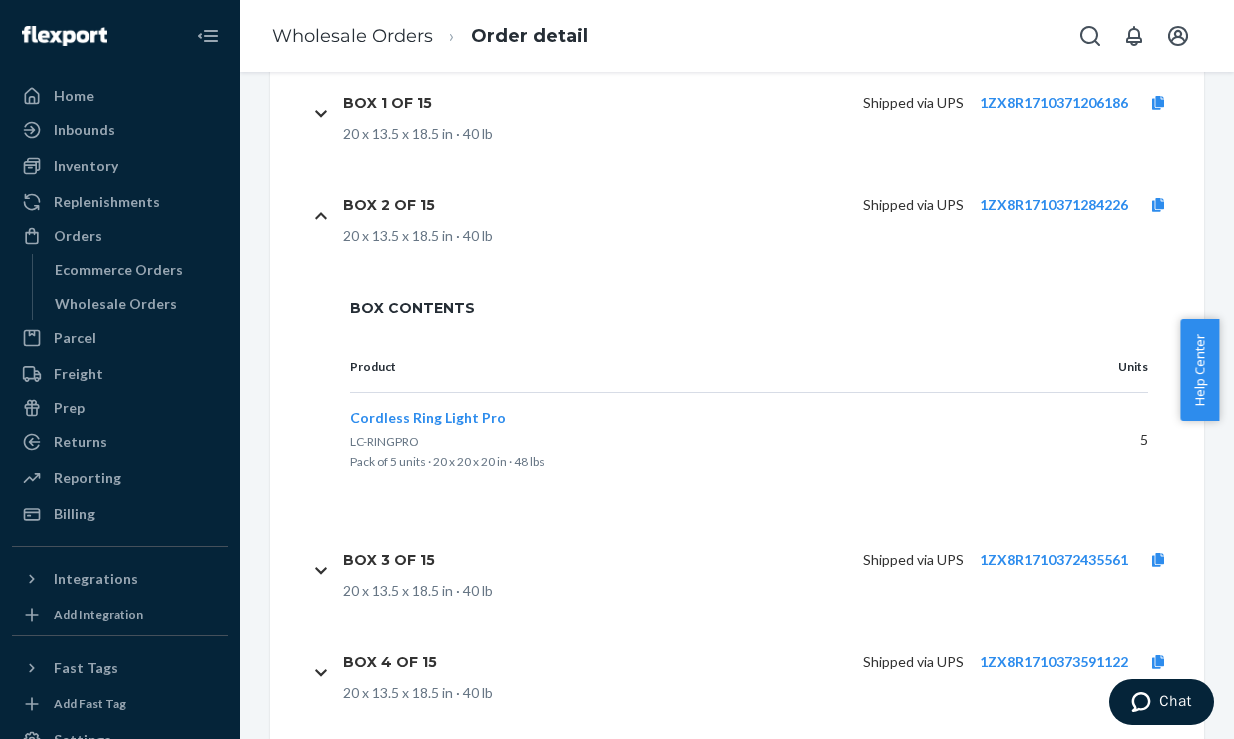 scroll, scrollTop: 1131, scrollLeft: 0, axis: vertical 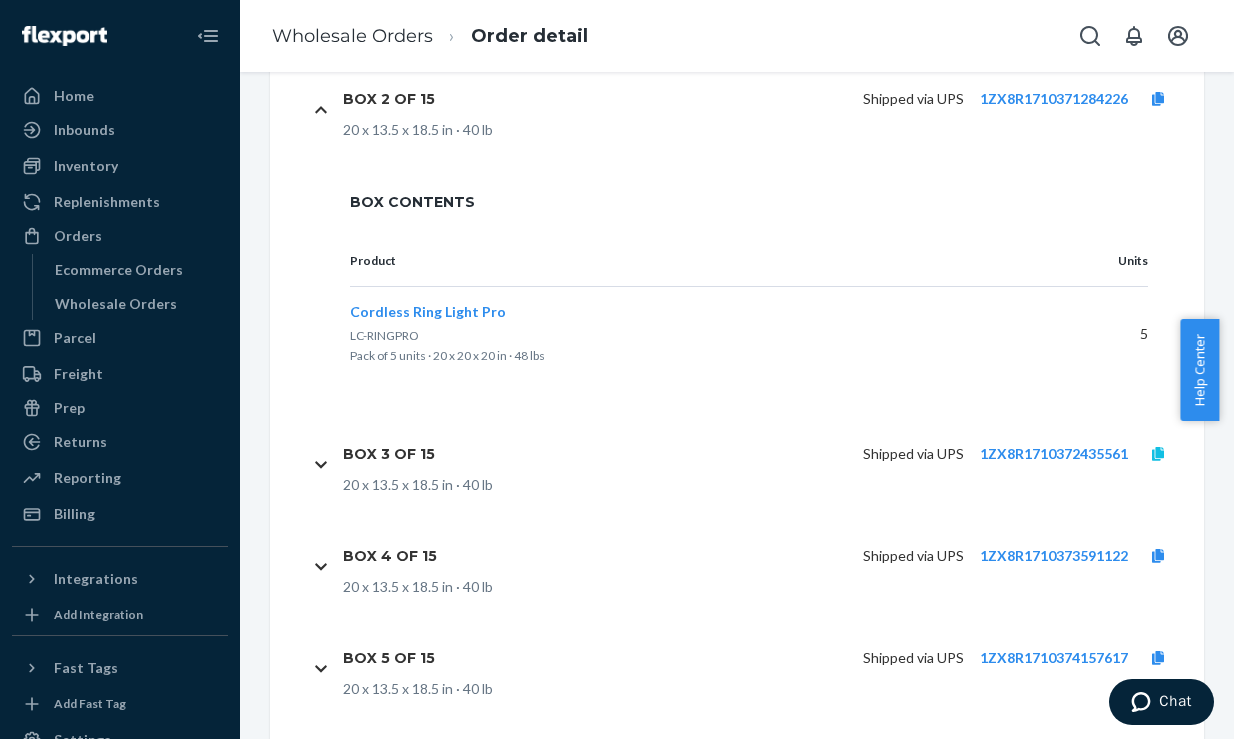 click 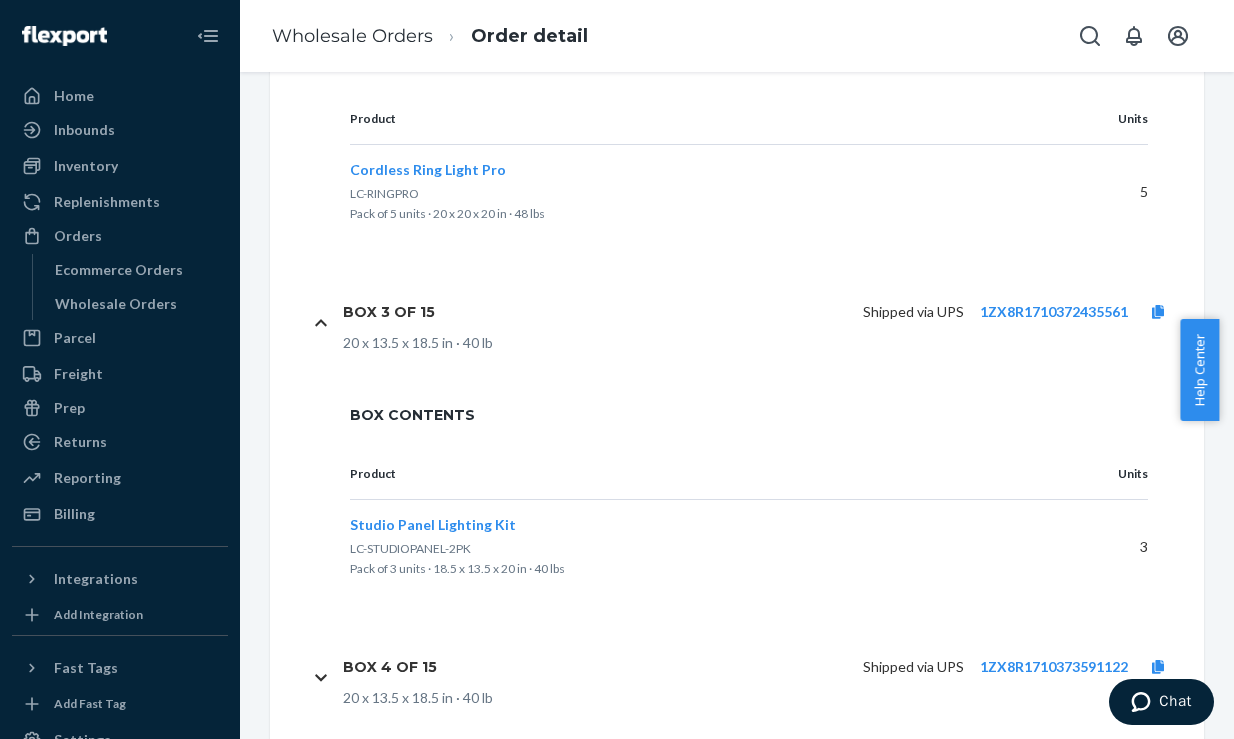 scroll, scrollTop: 1474, scrollLeft: 0, axis: vertical 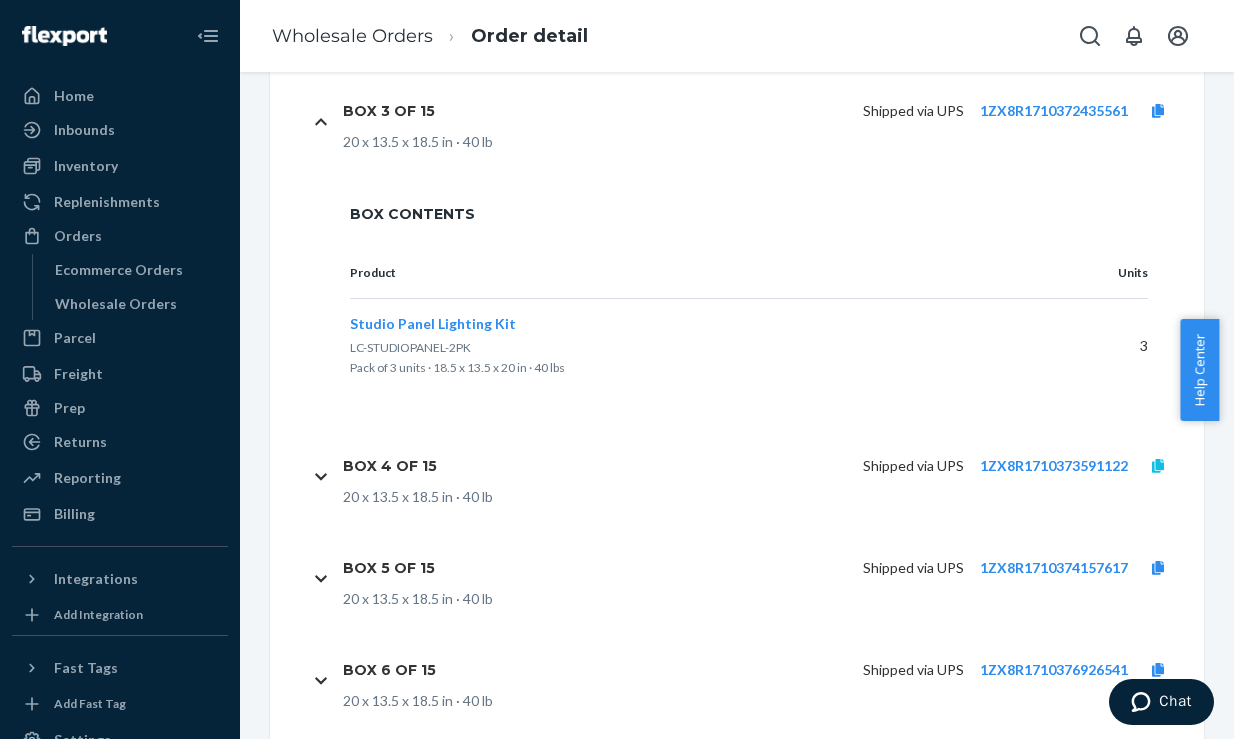 click at bounding box center [1158, 466] 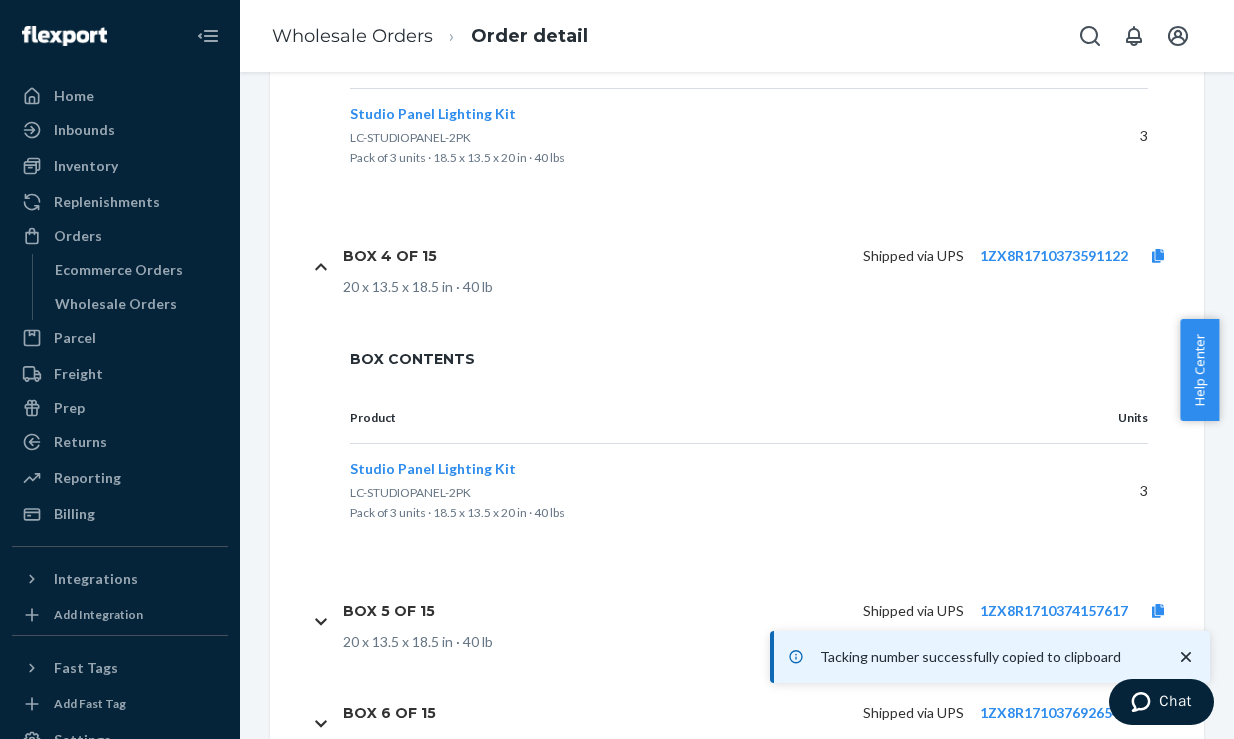 scroll, scrollTop: 1776, scrollLeft: 0, axis: vertical 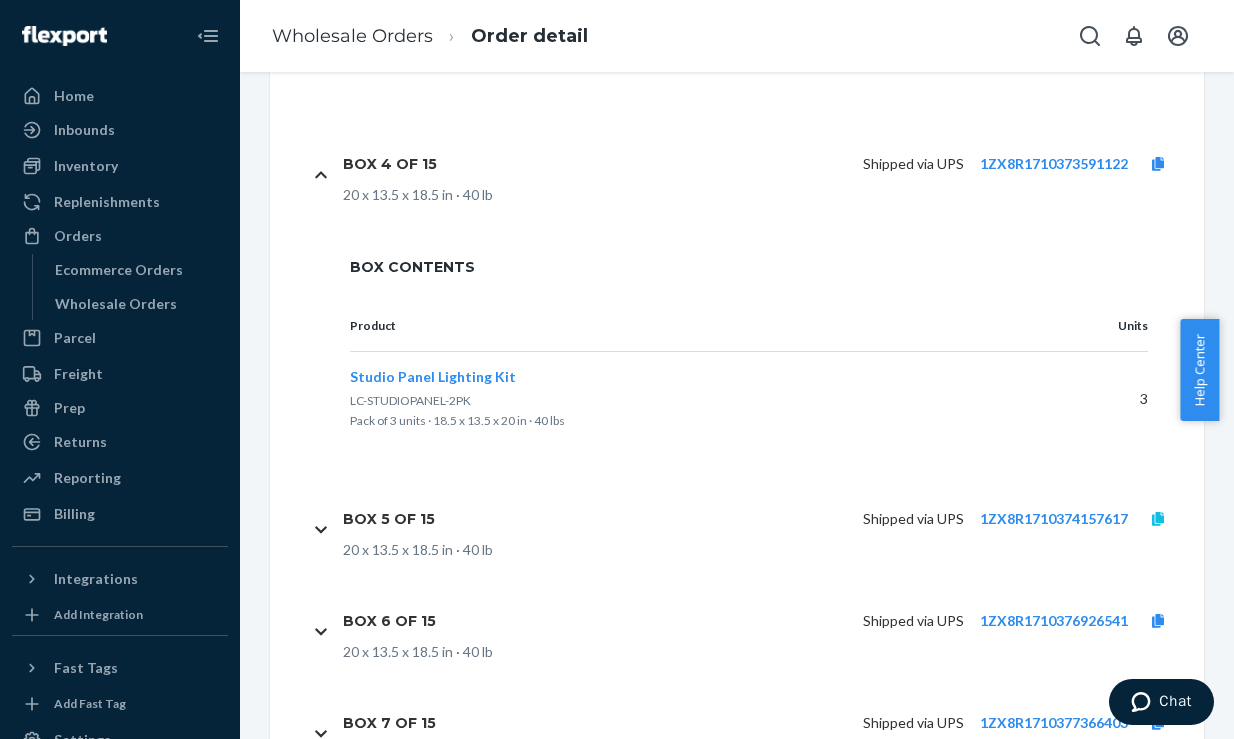 click 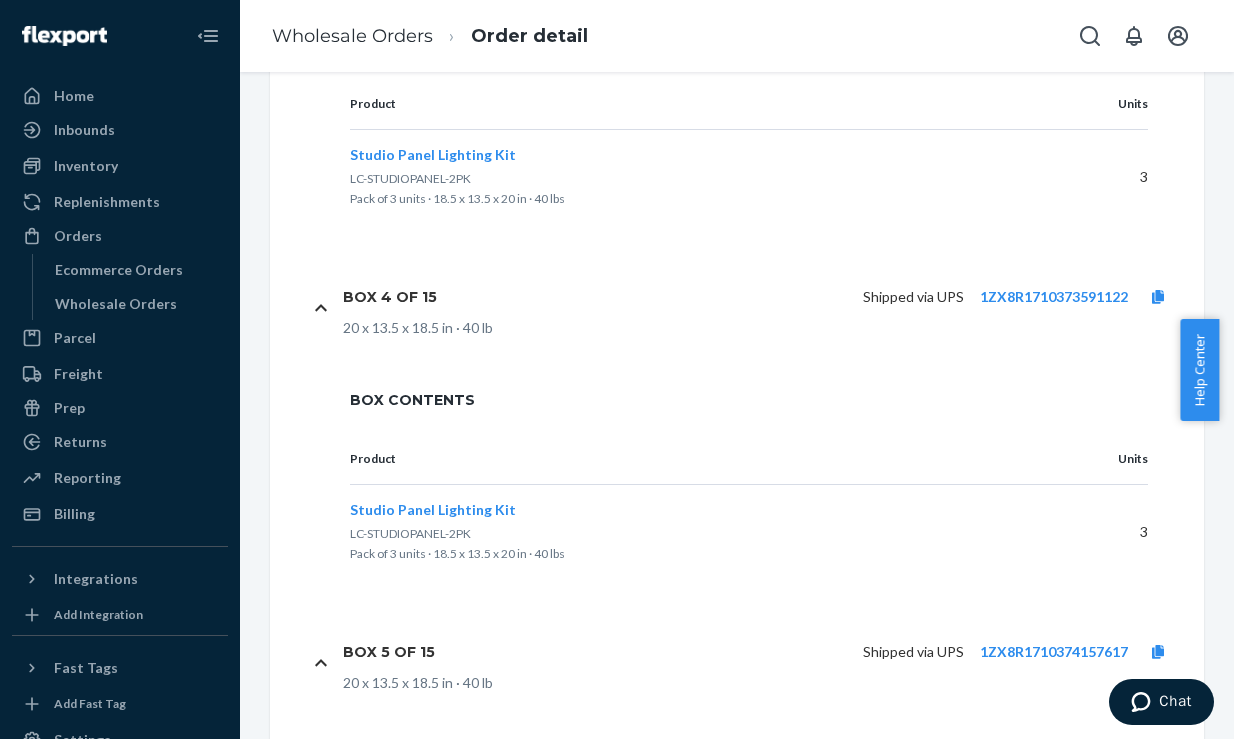 scroll, scrollTop: 1500, scrollLeft: 0, axis: vertical 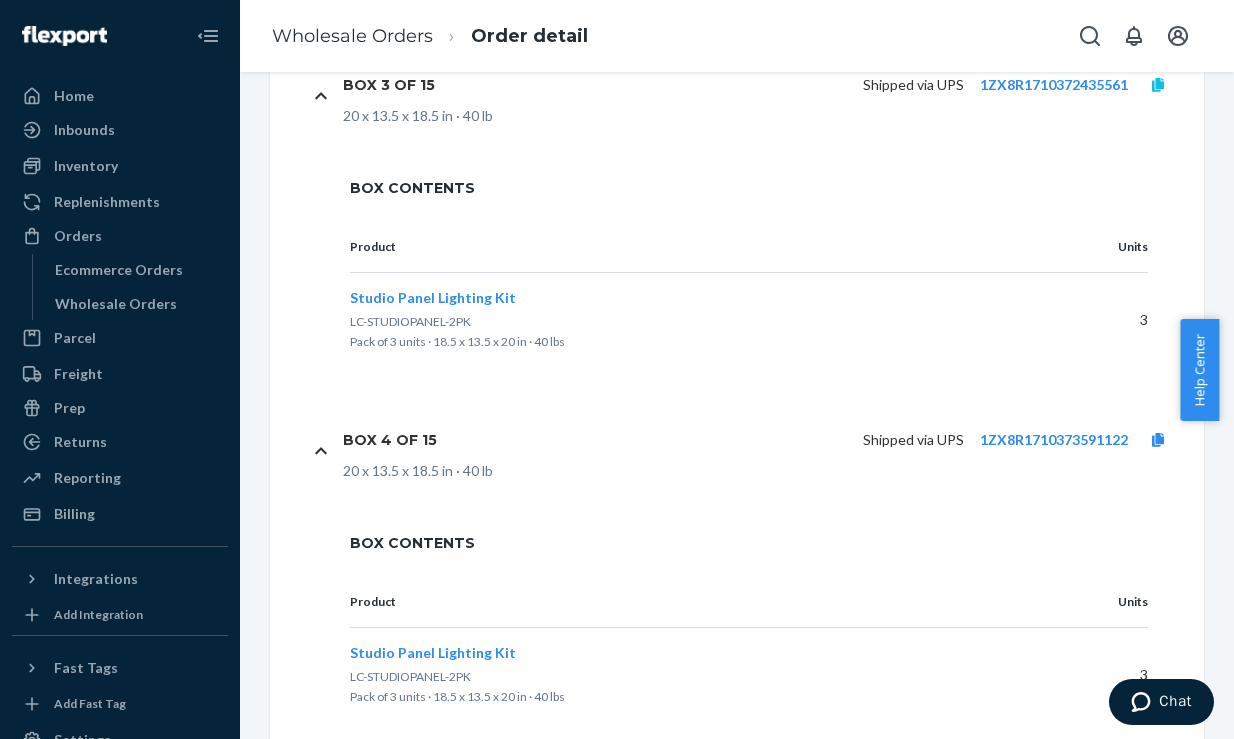 click at bounding box center [1158, 85] 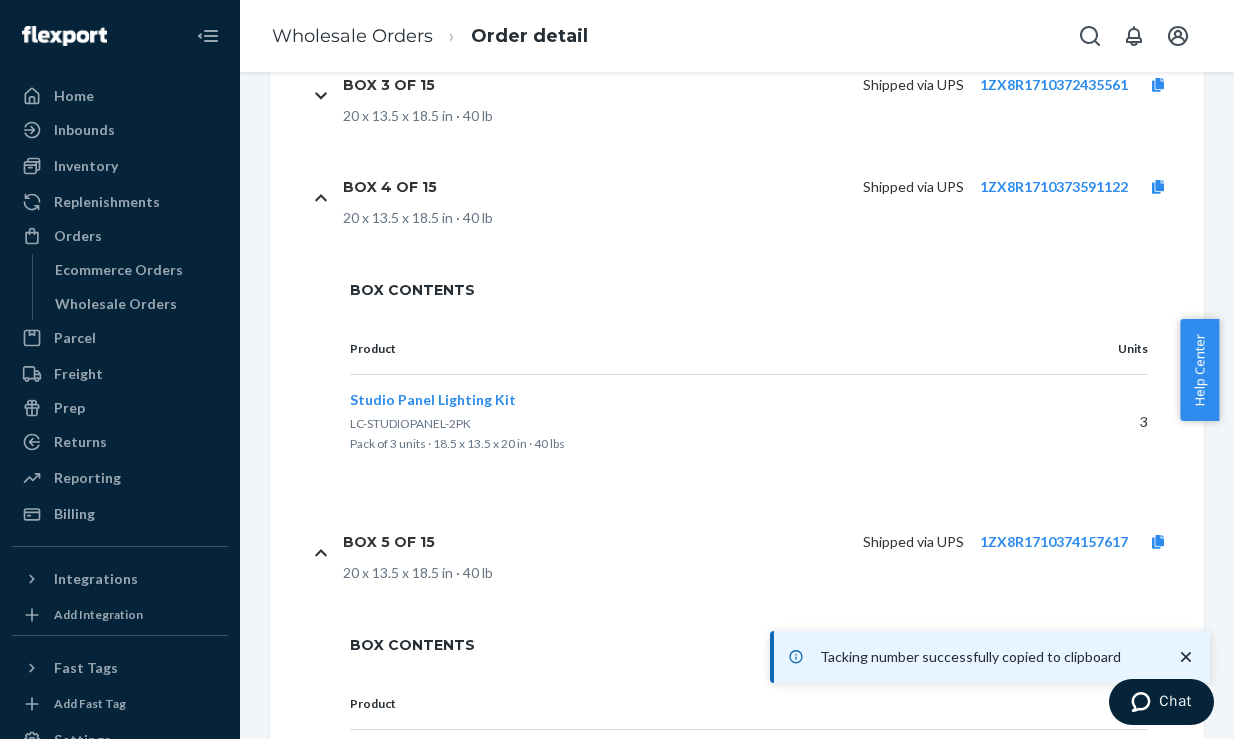 scroll, scrollTop: 1539, scrollLeft: 0, axis: vertical 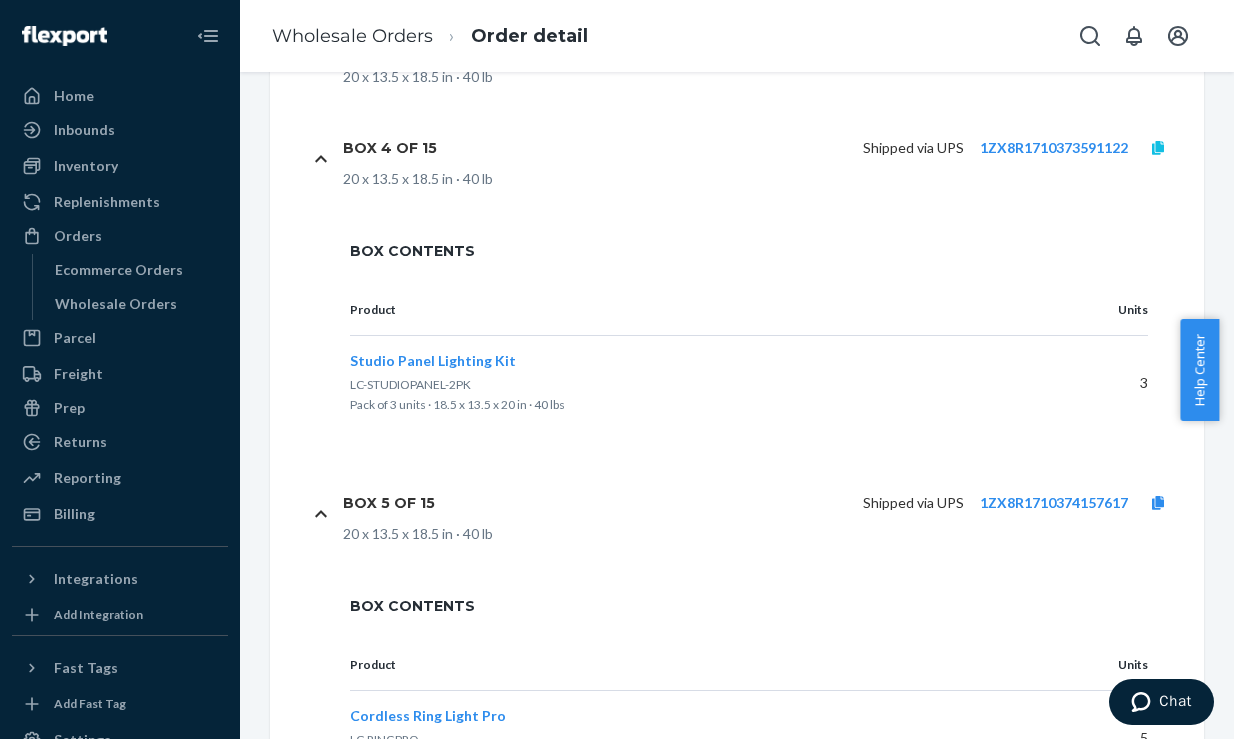 click 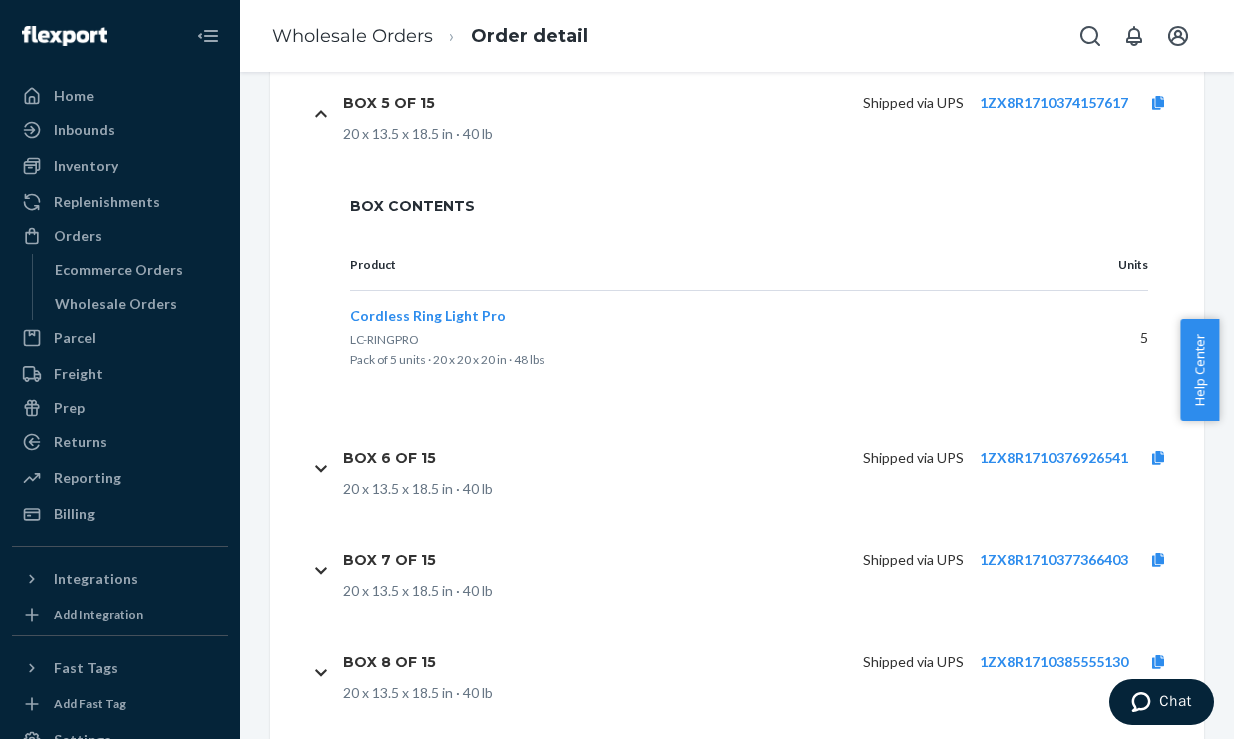 scroll, scrollTop: 1690, scrollLeft: 0, axis: vertical 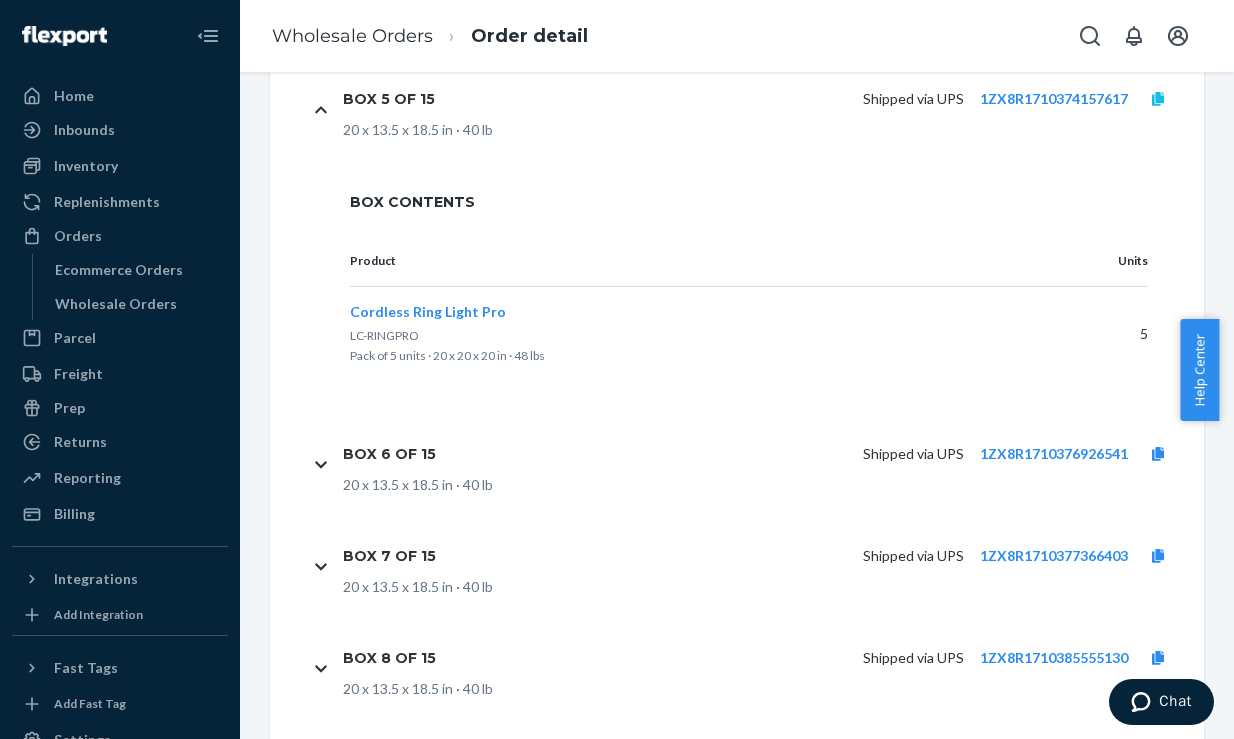 click at bounding box center (1158, 99) 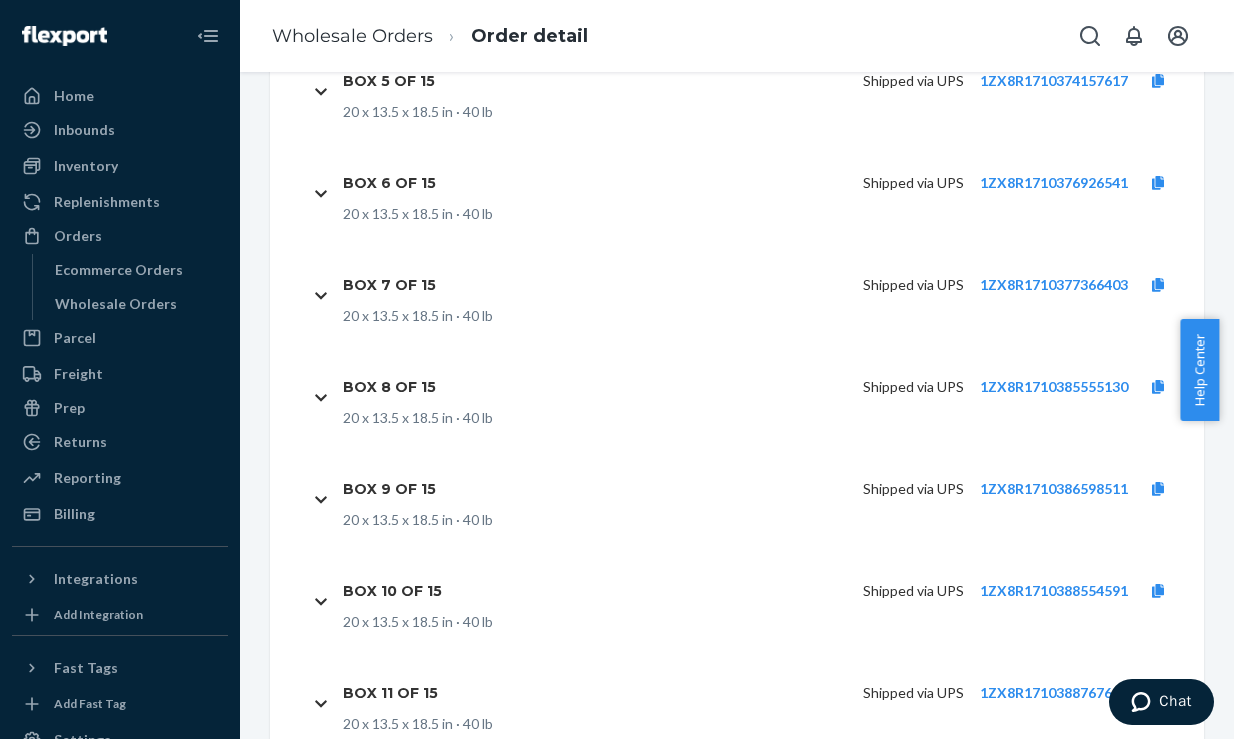 scroll, scrollTop: 1751, scrollLeft: 0, axis: vertical 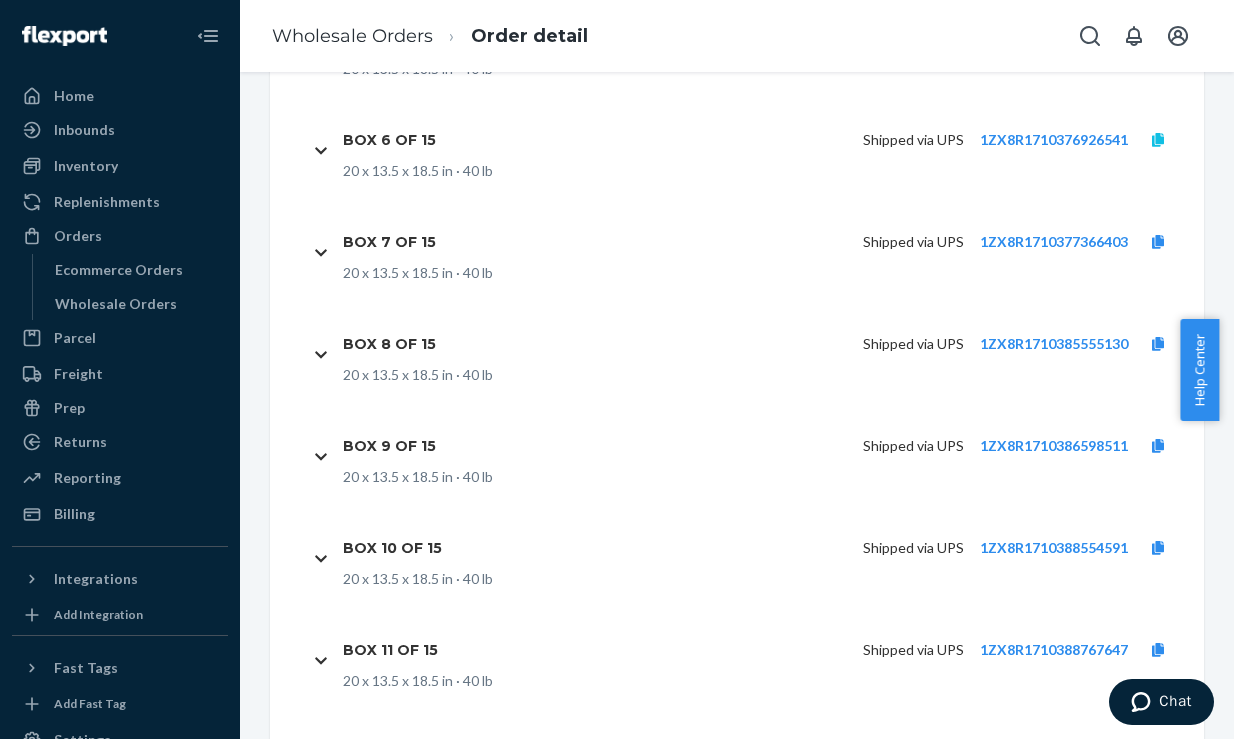 click 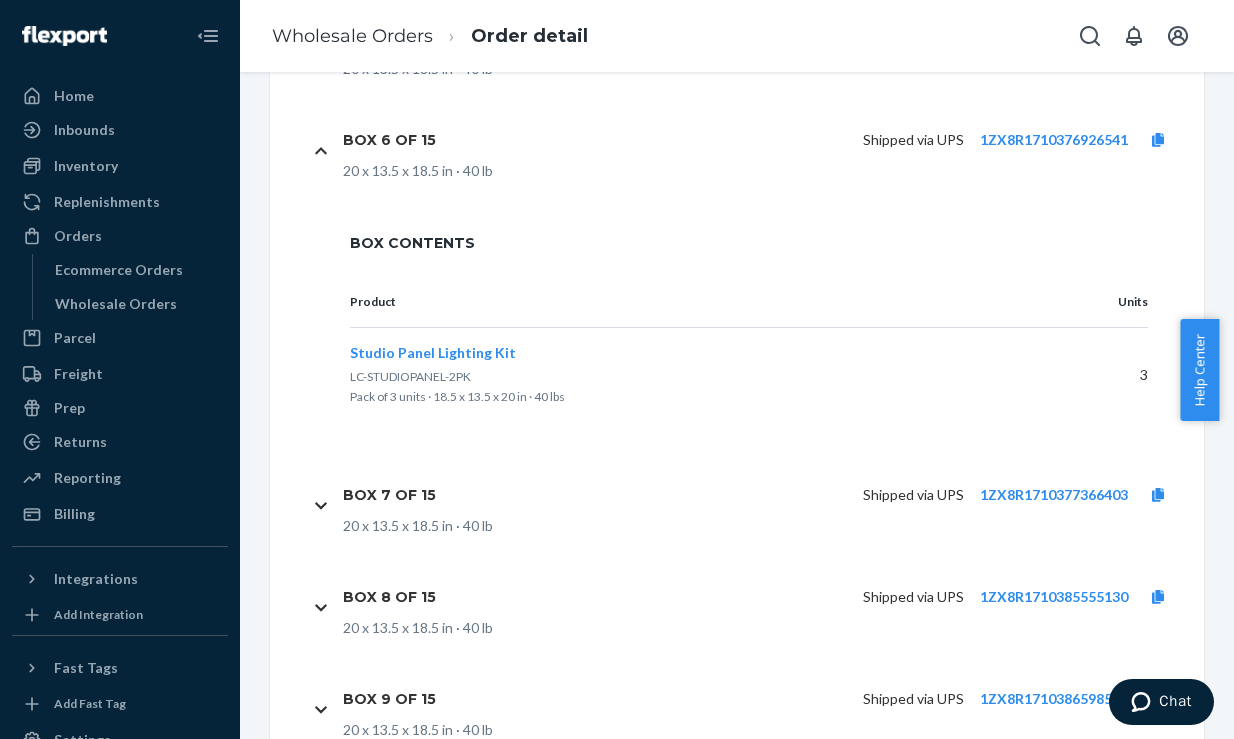 scroll, scrollTop: 1784, scrollLeft: 0, axis: vertical 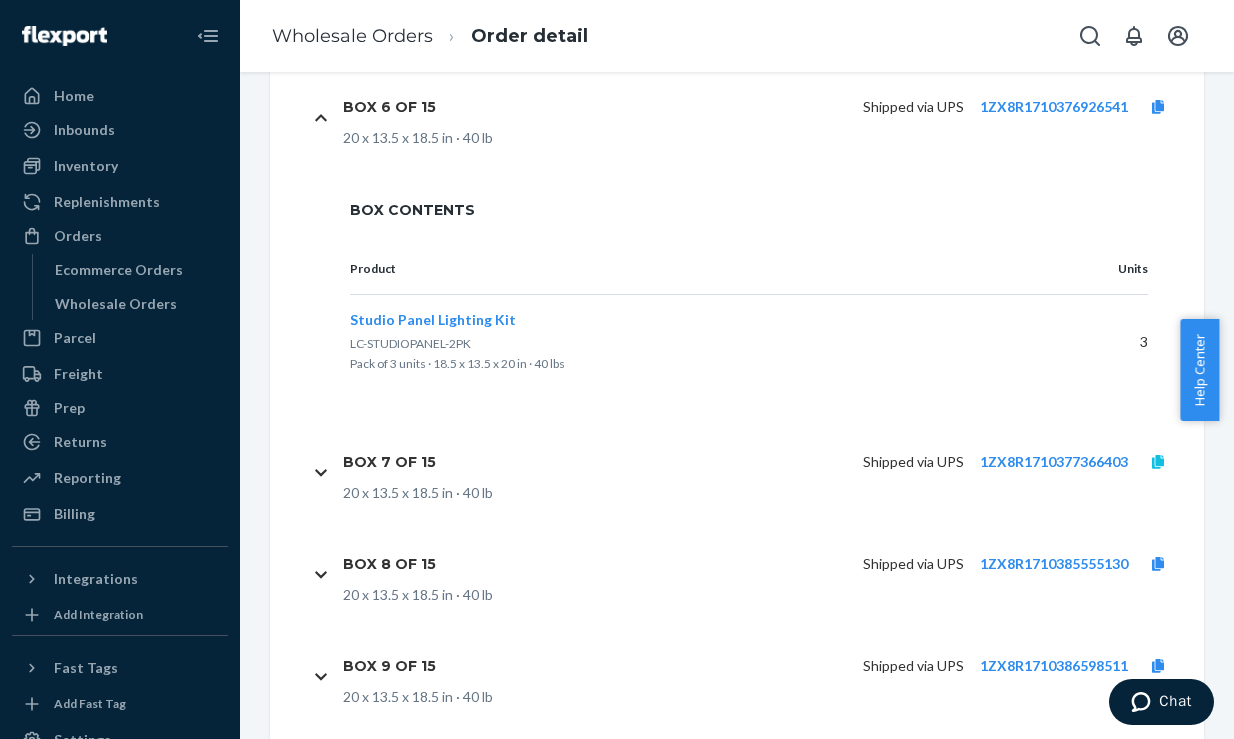 click 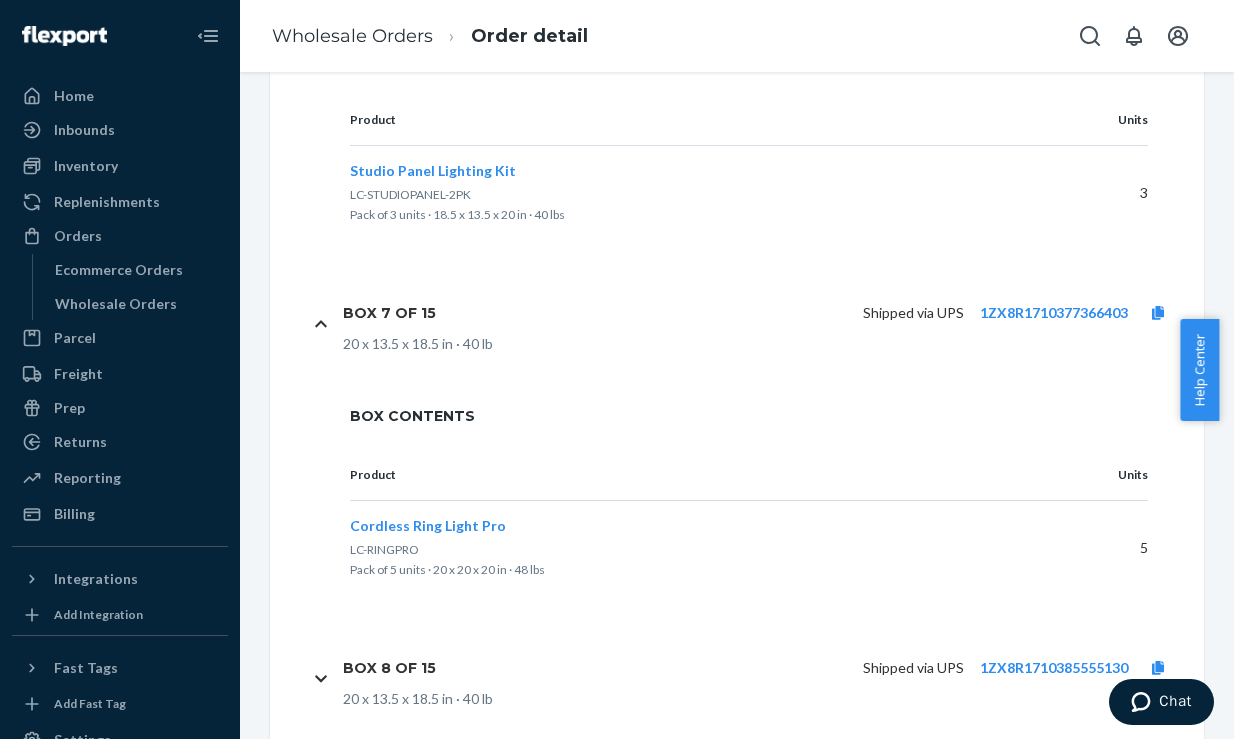 scroll, scrollTop: 1937, scrollLeft: 0, axis: vertical 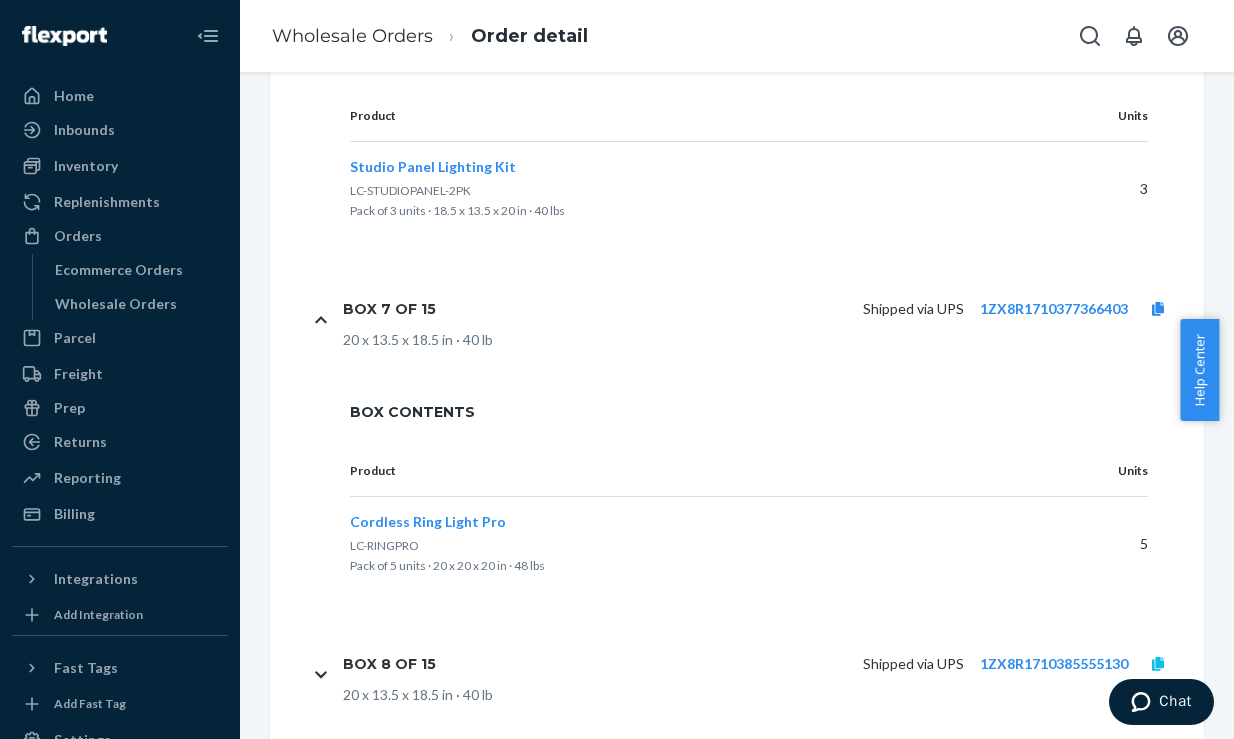 click 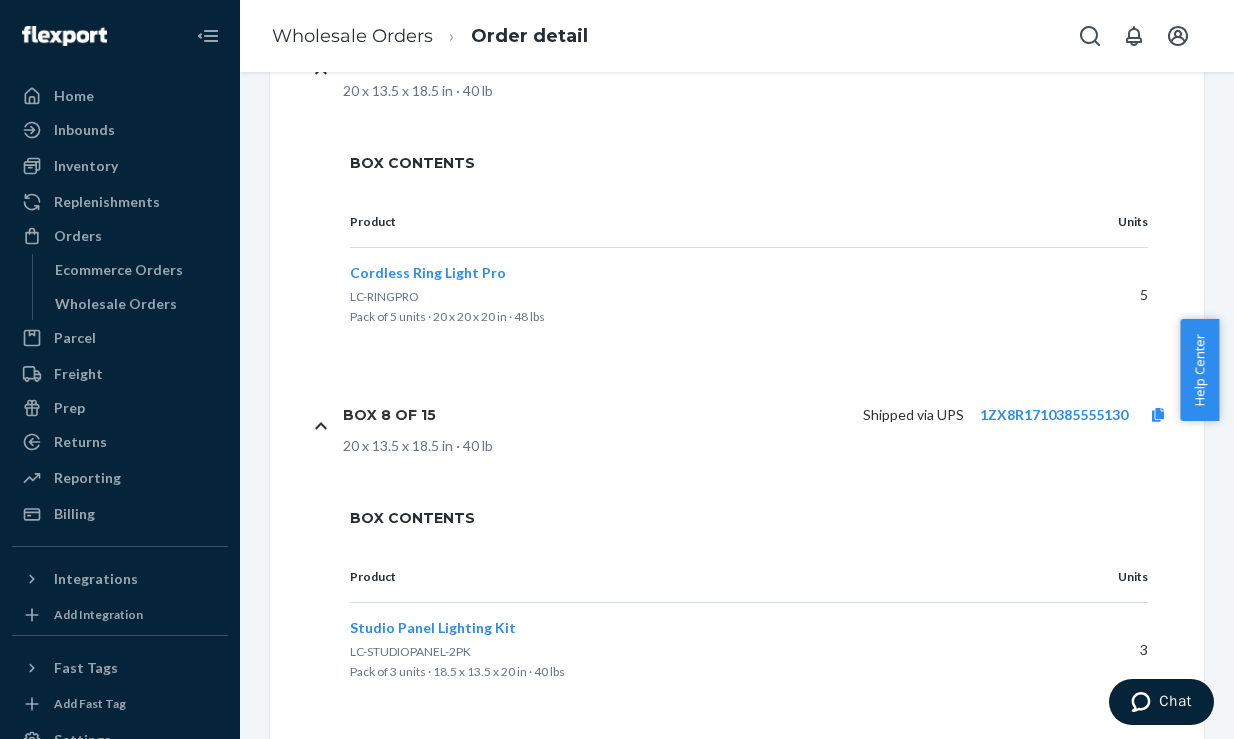 scroll, scrollTop: 2296, scrollLeft: 0, axis: vertical 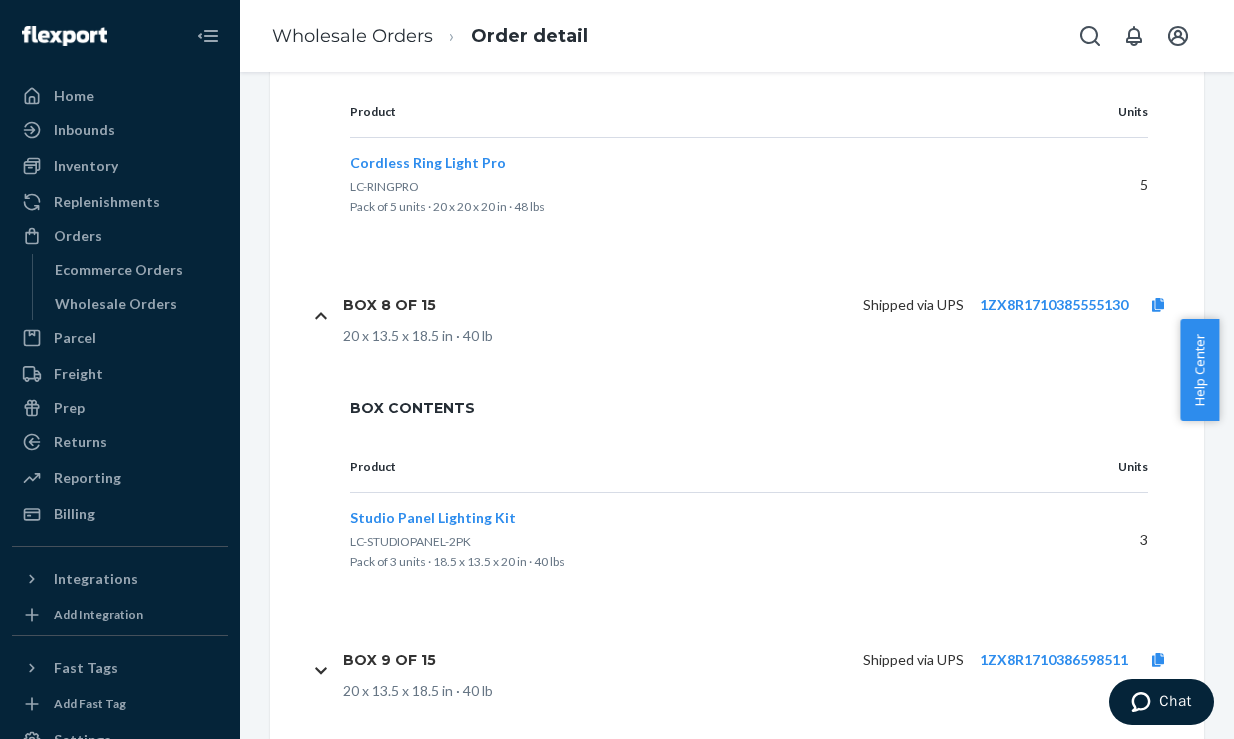 click on "Shipped via UPS 1ZX8R1710386598511" at bounding box center [820, 660] 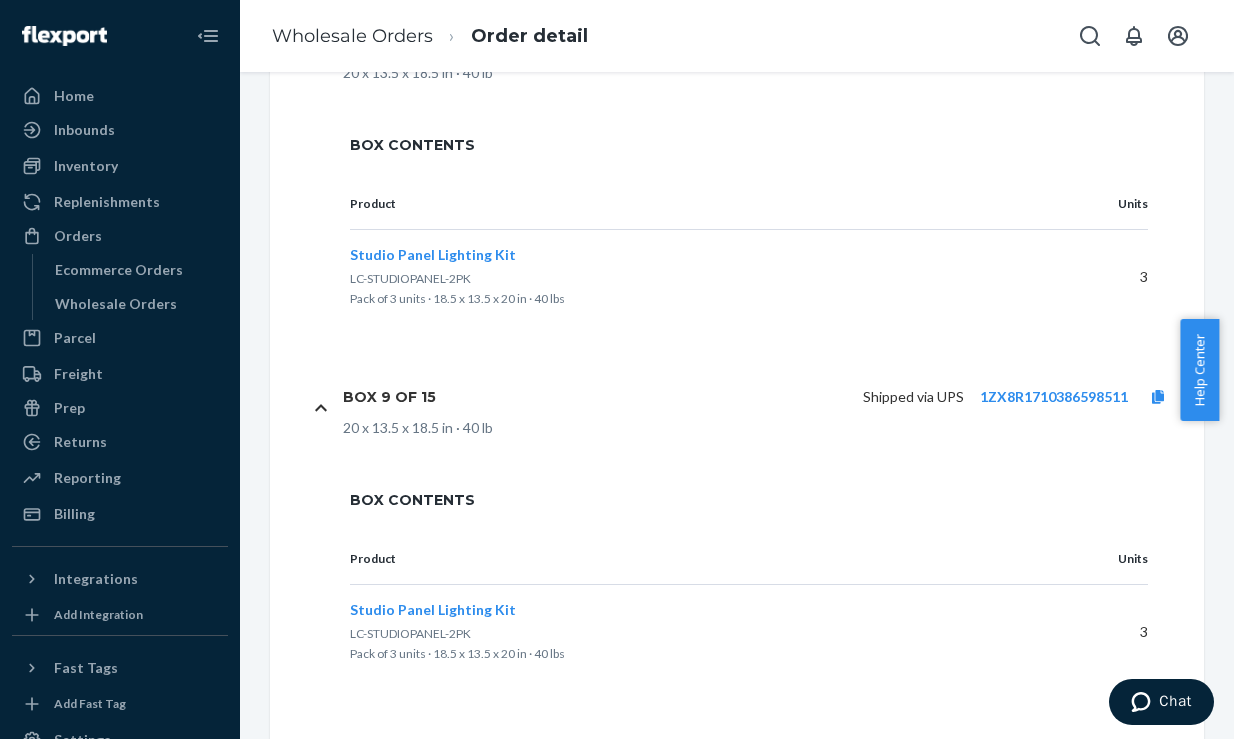scroll, scrollTop: 2853, scrollLeft: 0, axis: vertical 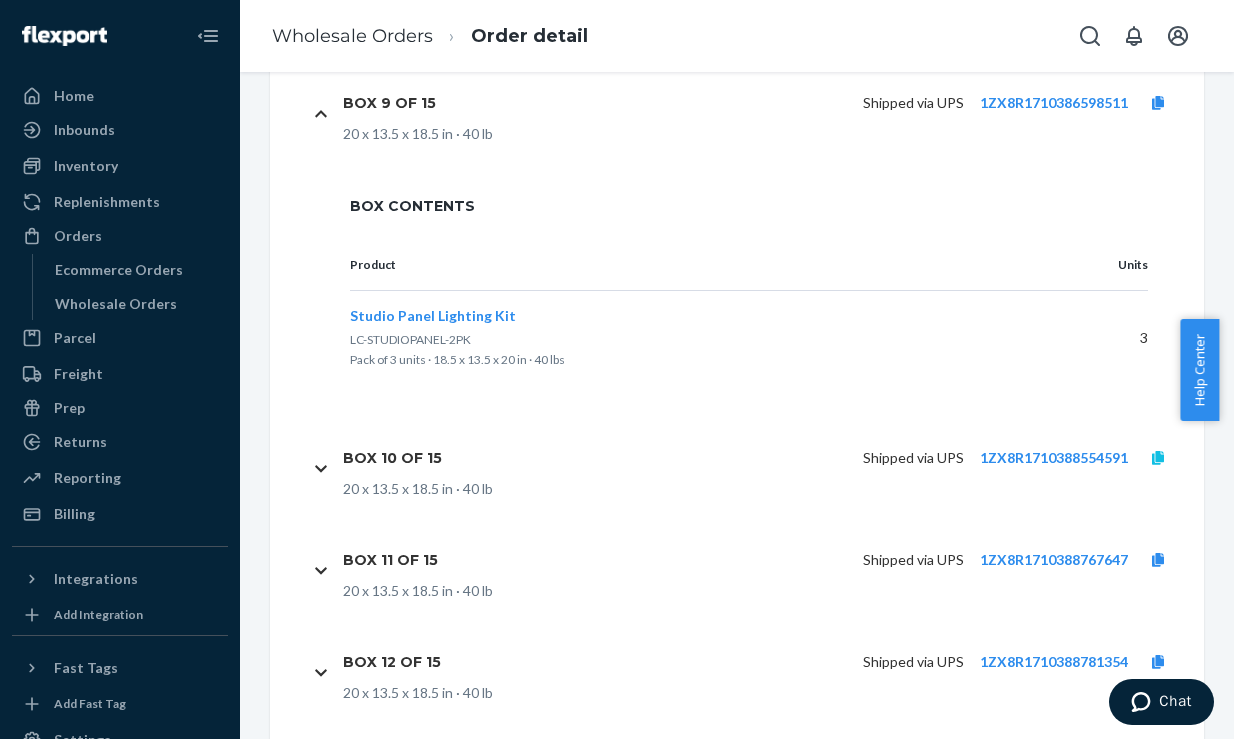 click at bounding box center [1158, 458] 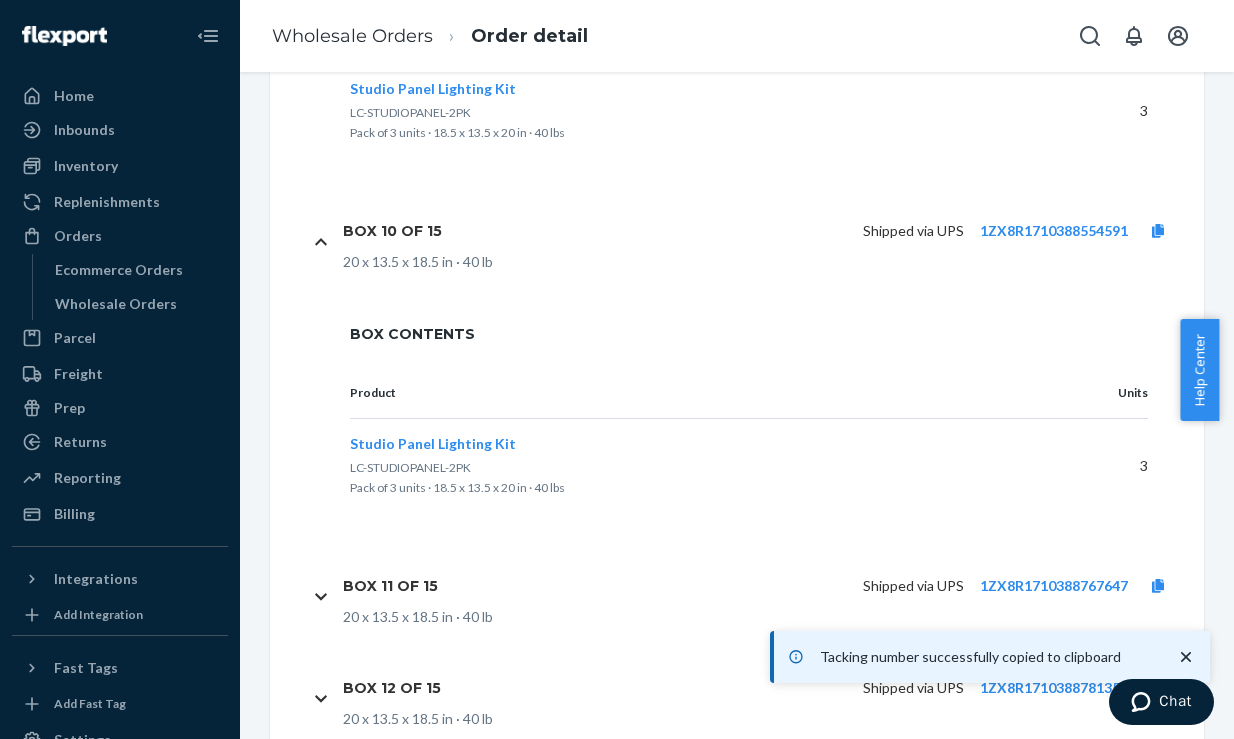 scroll, scrollTop: 3343, scrollLeft: 0, axis: vertical 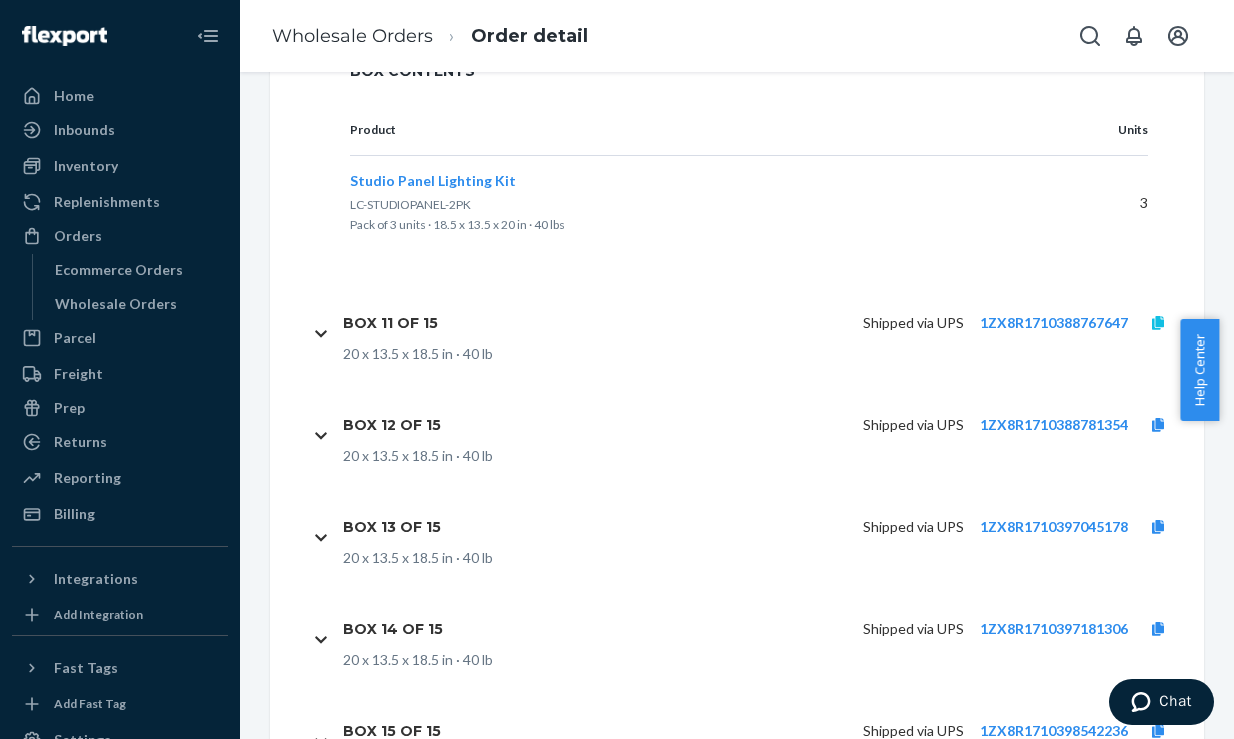 click 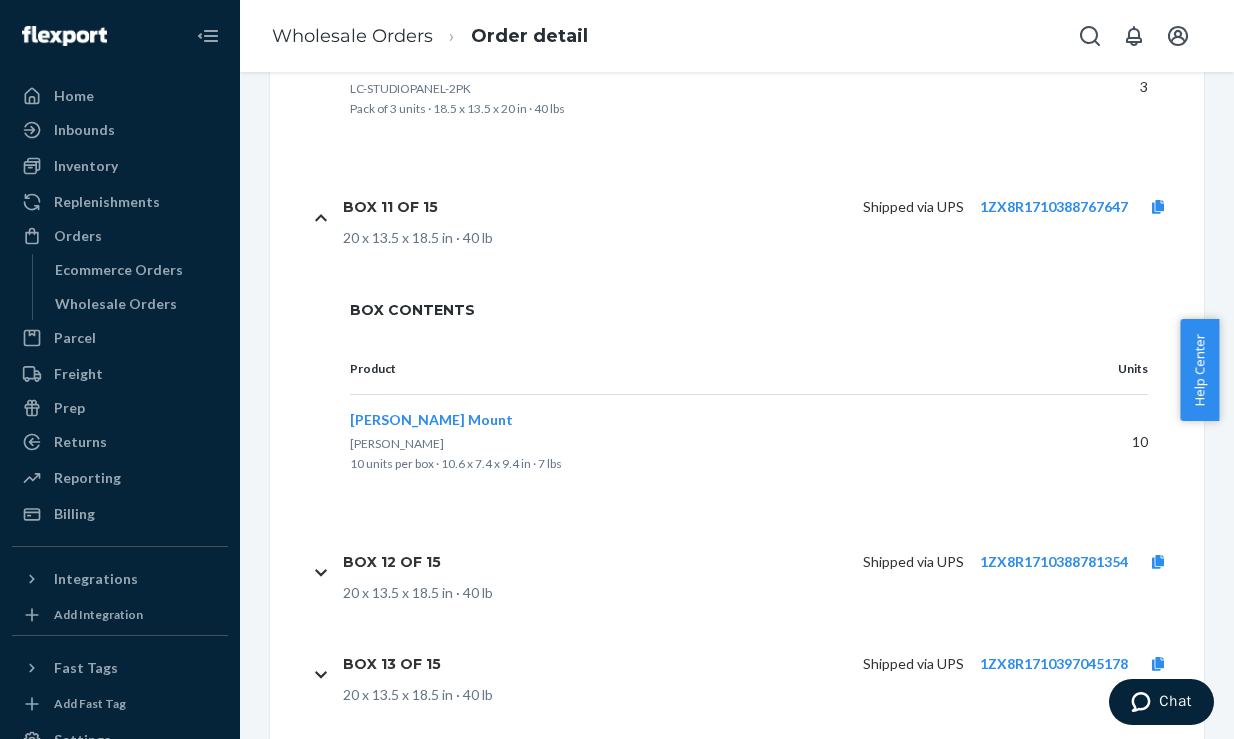 scroll, scrollTop: 3463, scrollLeft: 0, axis: vertical 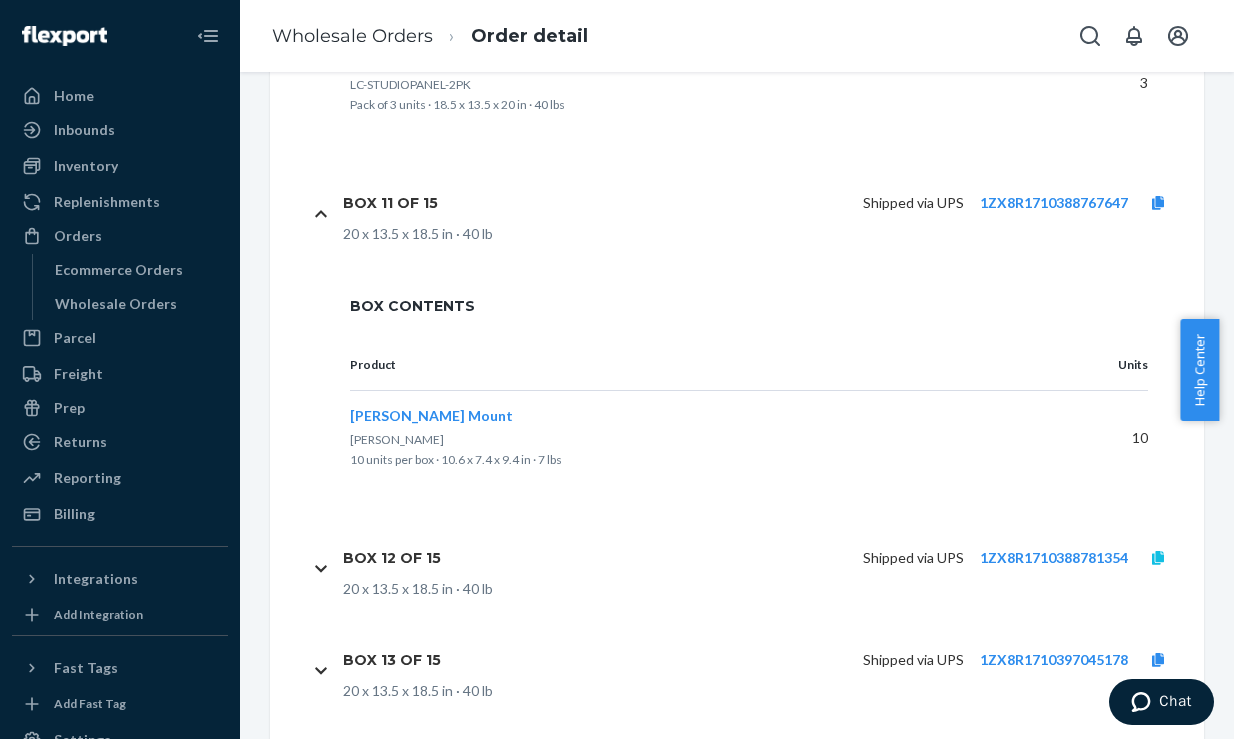 click at bounding box center [1158, 558] 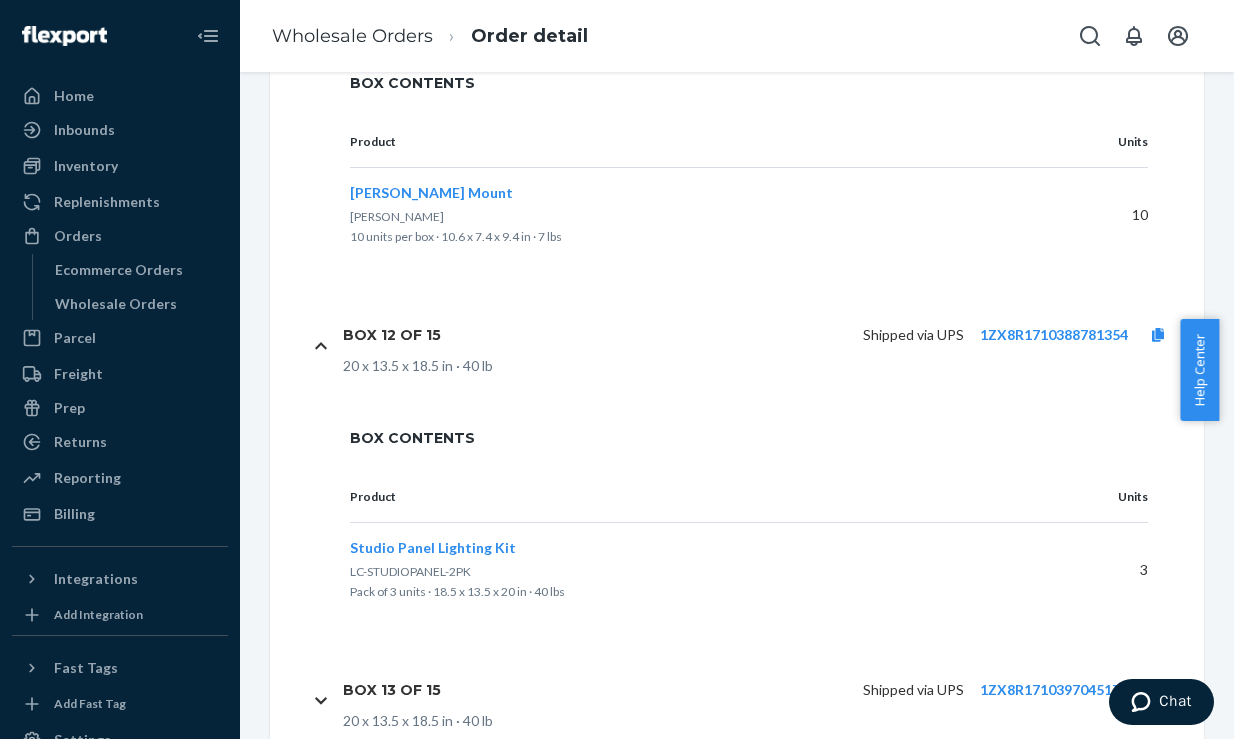 scroll, scrollTop: 3798, scrollLeft: 0, axis: vertical 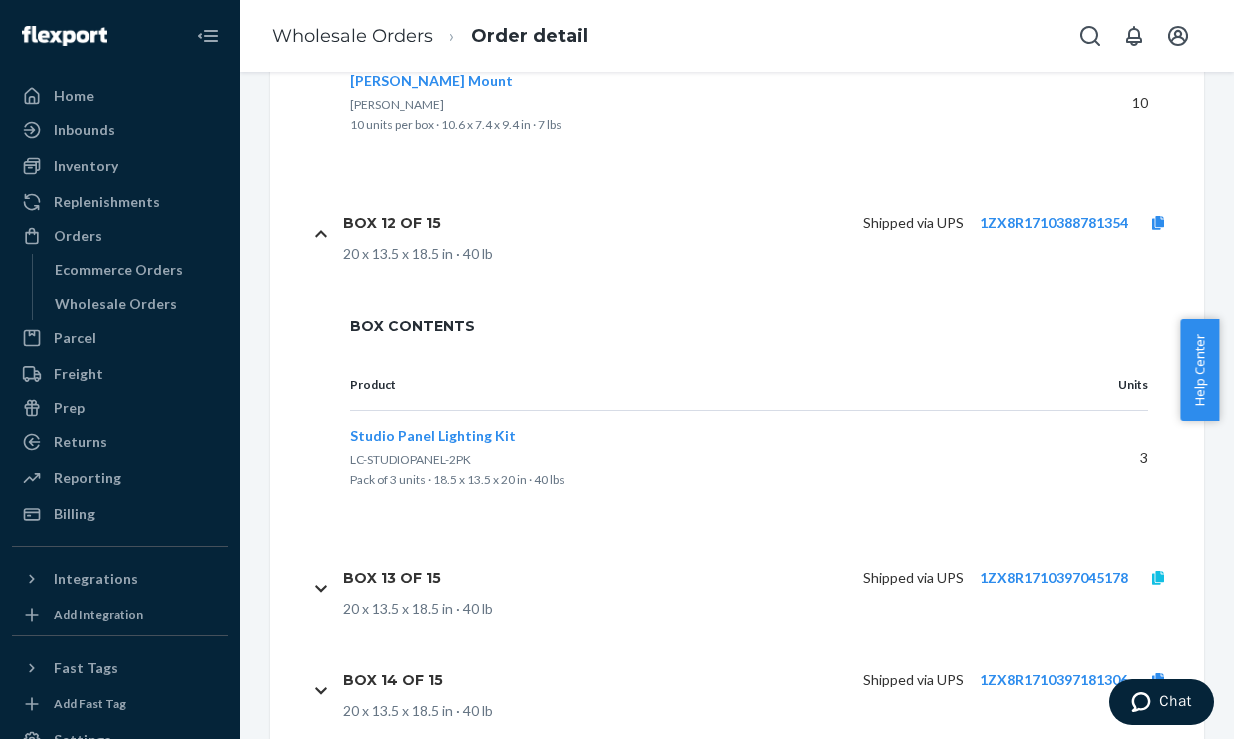 click 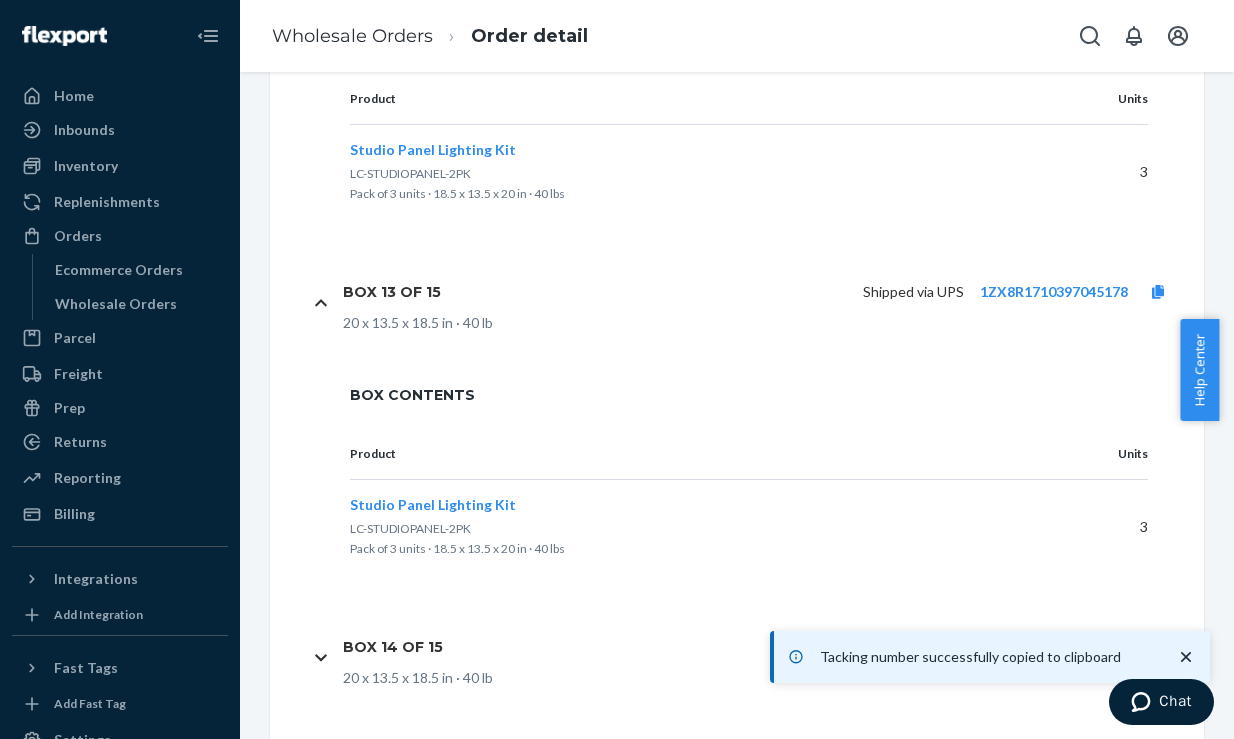 scroll, scrollTop: 4219, scrollLeft: 0, axis: vertical 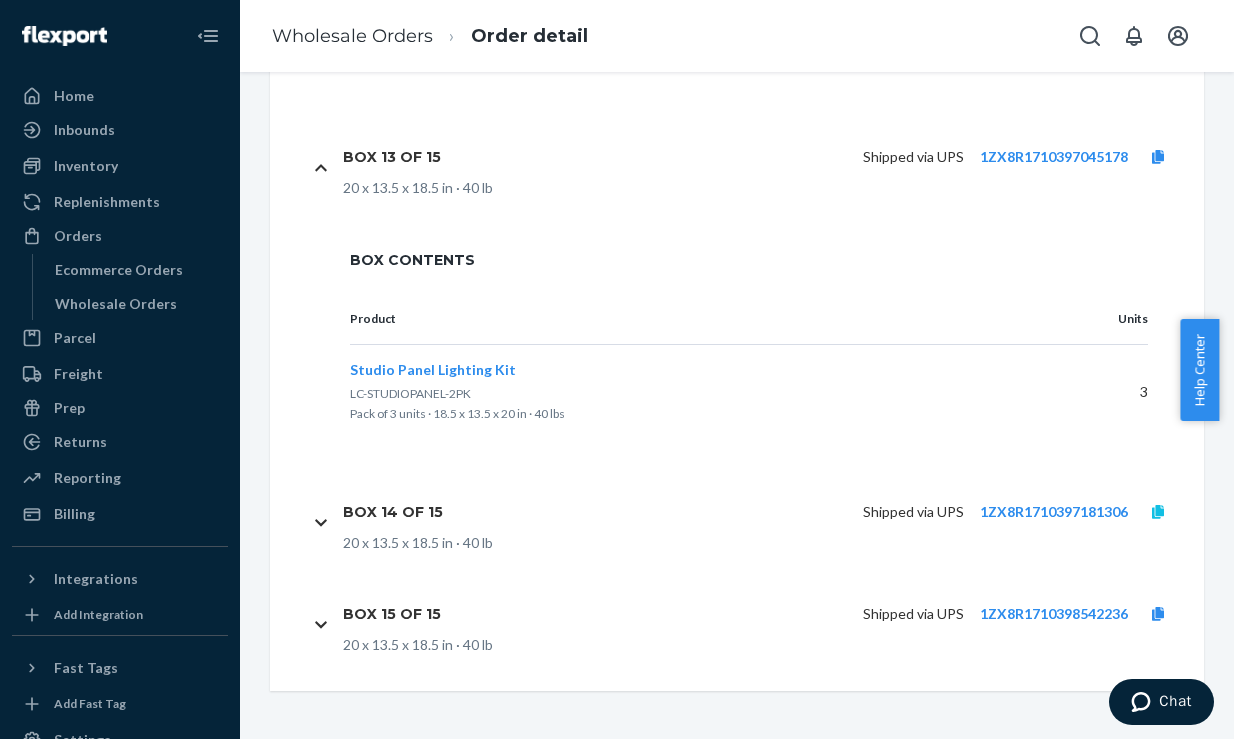 click at bounding box center [1158, 512] 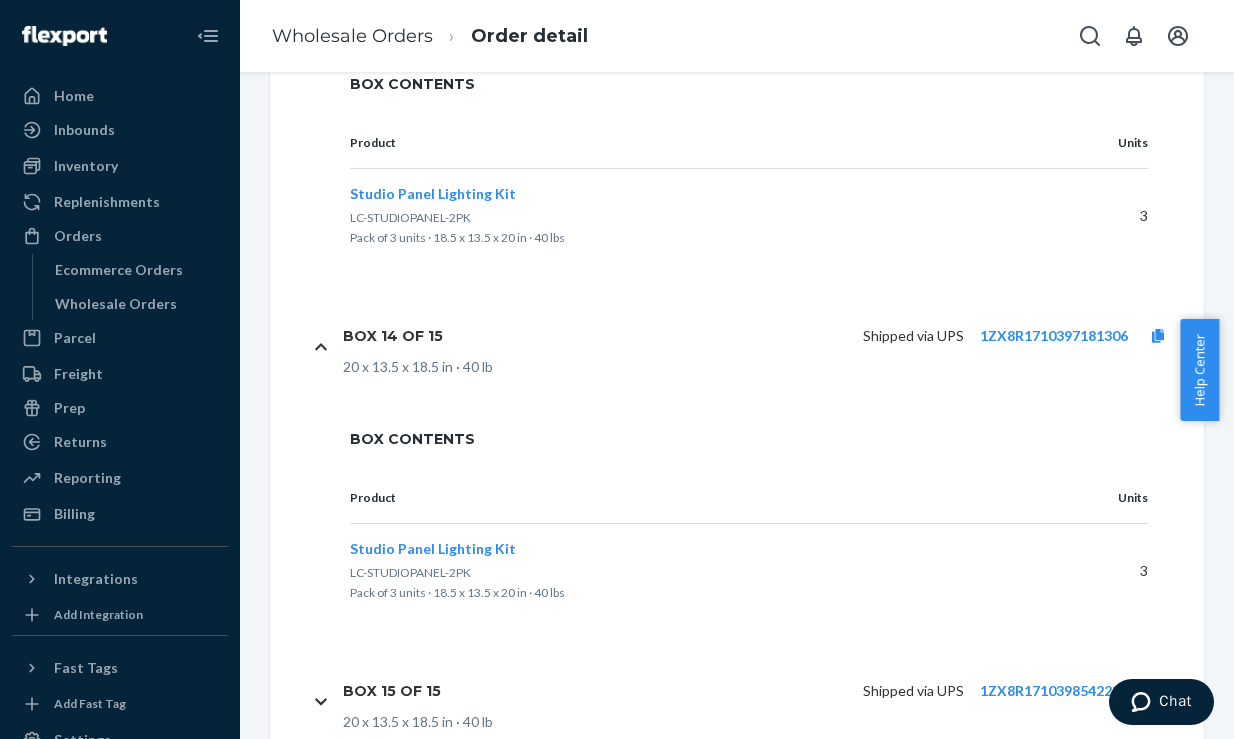 scroll, scrollTop: 4472, scrollLeft: 0, axis: vertical 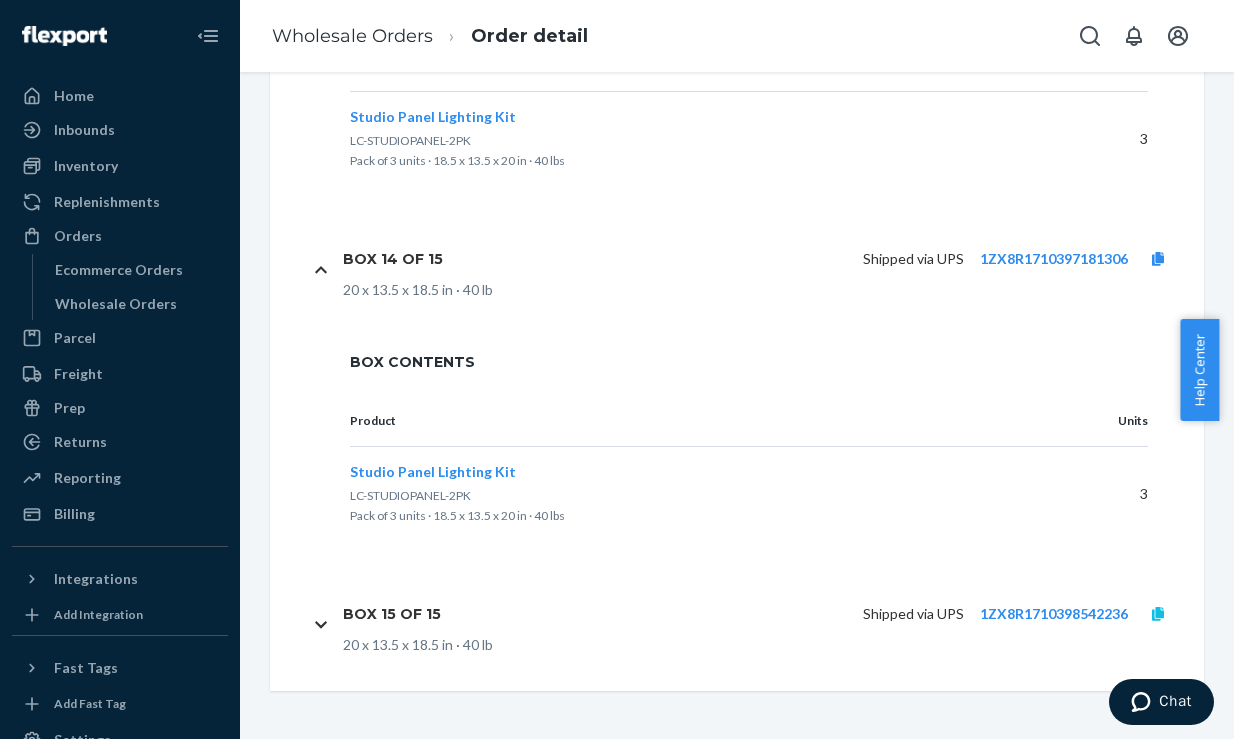 click 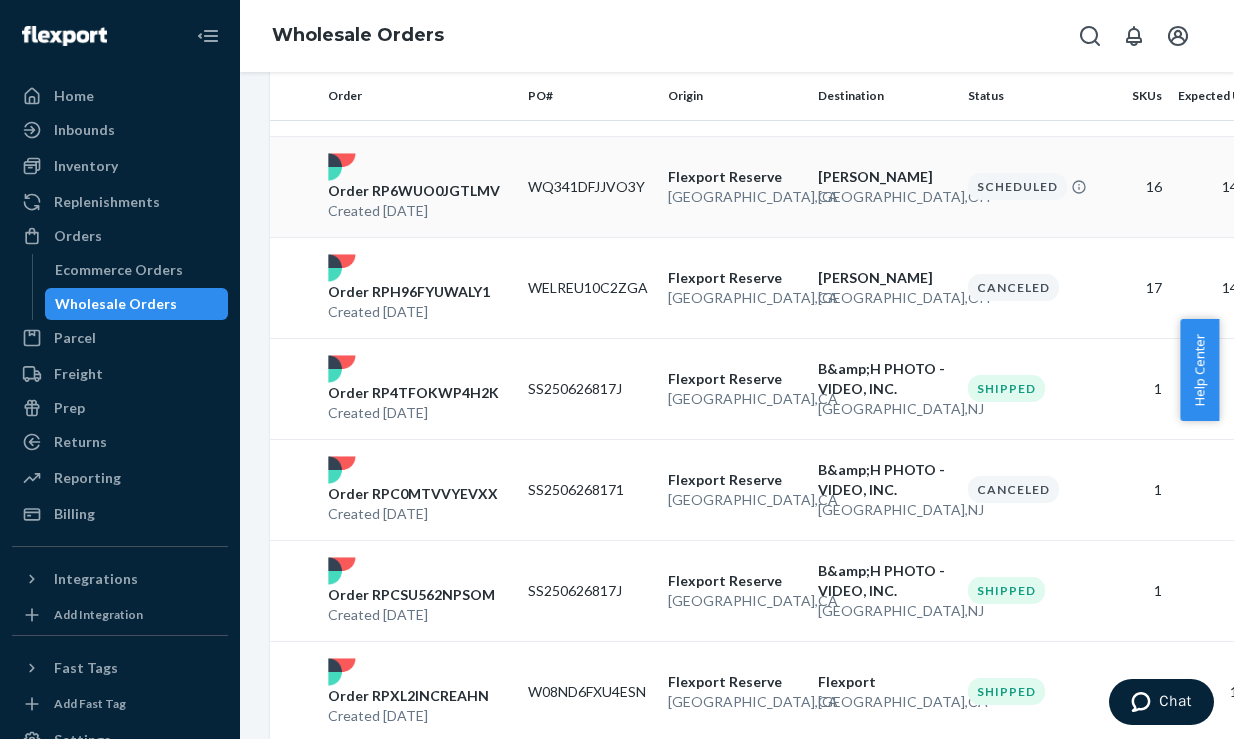scroll, scrollTop: 447, scrollLeft: 0, axis: vertical 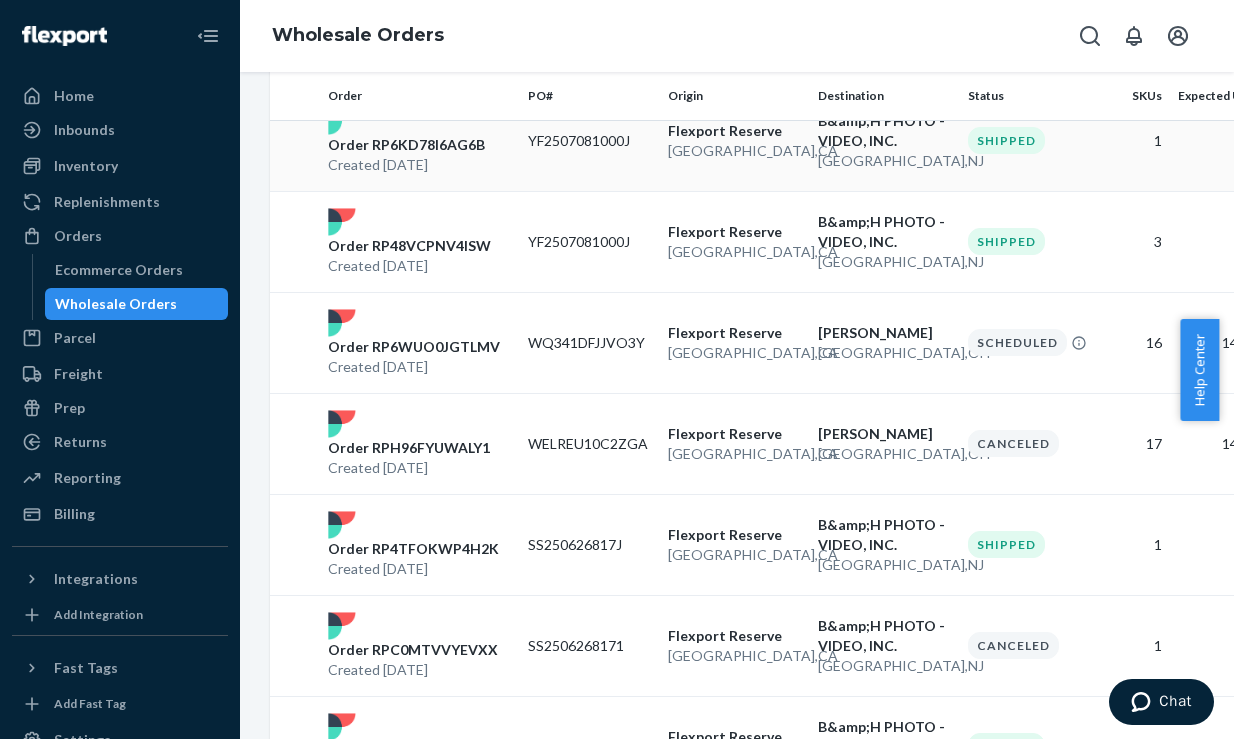 click on "Flexport Reserve" at bounding box center [735, 131] 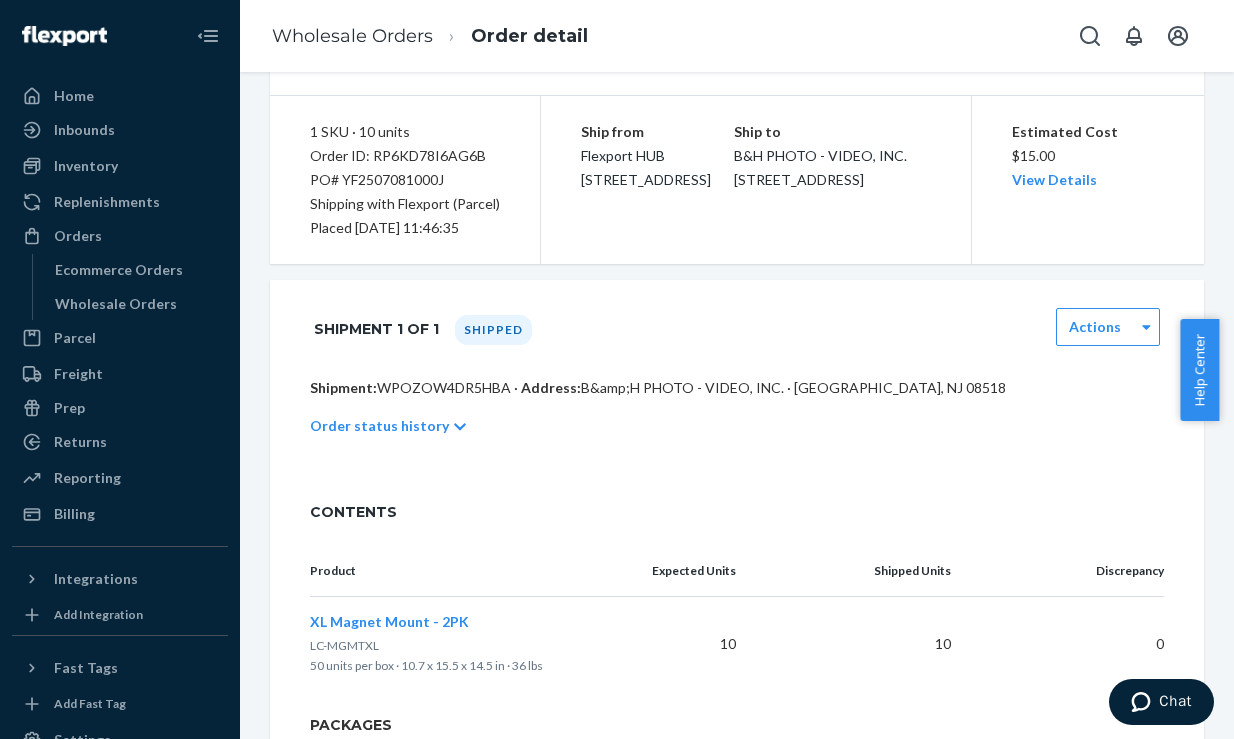 scroll, scrollTop: 326, scrollLeft: 0, axis: vertical 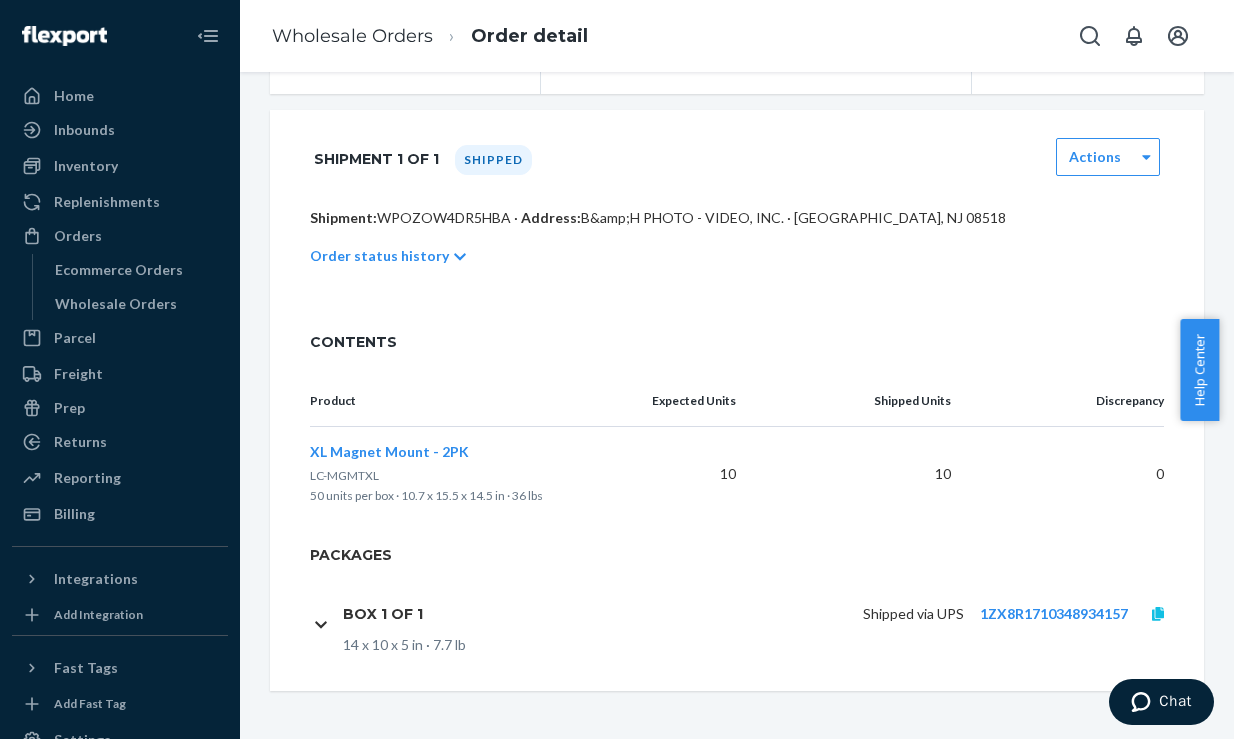 click 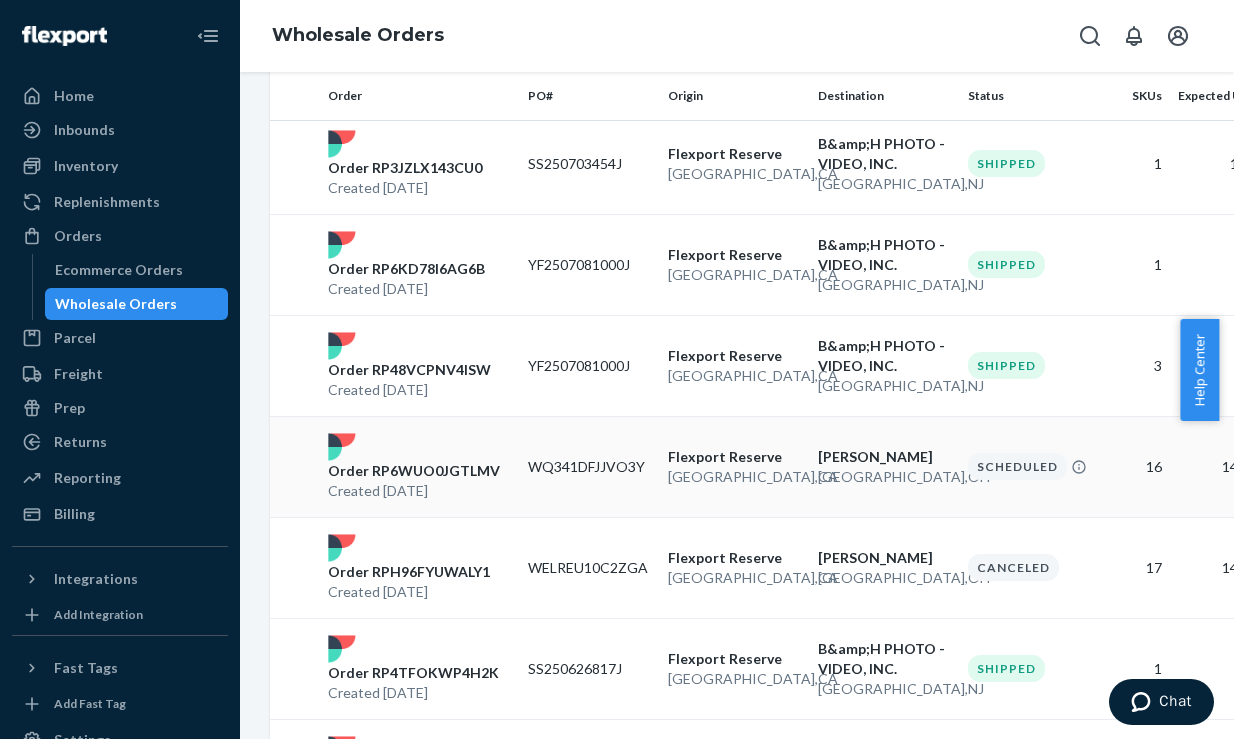 scroll, scrollTop: 327, scrollLeft: 0, axis: vertical 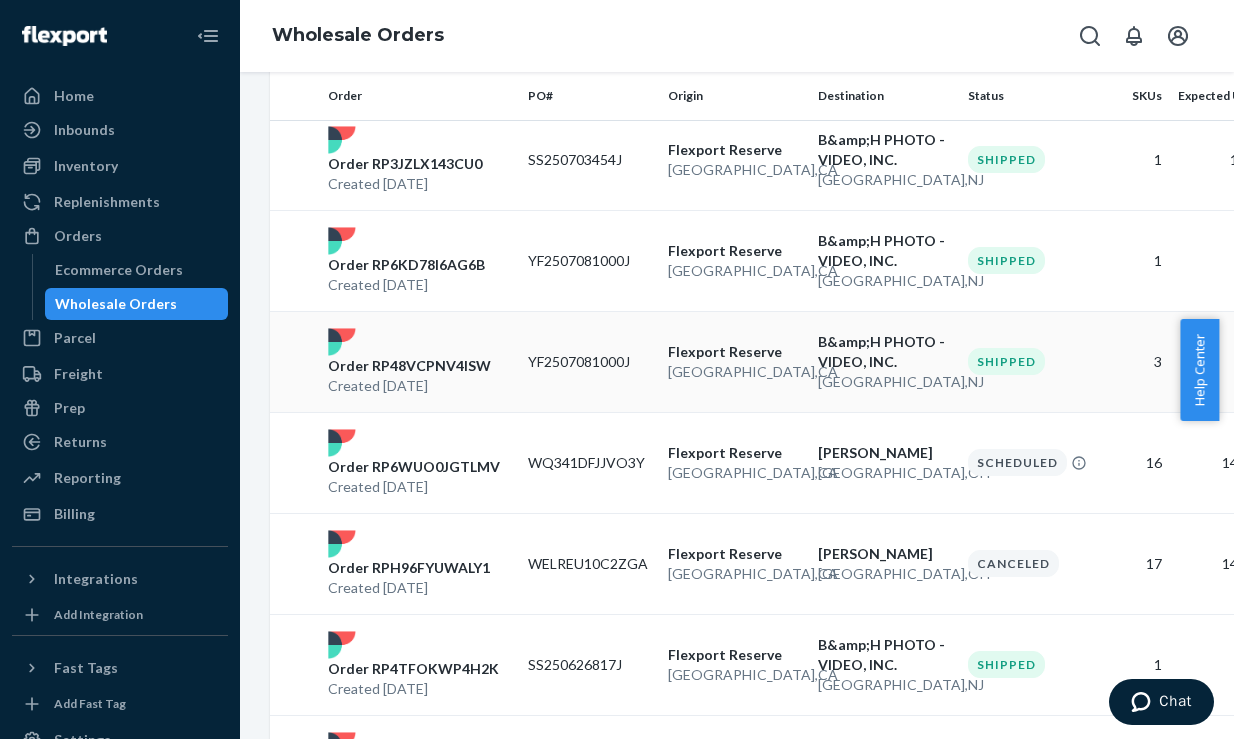 click on "YF2507081000J" at bounding box center [590, 361] 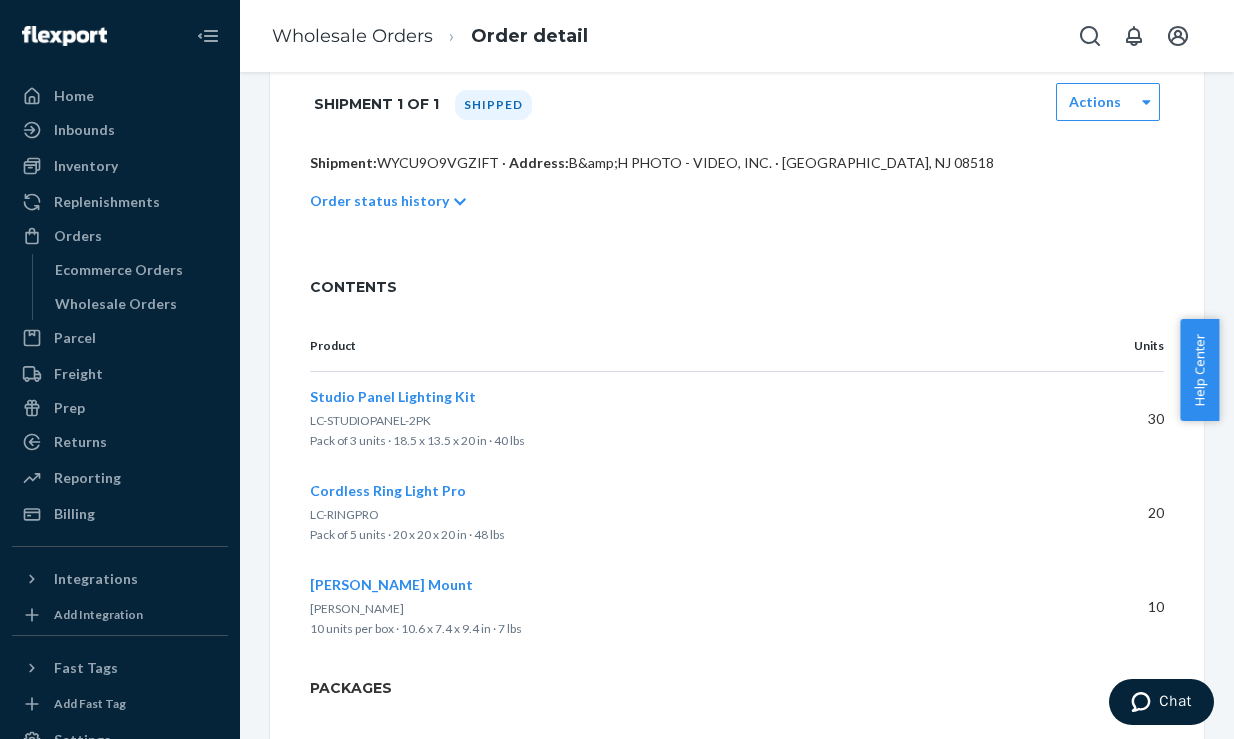scroll, scrollTop: 892, scrollLeft: 0, axis: vertical 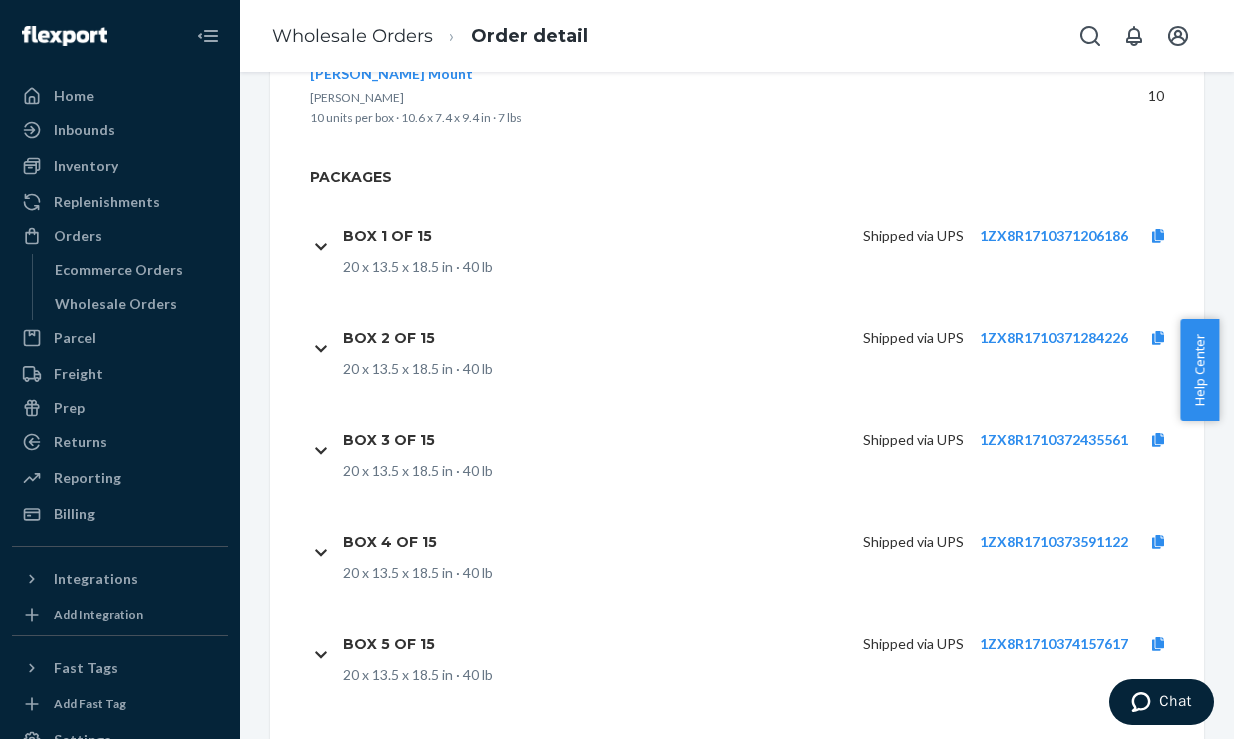 click on "Box 1 of 15 Shipped via UPS 1ZX8R1710371206186 20 x 13.5 x 18.5 in · 40 lb" at bounding box center [749, 246] 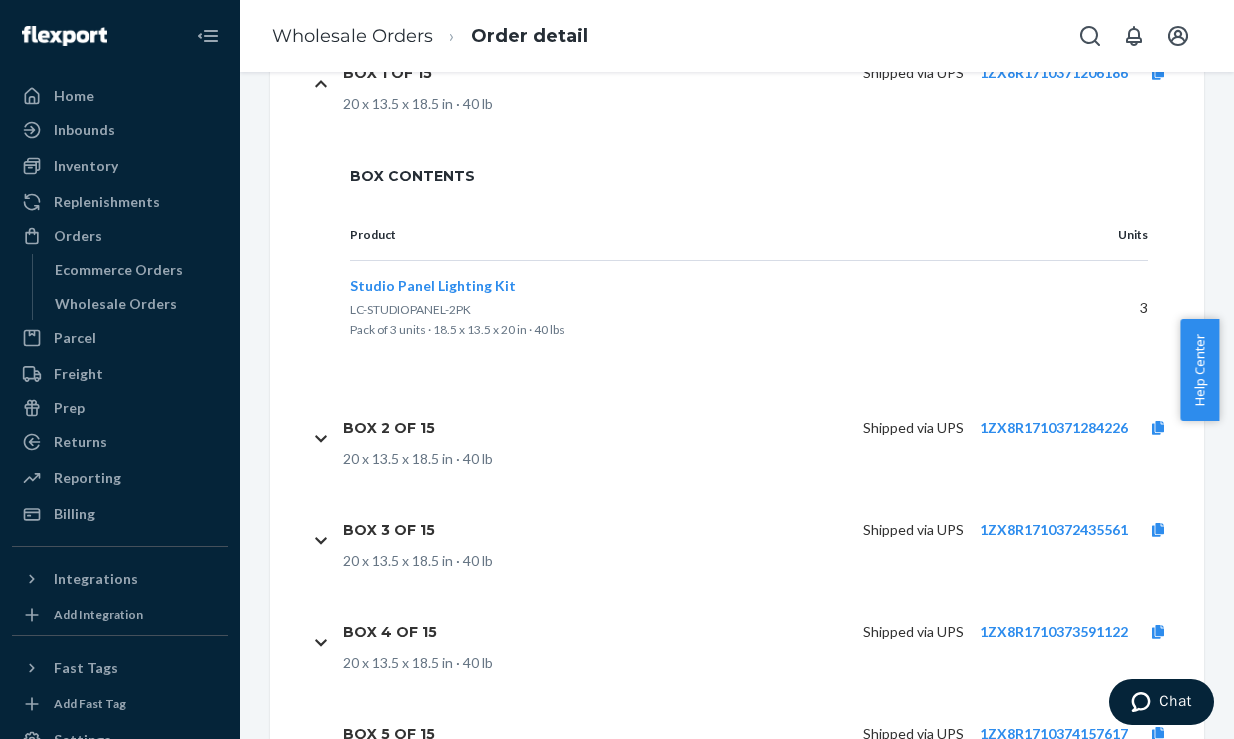 scroll, scrollTop: 2195, scrollLeft: 0, axis: vertical 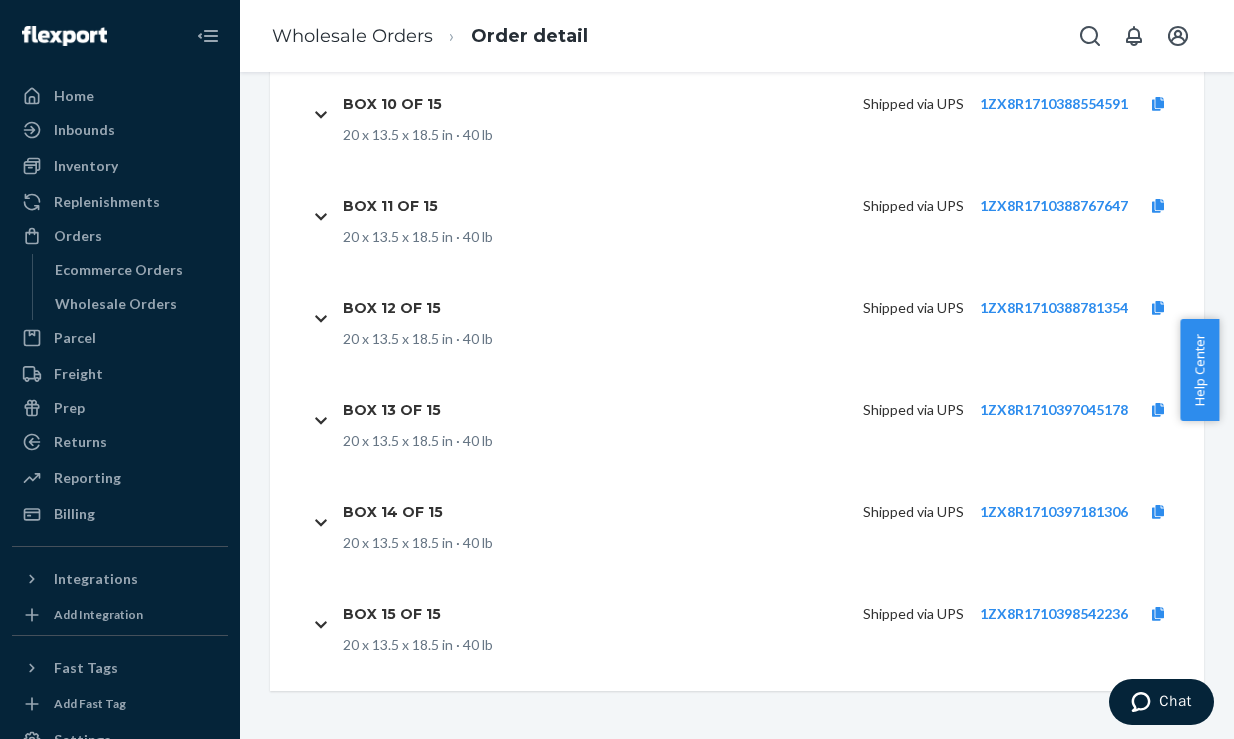 click 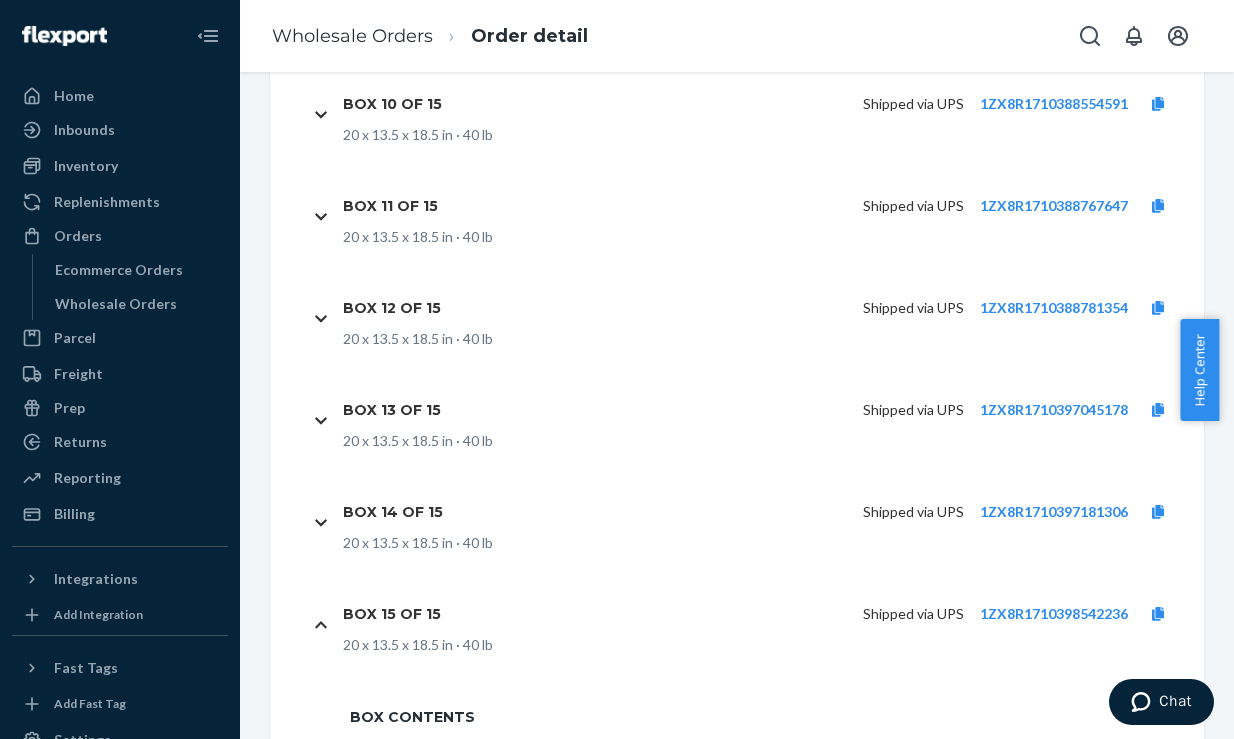 scroll, scrollTop: 2448, scrollLeft: 0, axis: vertical 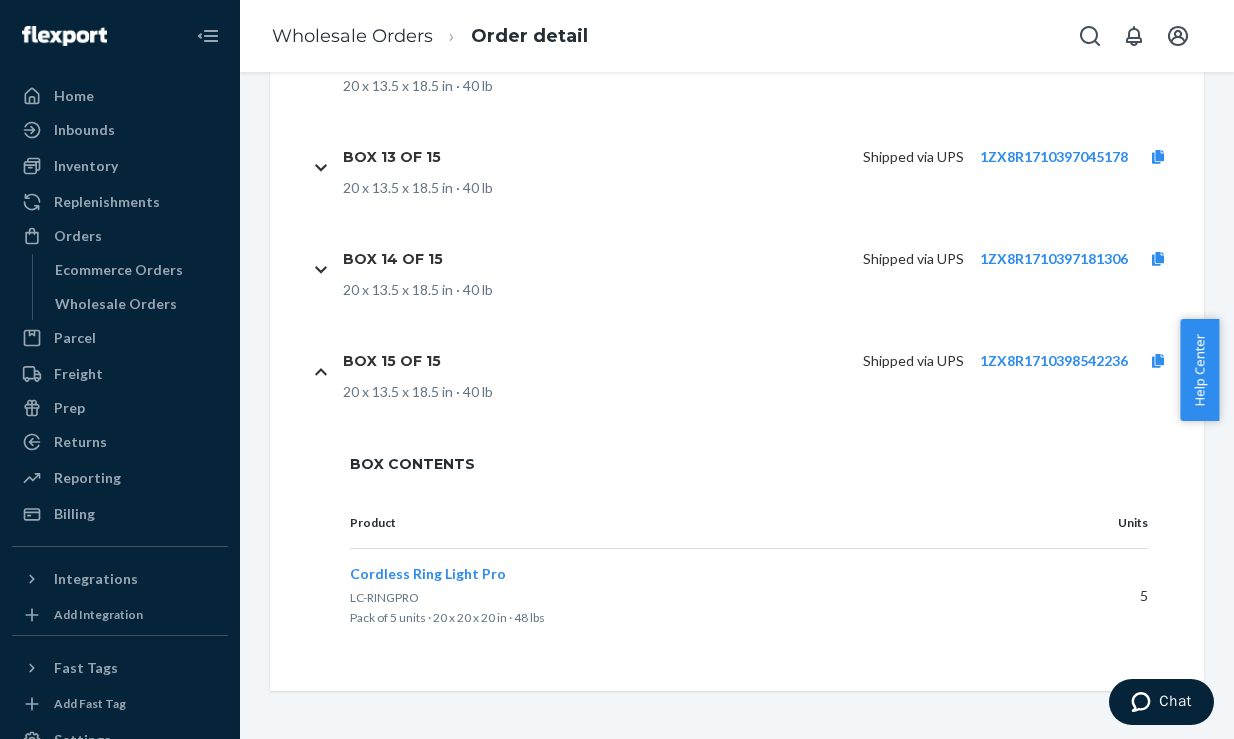 click on "Box 14 of 15 Shipped via UPS 1ZX8R1710397181306 20 x 13.5 x 18.5 in · 40 lb" at bounding box center (749, 269) 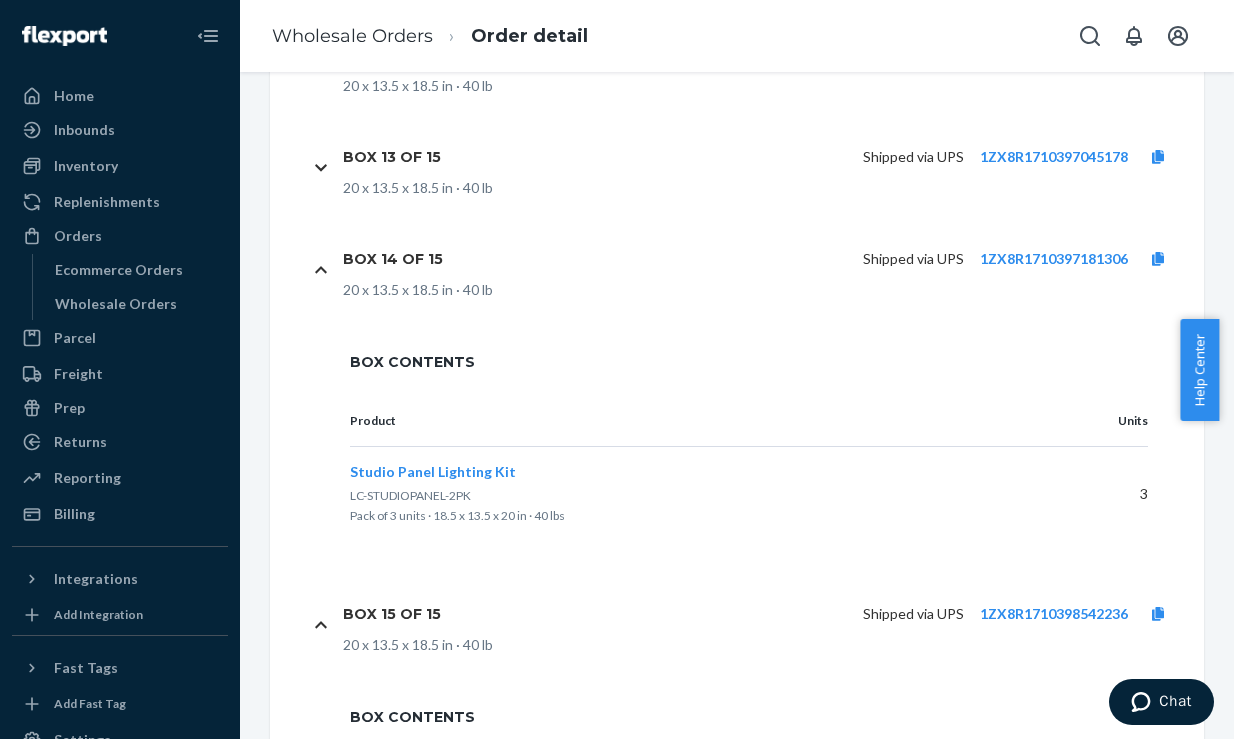 click 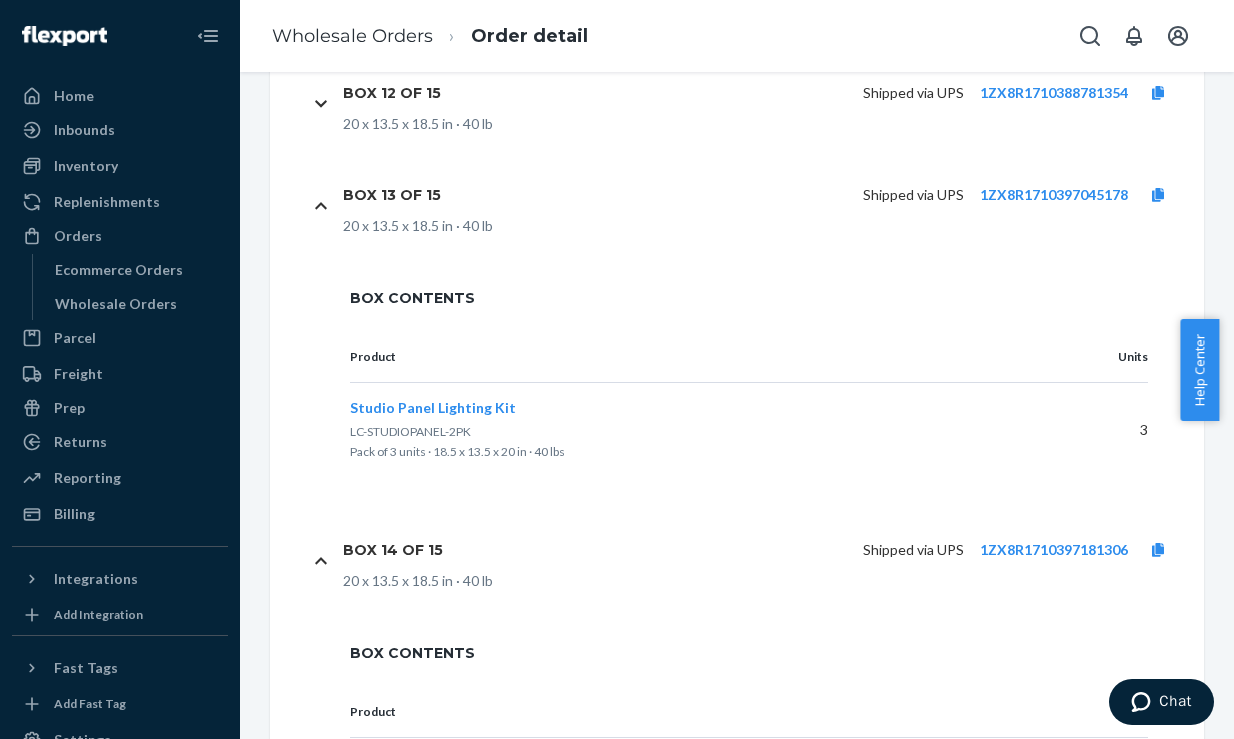 scroll, scrollTop: 2288, scrollLeft: 0, axis: vertical 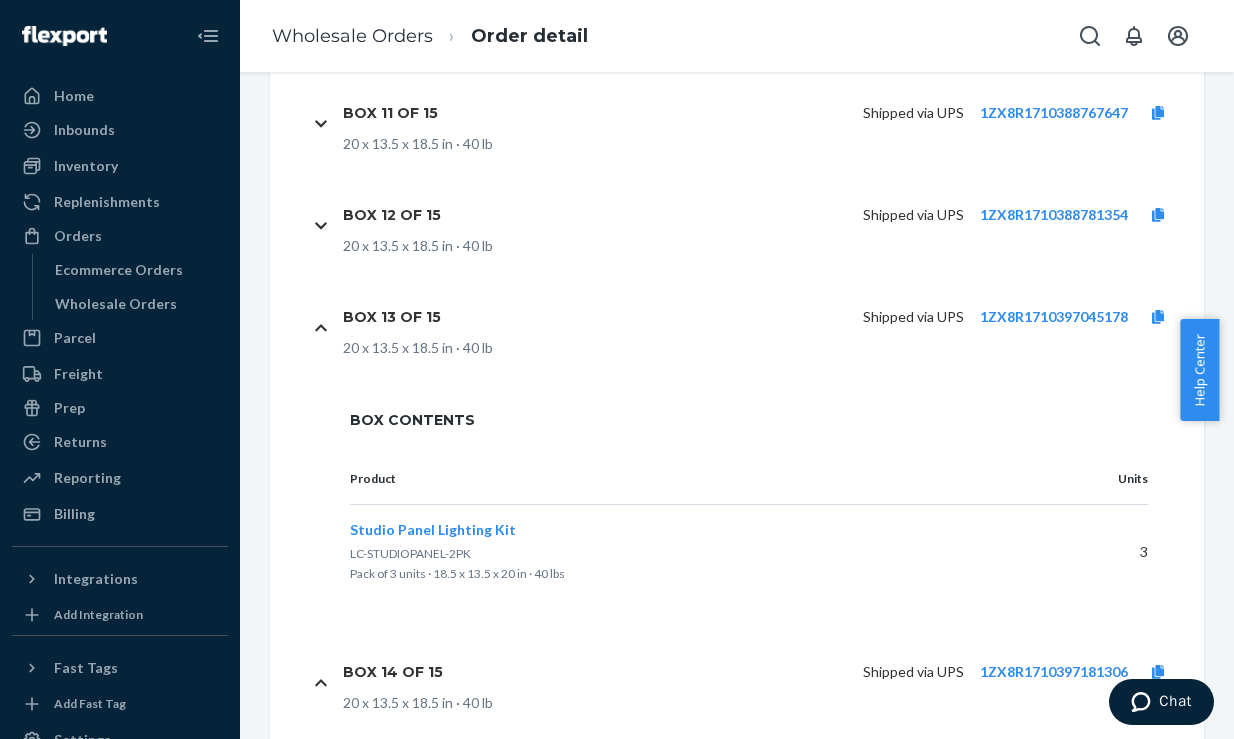 click 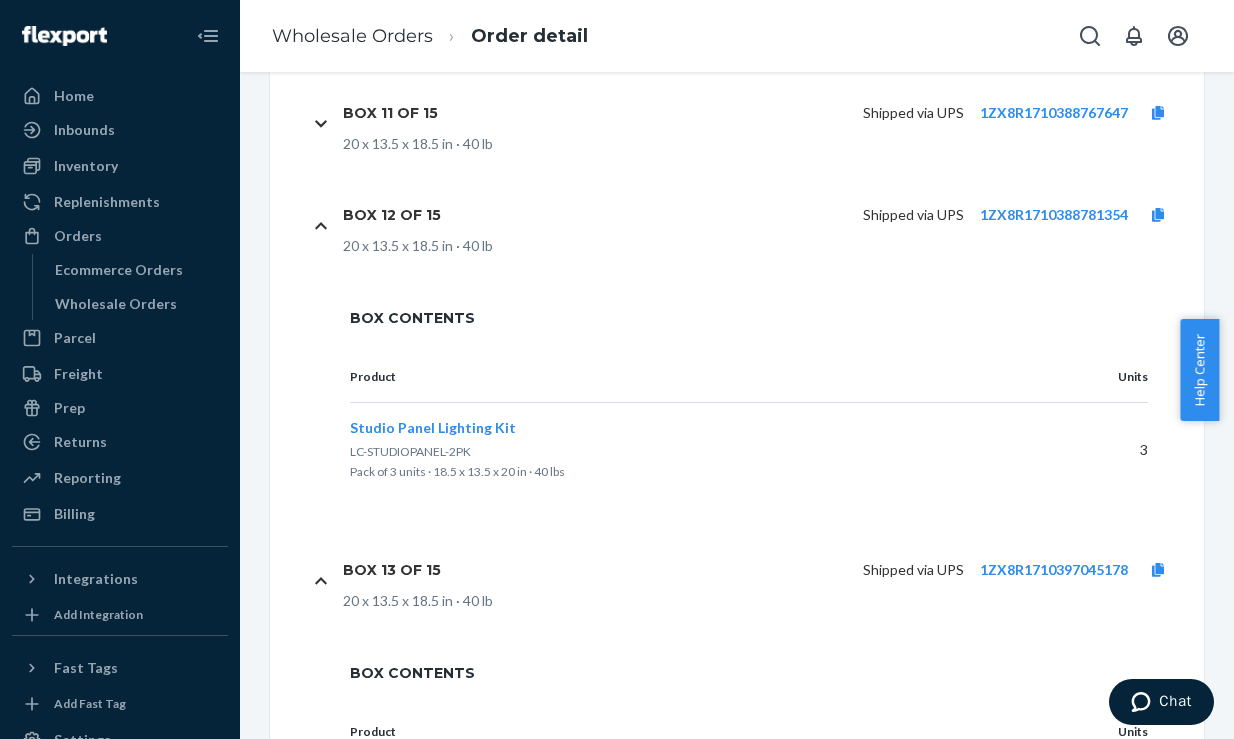 scroll, scrollTop: 1912, scrollLeft: 0, axis: vertical 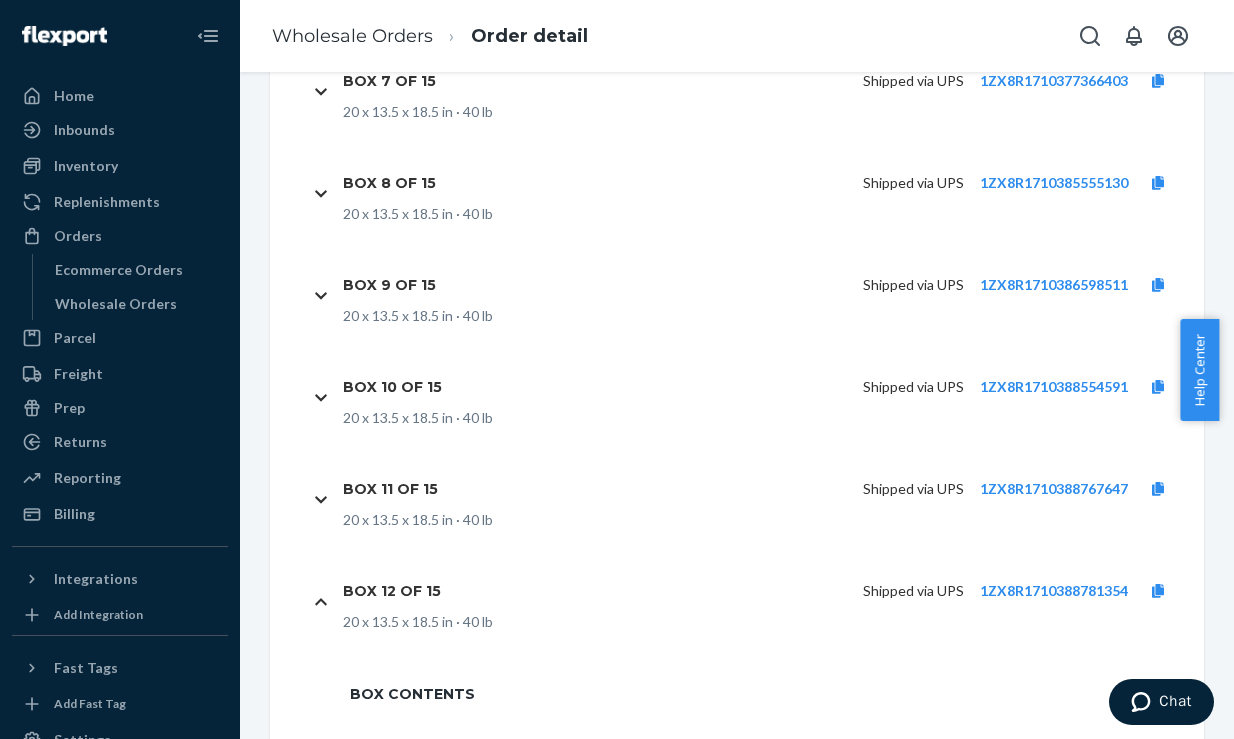 click 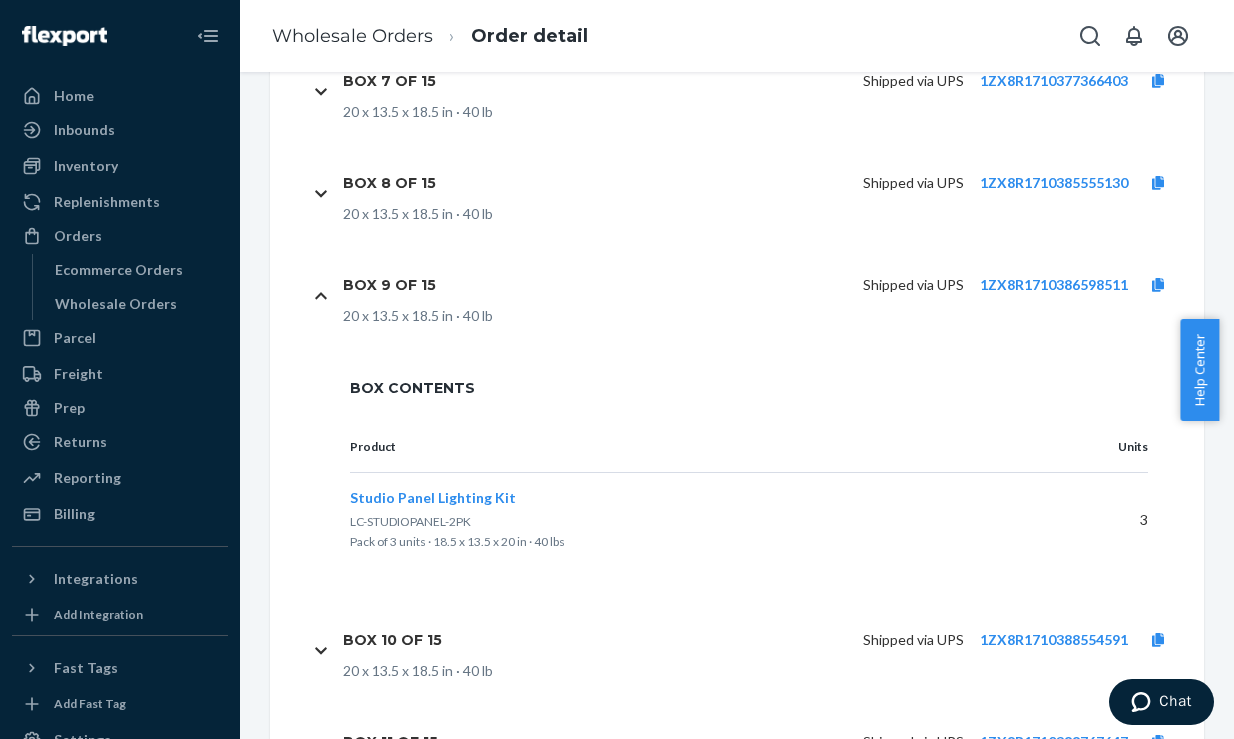 scroll, scrollTop: 1951, scrollLeft: 0, axis: vertical 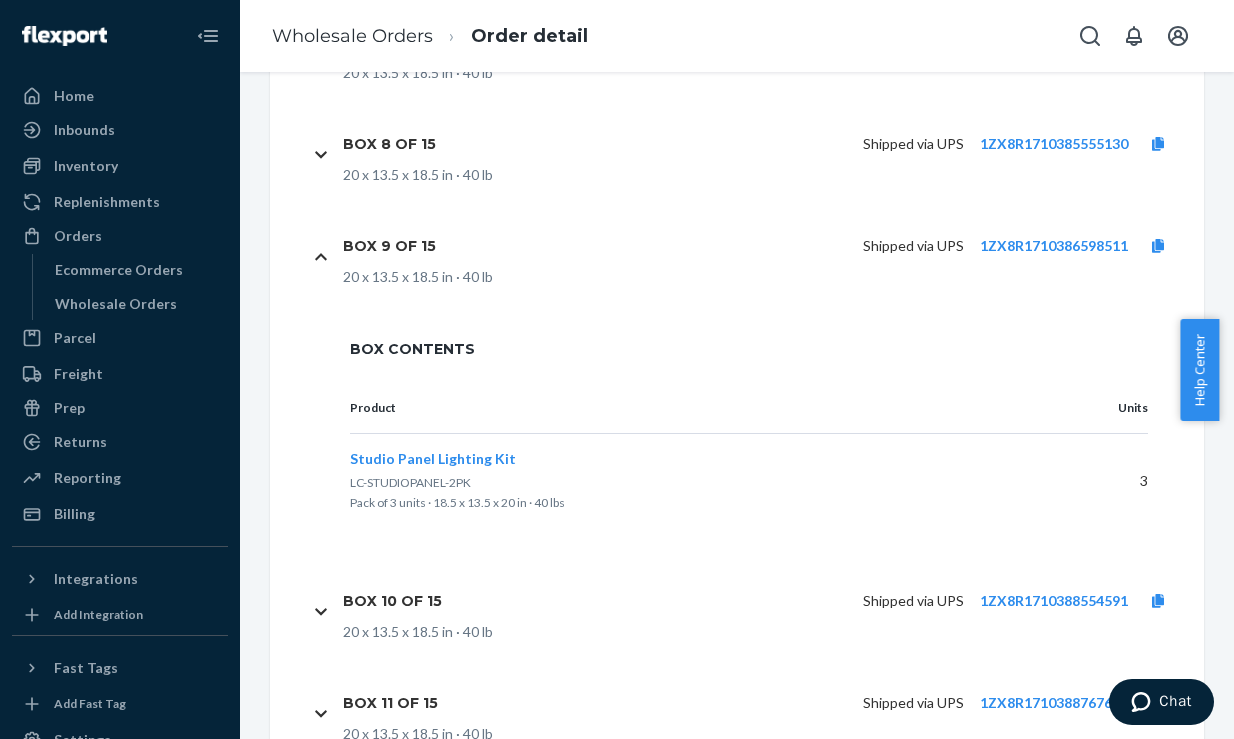 click 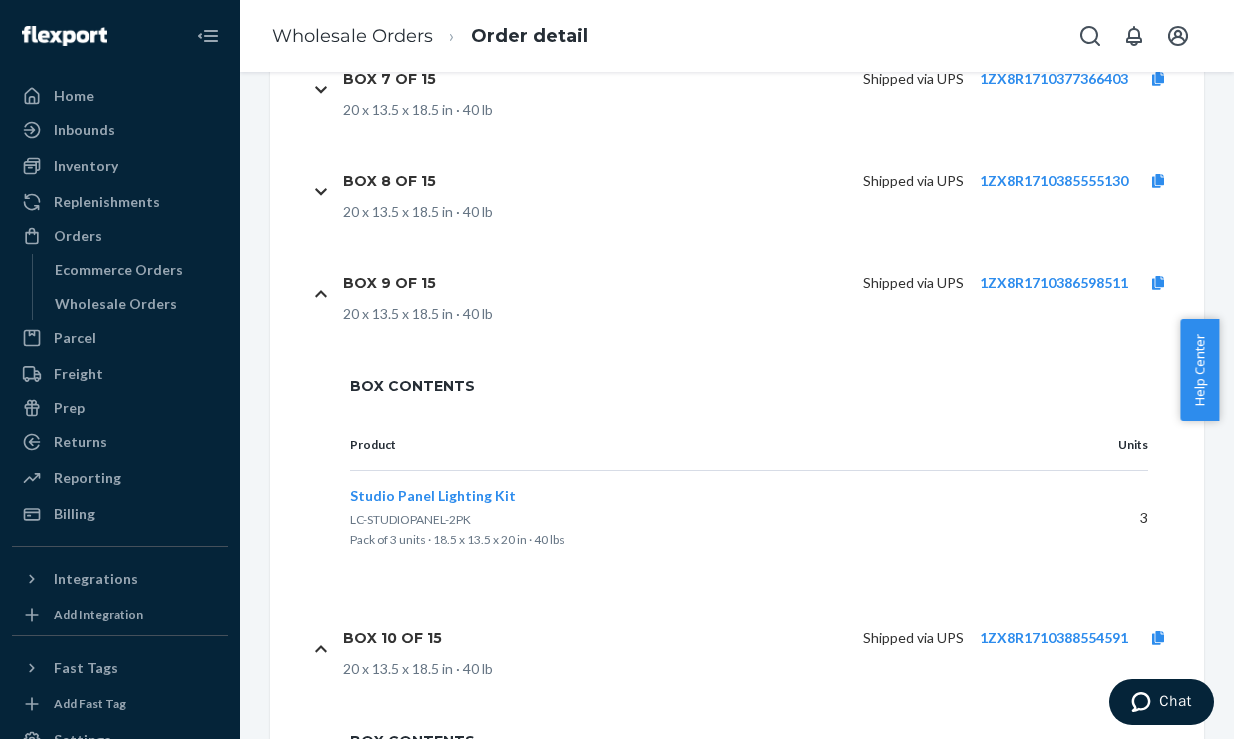 scroll, scrollTop: 1825, scrollLeft: 0, axis: vertical 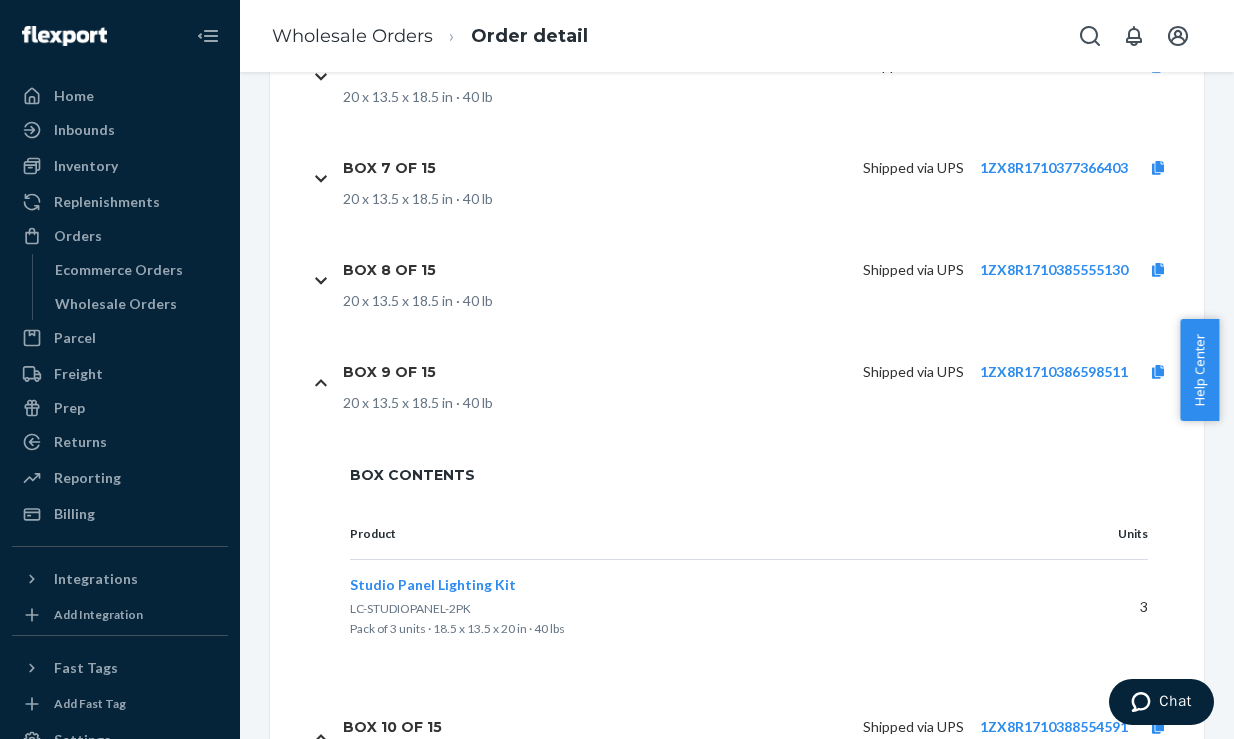 click on "Box 8 of 15 Shipped via UPS 1ZX8R1710385555130 20 x 13.5 x 18.5 in · 40 lb" at bounding box center [749, 280] 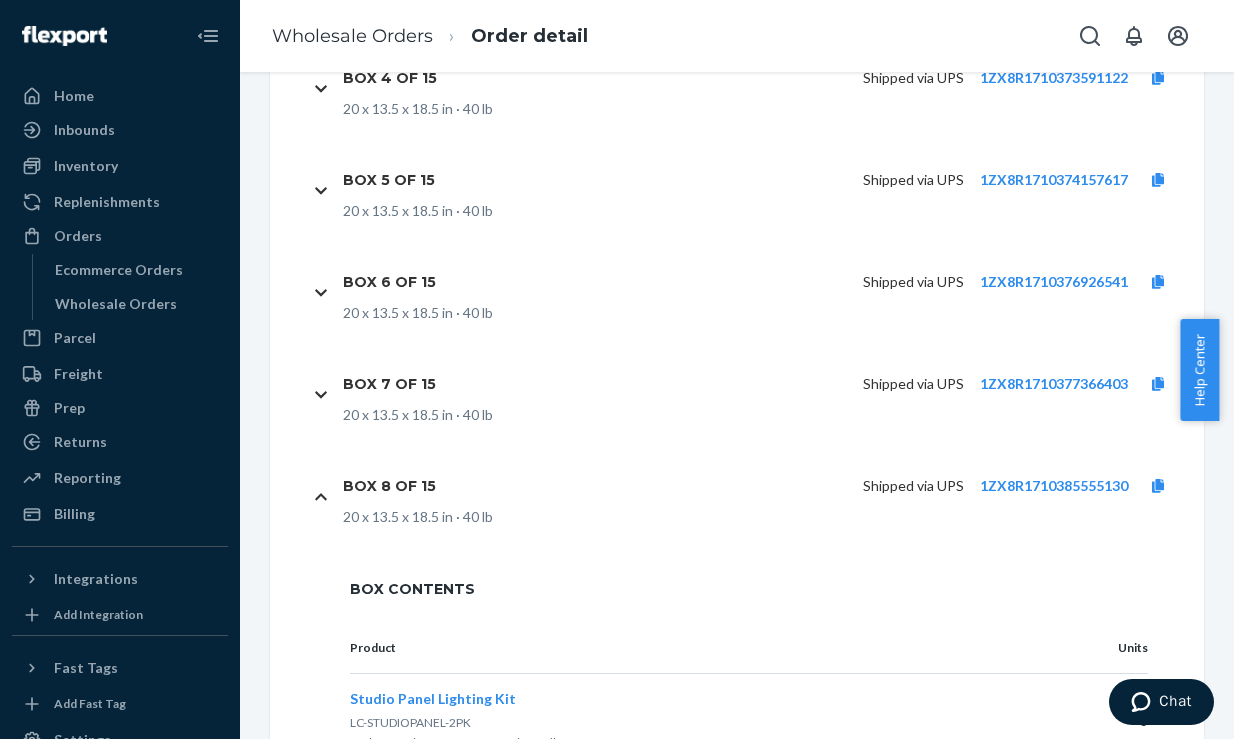 scroll, scrollTop: 1441, scrollLeft: 0, axis: vertical 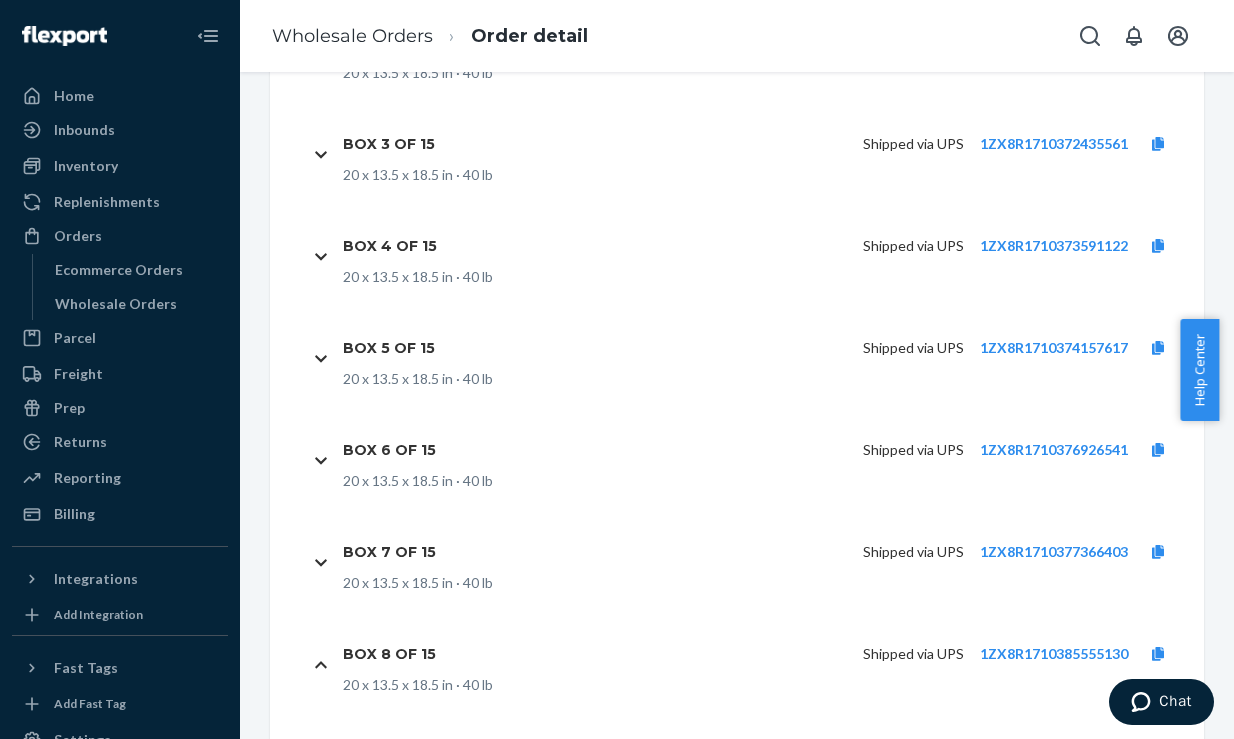 click 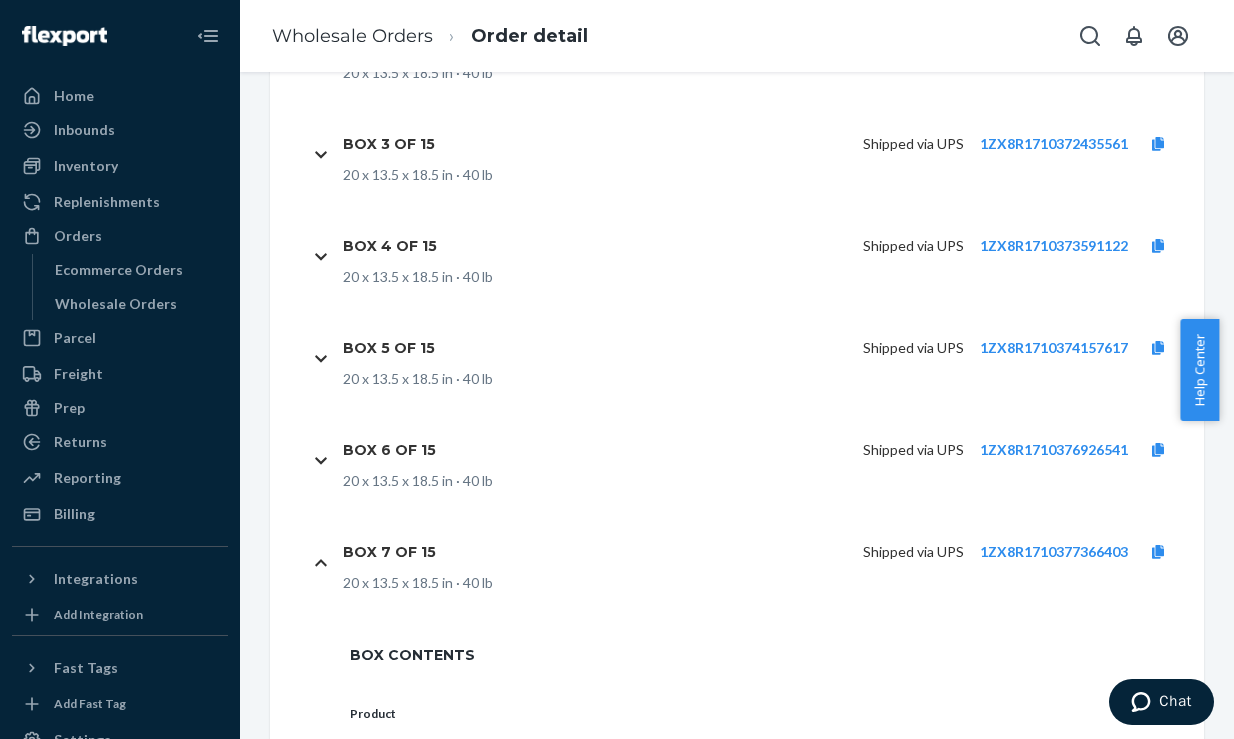 click 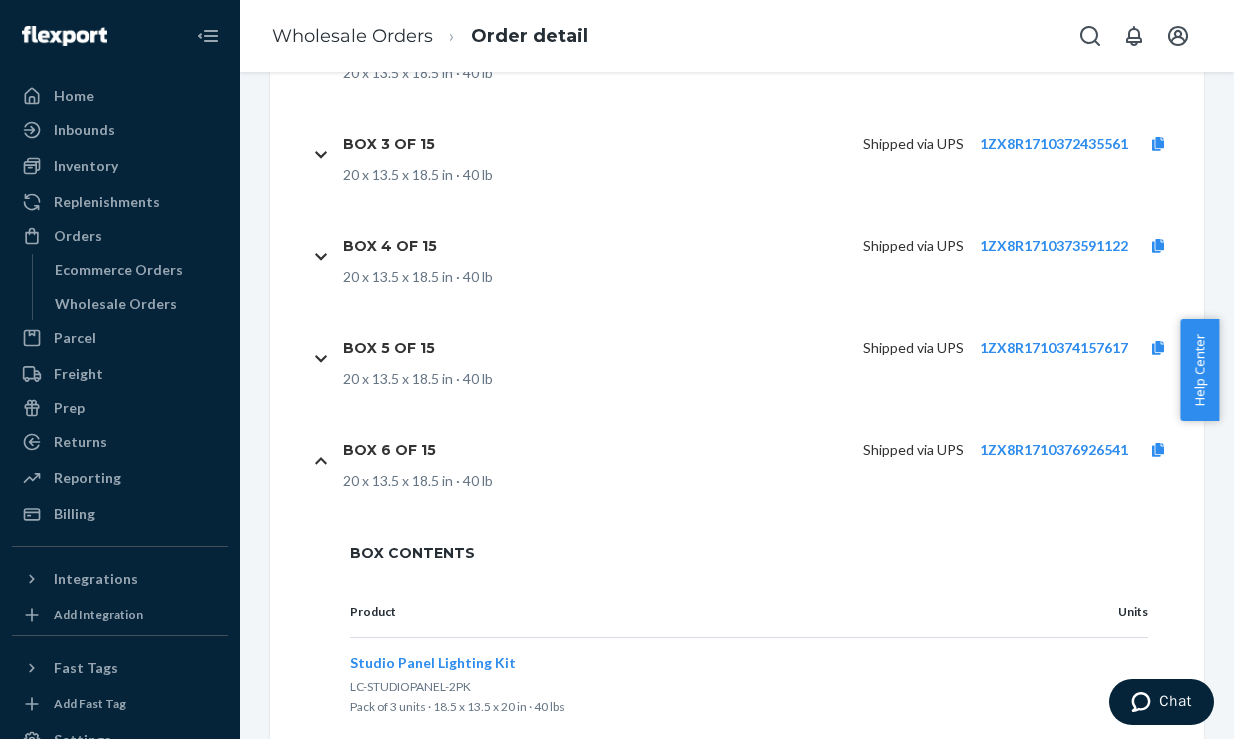 click 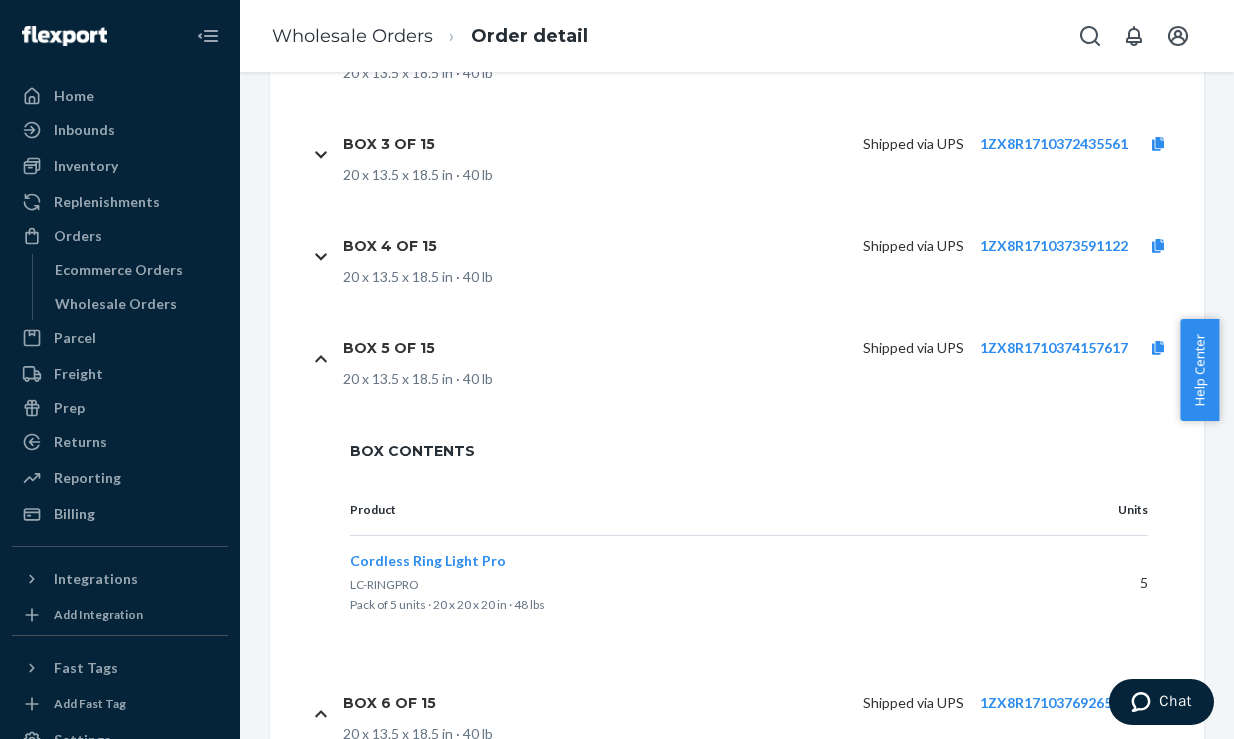 click on "Box 4 of 15 Shipped via UPS 1ZX8R1710373591122 20 x 13.5 x 18.5 in · 40 lb" at bounding box center [749, 256] 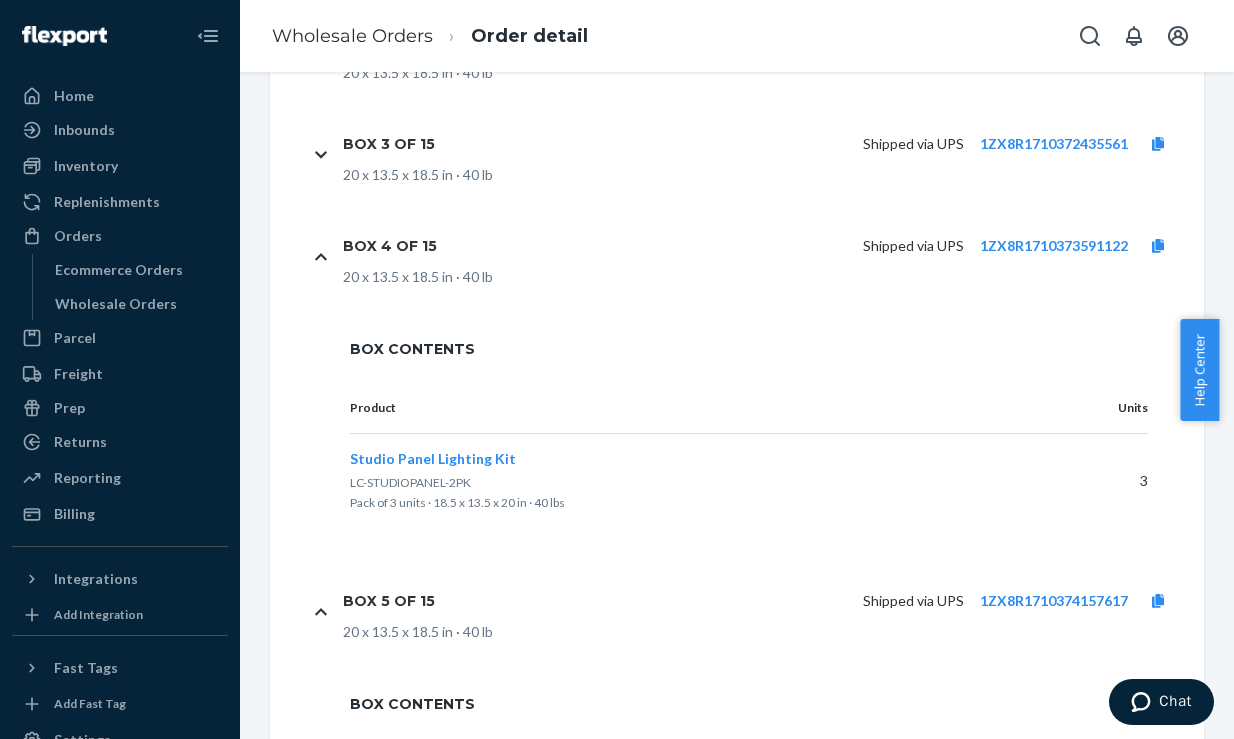 drag, startPoint x: 322, startPoint y: 155, endPoint x: 395, endPoint y: 204, distance: 87.92042 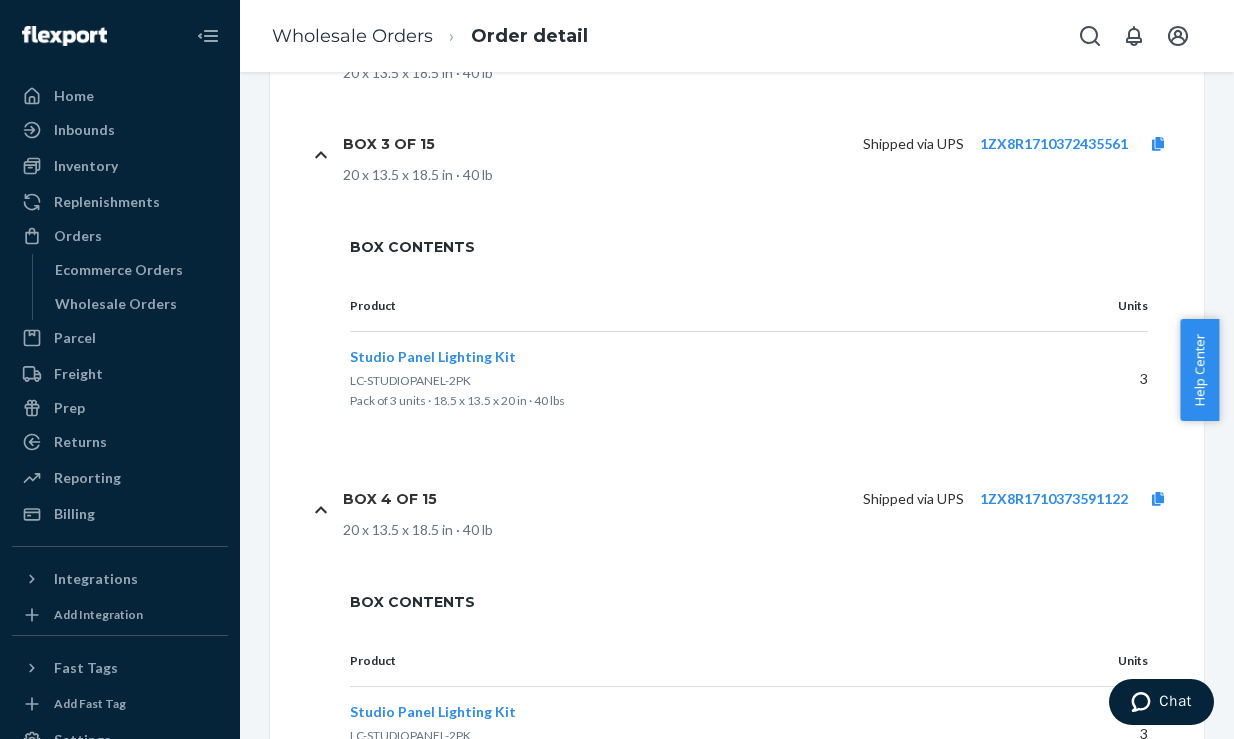 scroll, scrollTop: 1286, scrollLeft: 0, axis: vertical 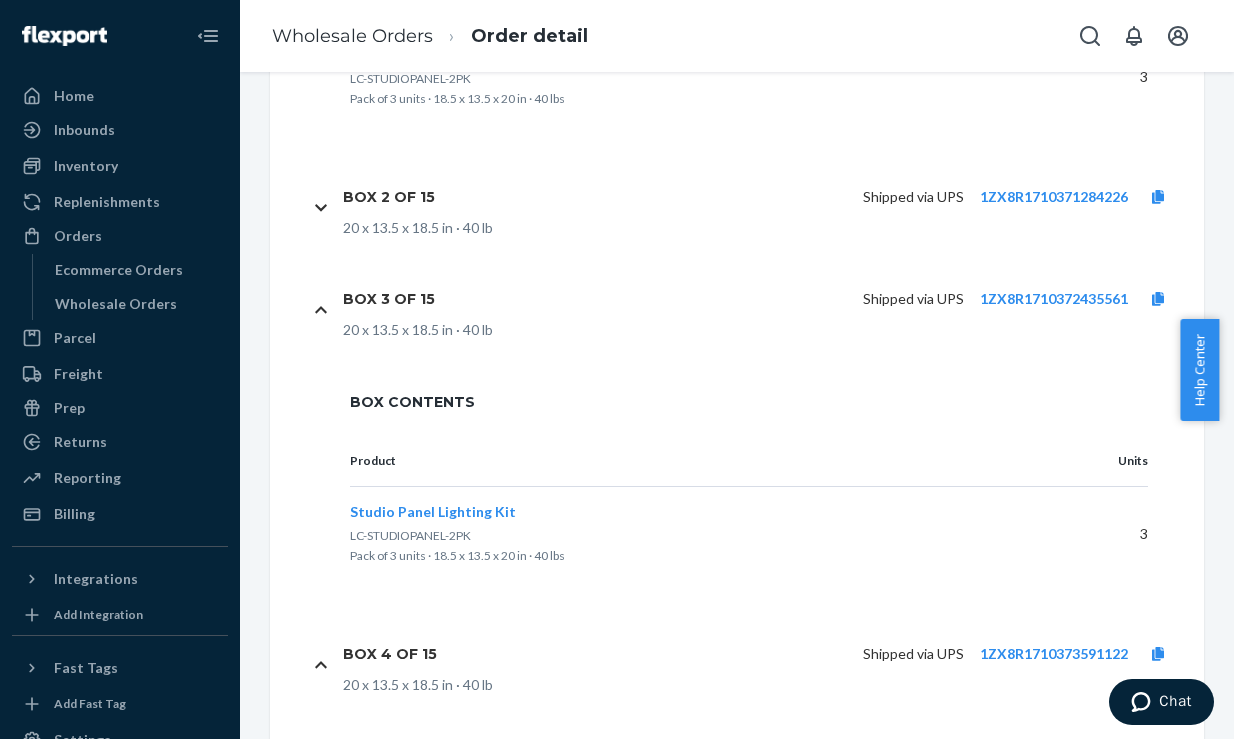 click on "Box 2 of 15 Shipped via UPS 1ZX8R1710371284226 20 x 13.5 x 18.5 in · 40 lb" at bounding box center [749, 207] 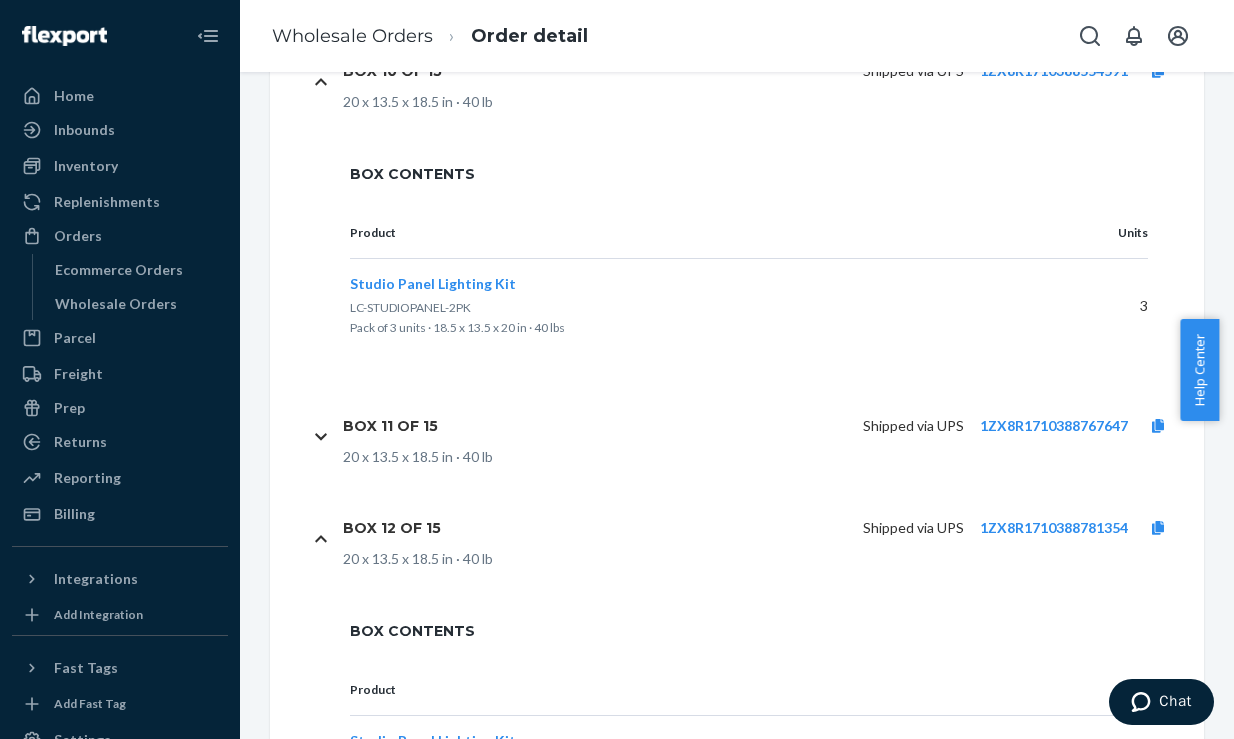scroll, scrollTop: 4292, scrollLeft: 0, axis: vertical 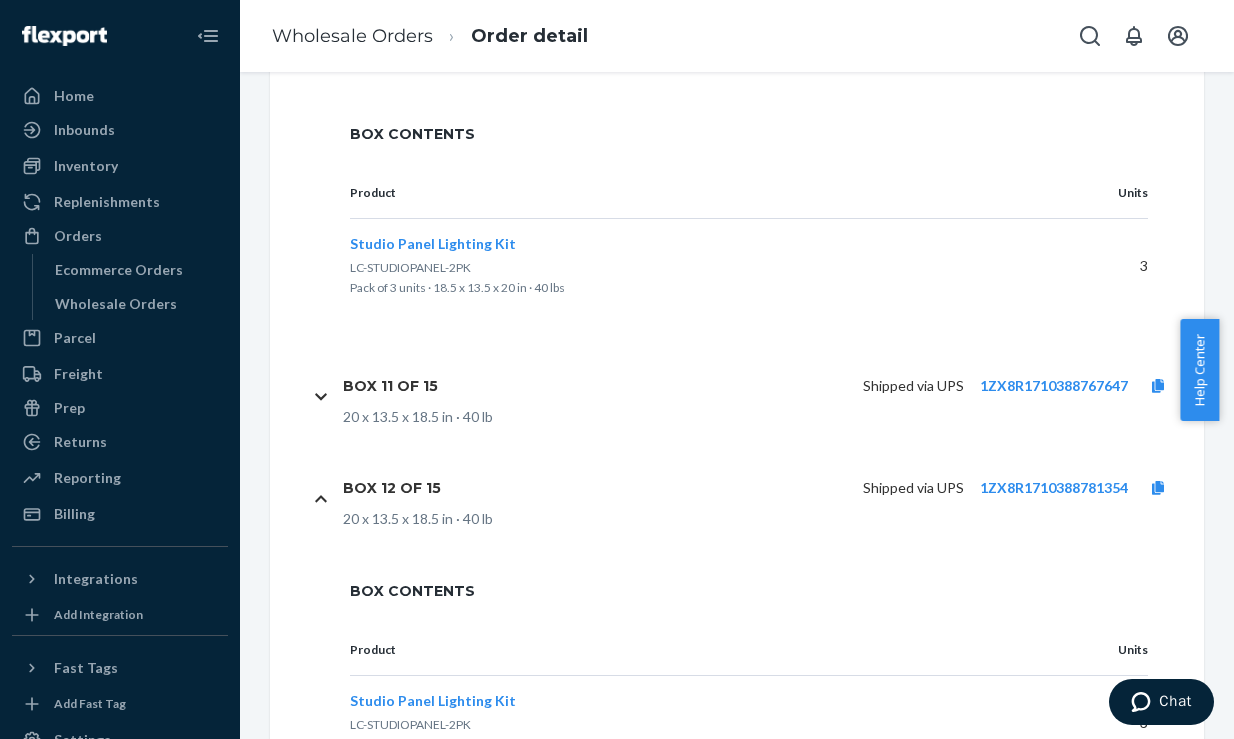 click on "Box 11 of 15 Shipped via UPS 1ZX8R1710388767647 20 x 13.5 x 18.5 in · 40 lb" at bounding box center [749, 396] 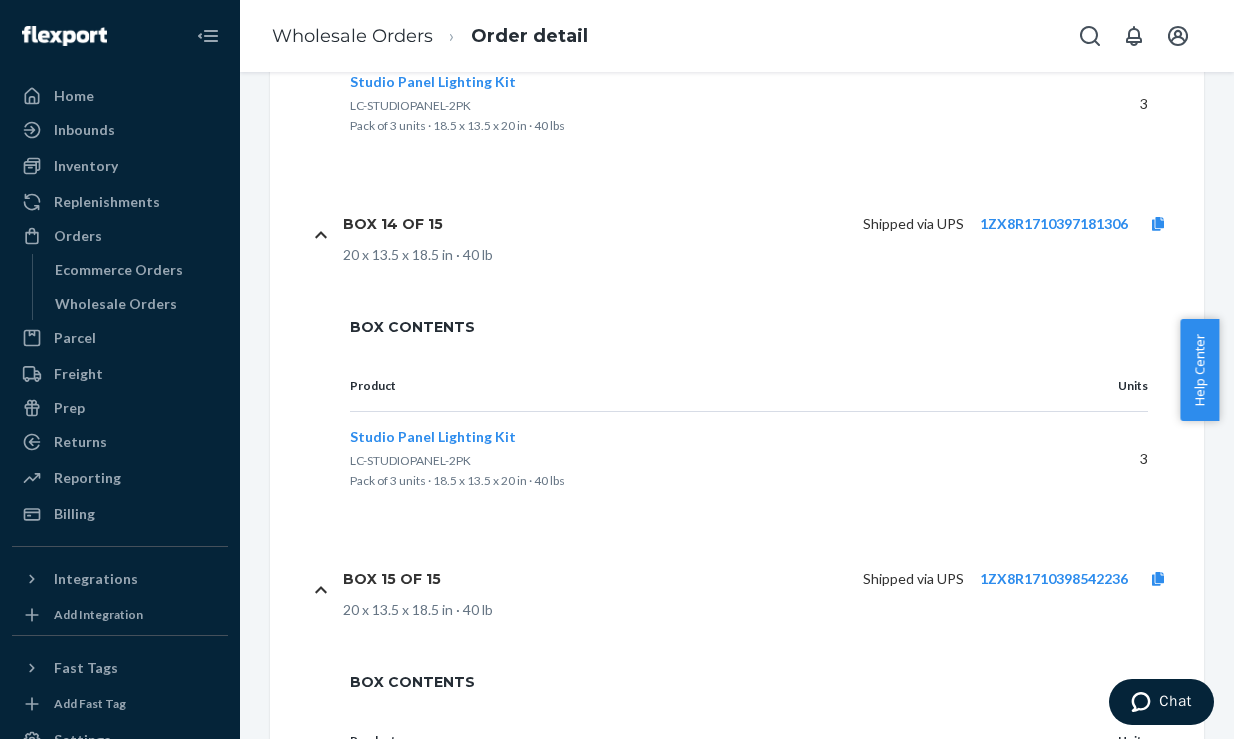 scroll, scrollTop: 5737, scrollLeft: 0, axis: vertical 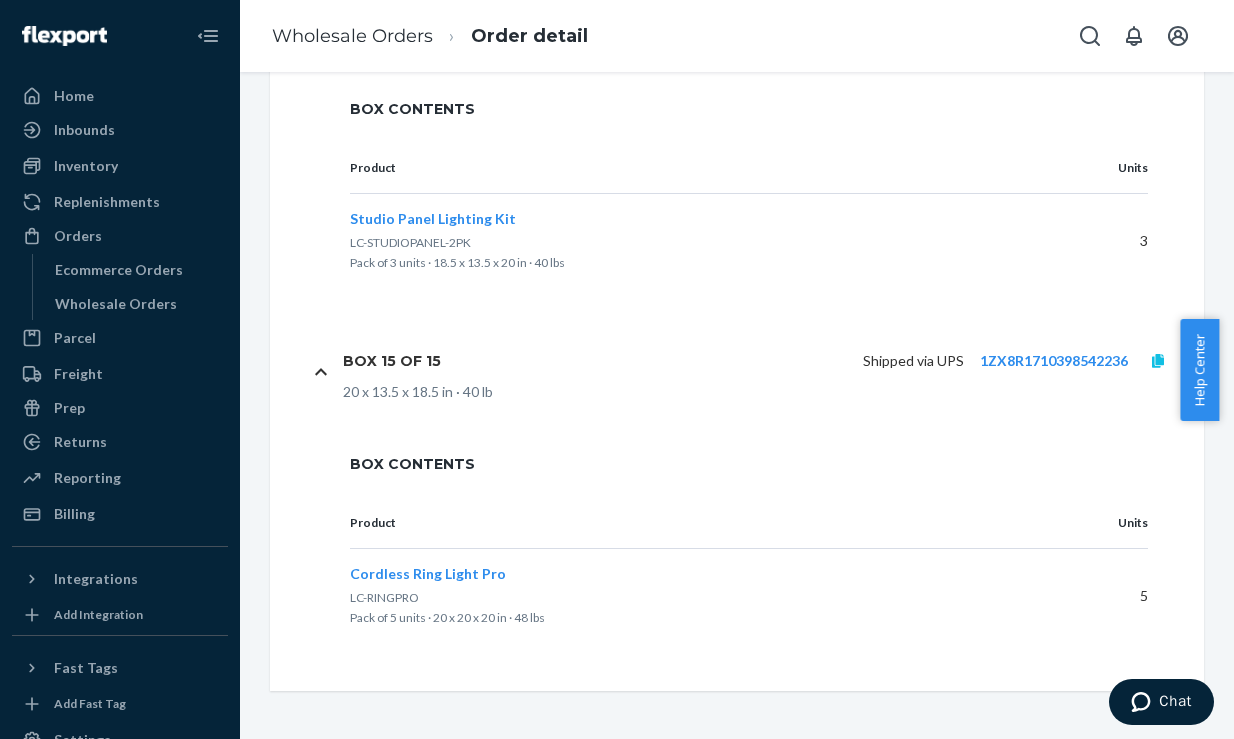 click at bounding box center [1158, 361] 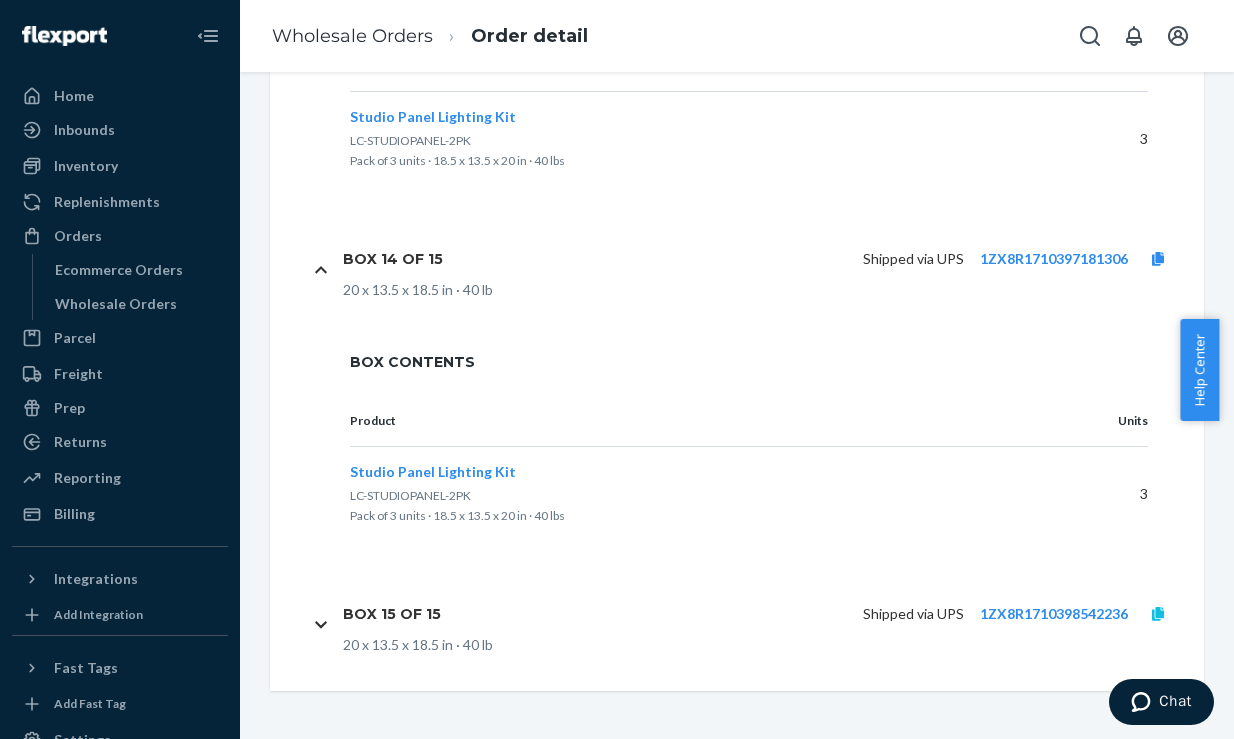 scroll, scrollTop: 5484, scrollLeft: 0, axis: vertical 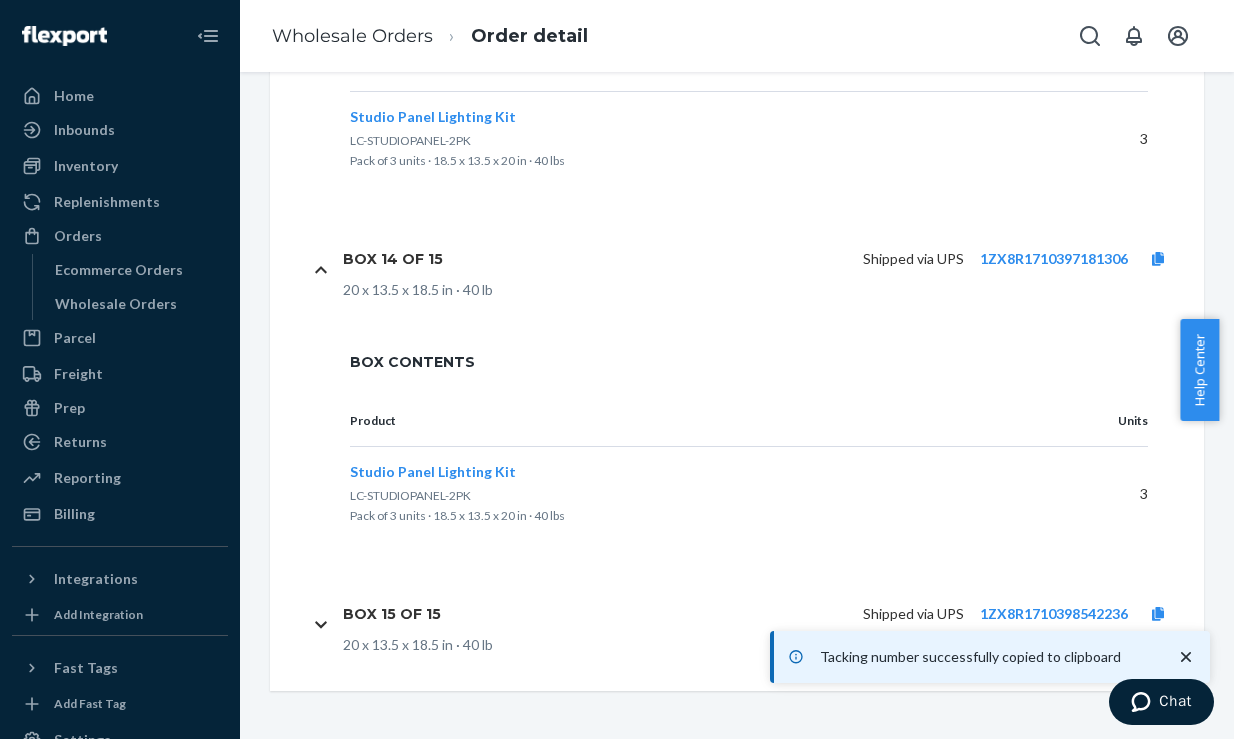 click on "Tacking number successfully copied to clipboard" at bounding box center (992, 657) 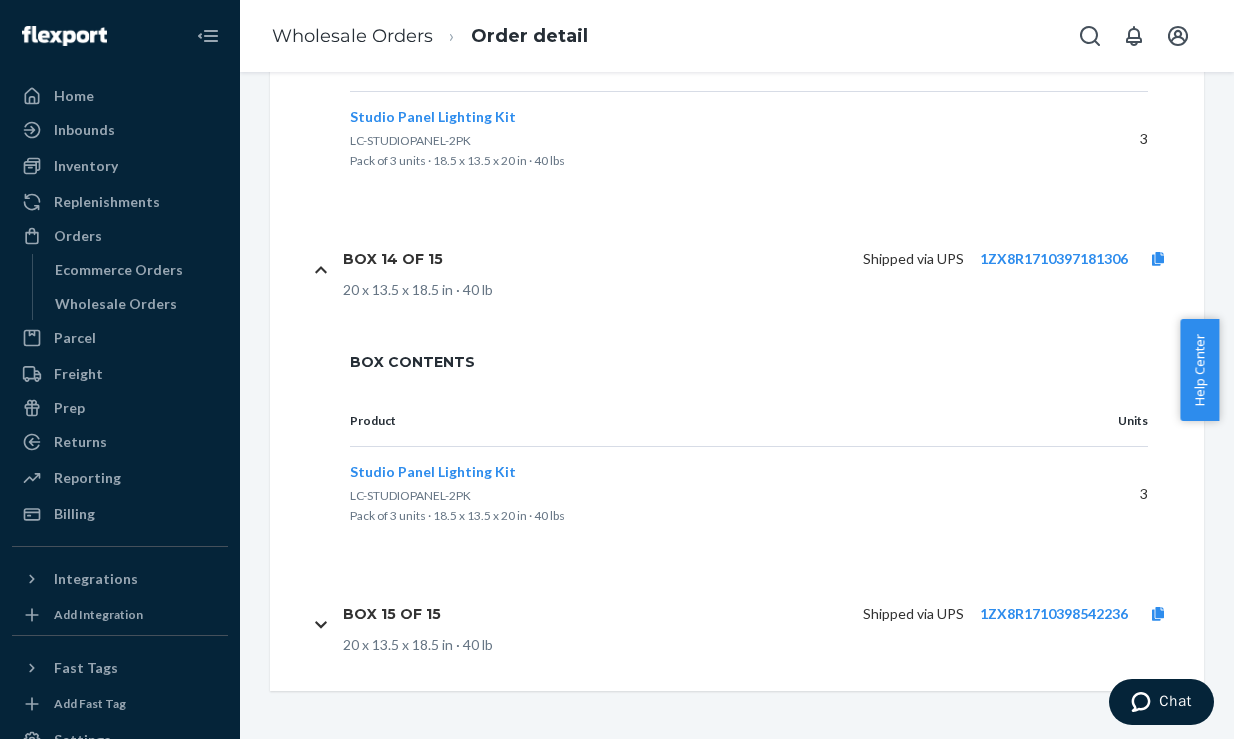 click 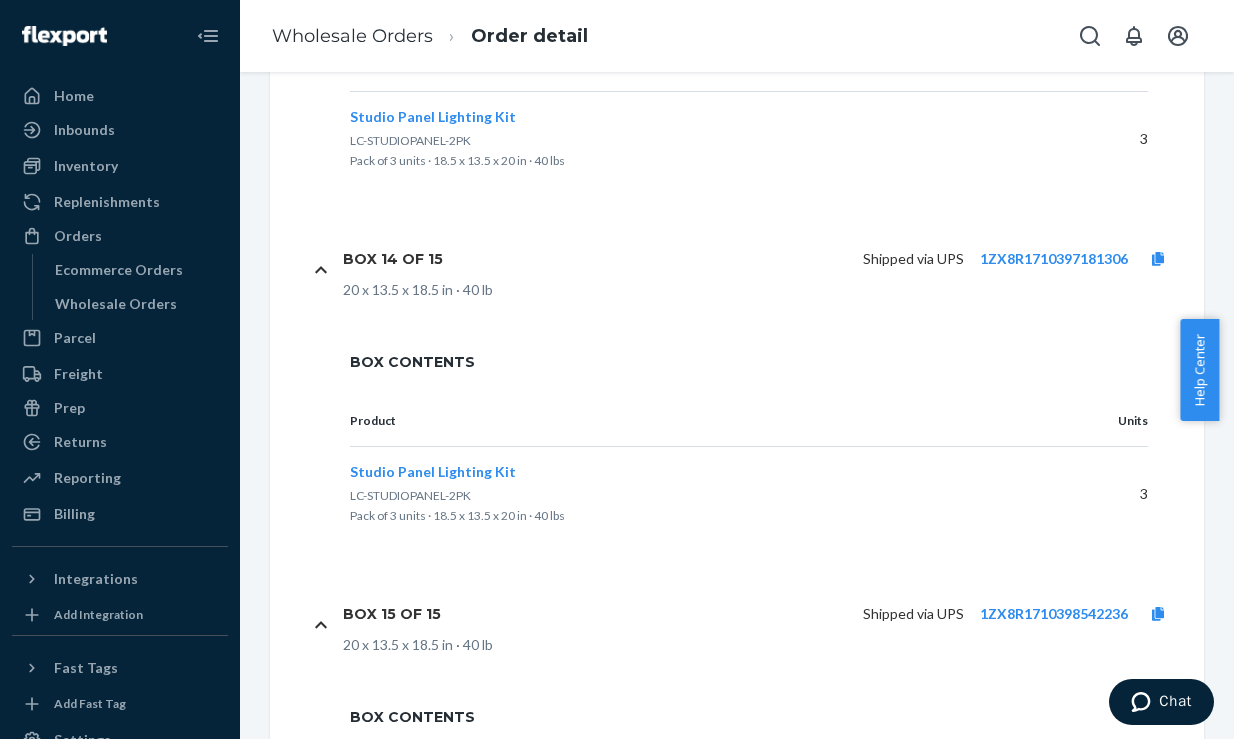 scroll, scrollTop: 5737, scrollLeft: 0, axis: vertical 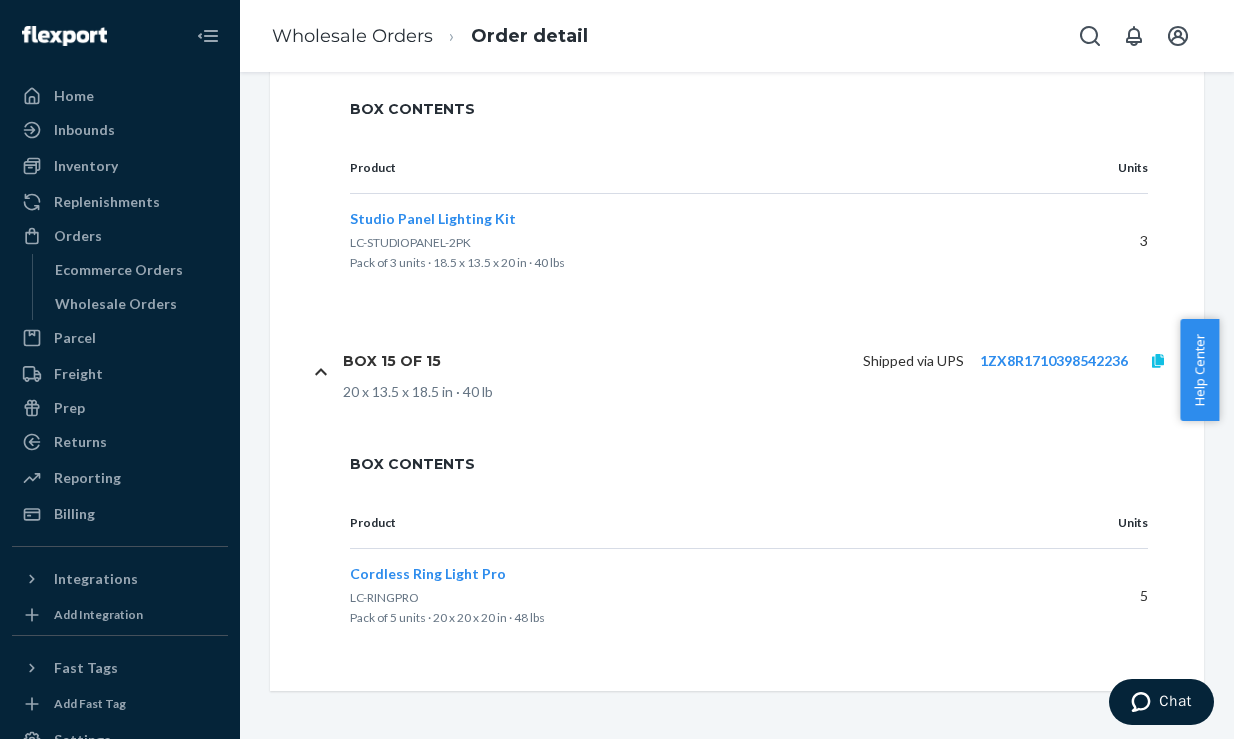click 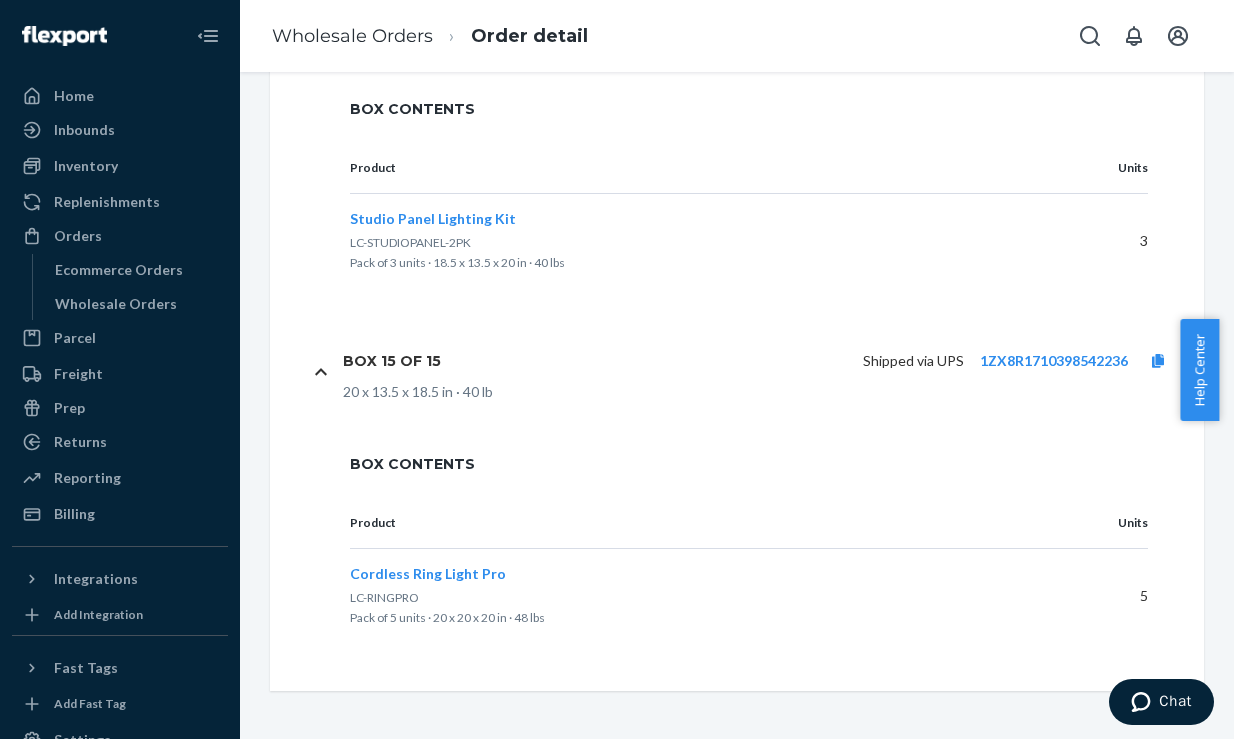 scroll, scrollTop: 5484, scrollLeft: 0, axis: vertical 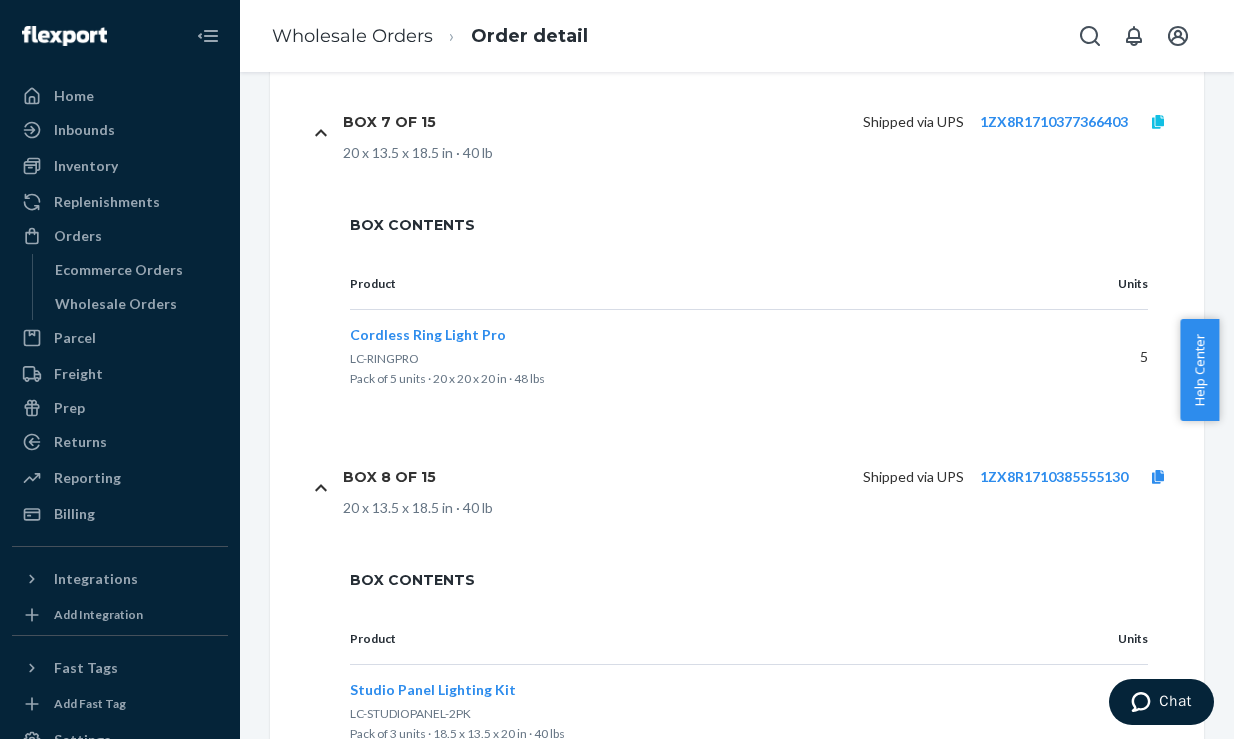click at bounding box center [1158, 122] 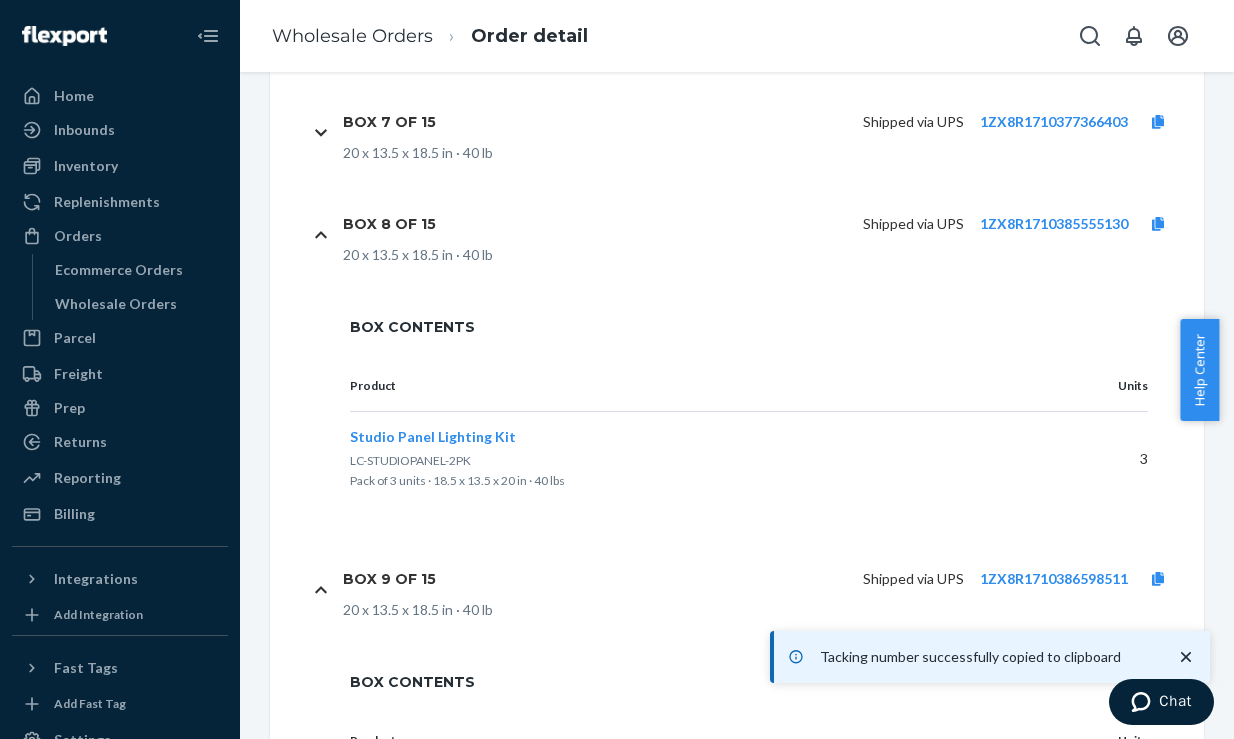 scroll, scrollTop: 3106, scrollLeft: 0, axis: vertical 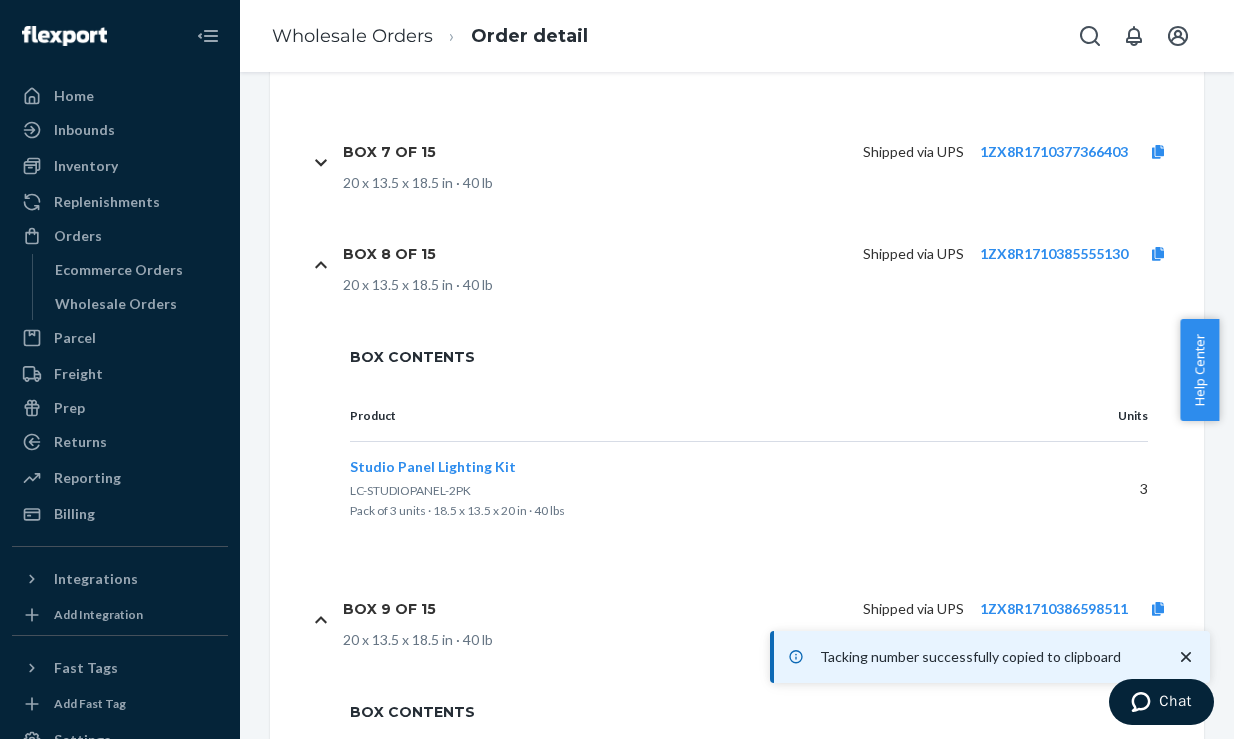 click 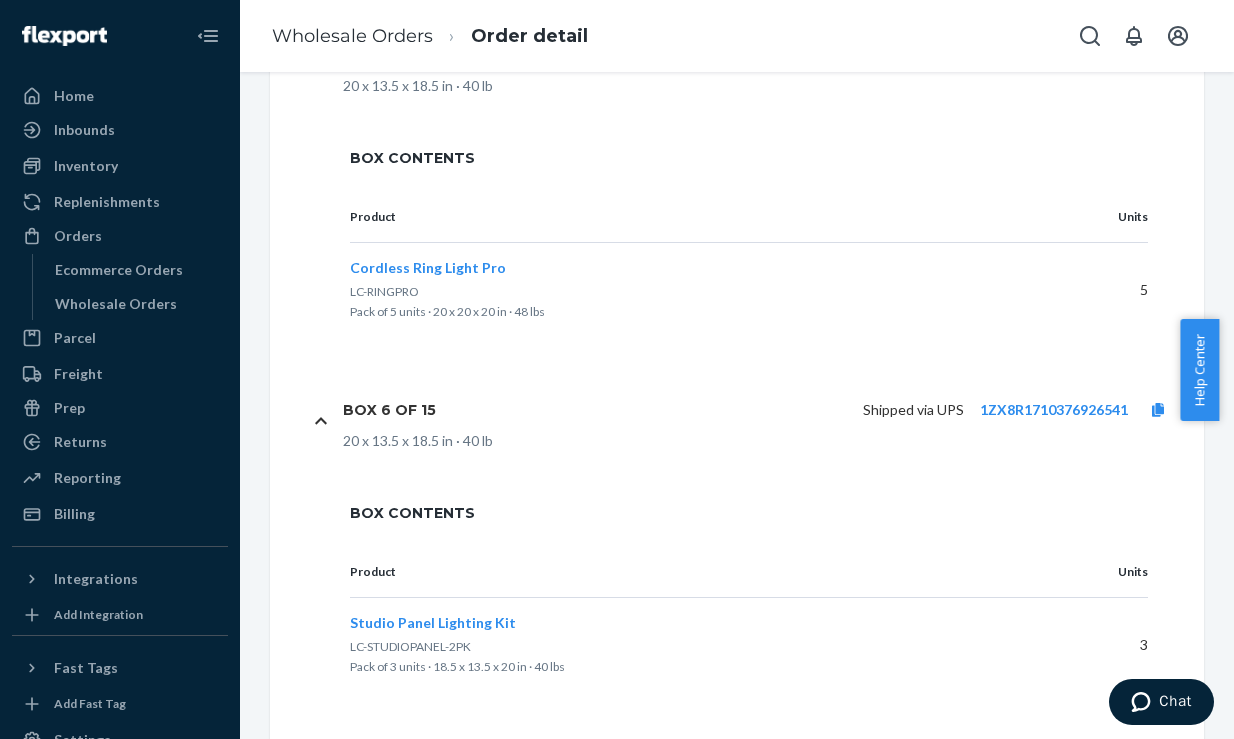 scroll, scrollTop: 2335, scrollLeft: 0, axis: vertical 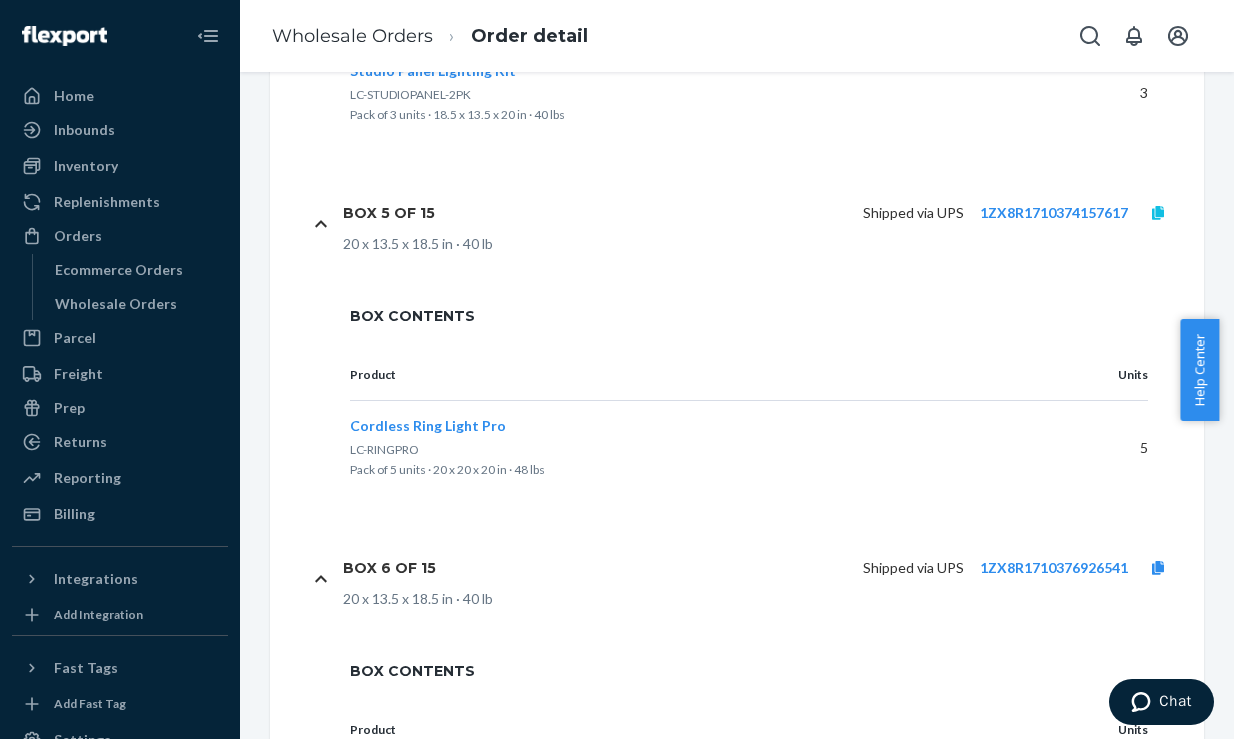 click at bounding box center [1158, 213] 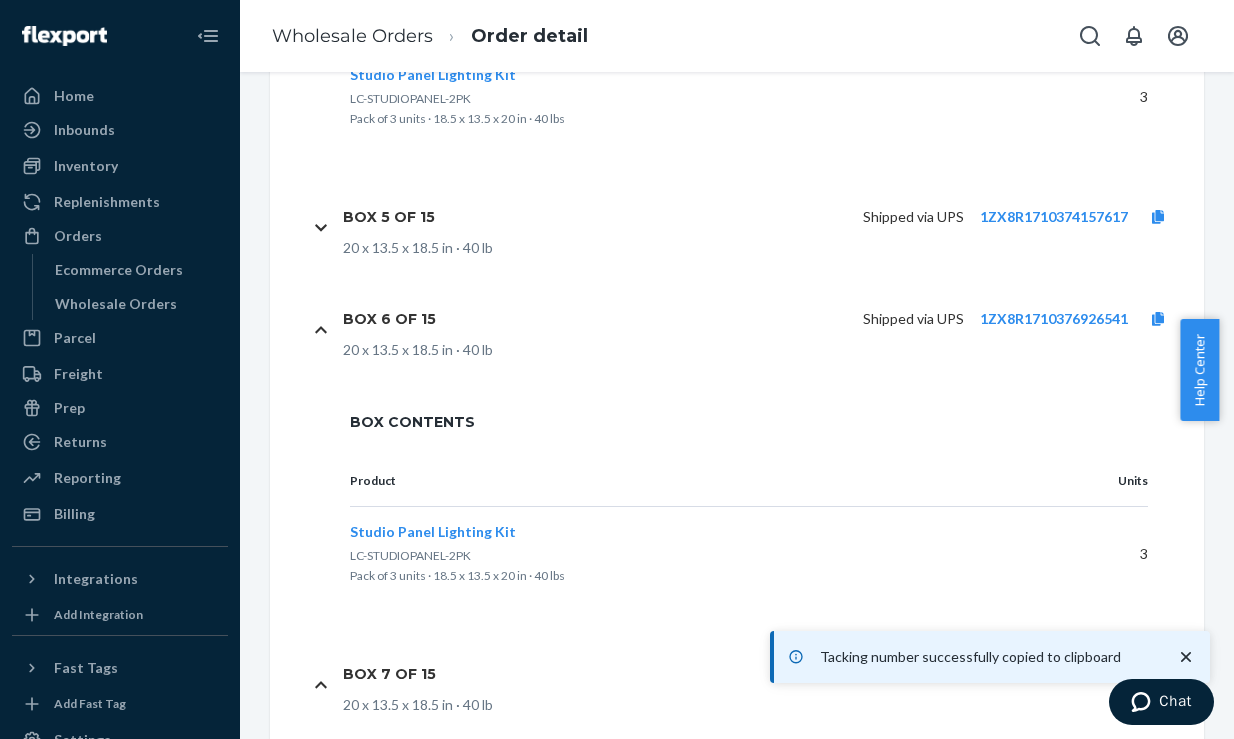 scroll, scrollTop: 2327, scrollLeft: 0, axis: vertical 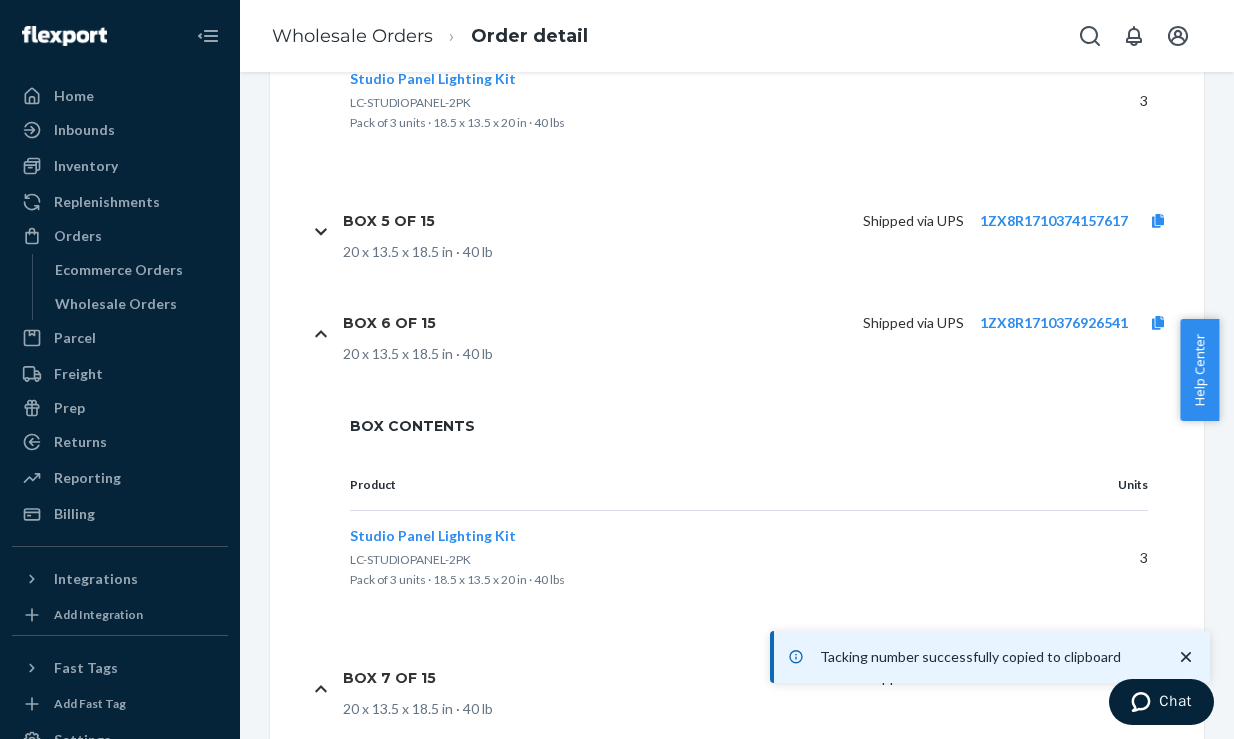 click 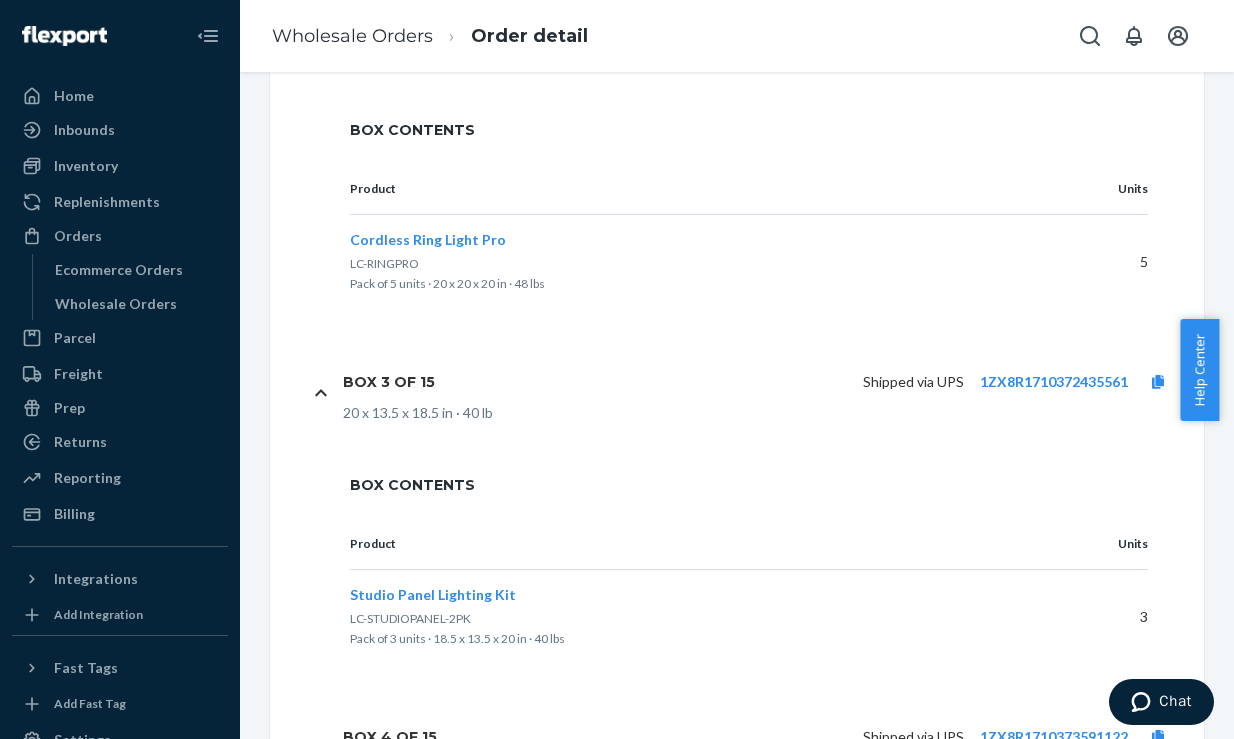 scroll, scrollTop: 1347, scrollLeft: 0, axis: vertical 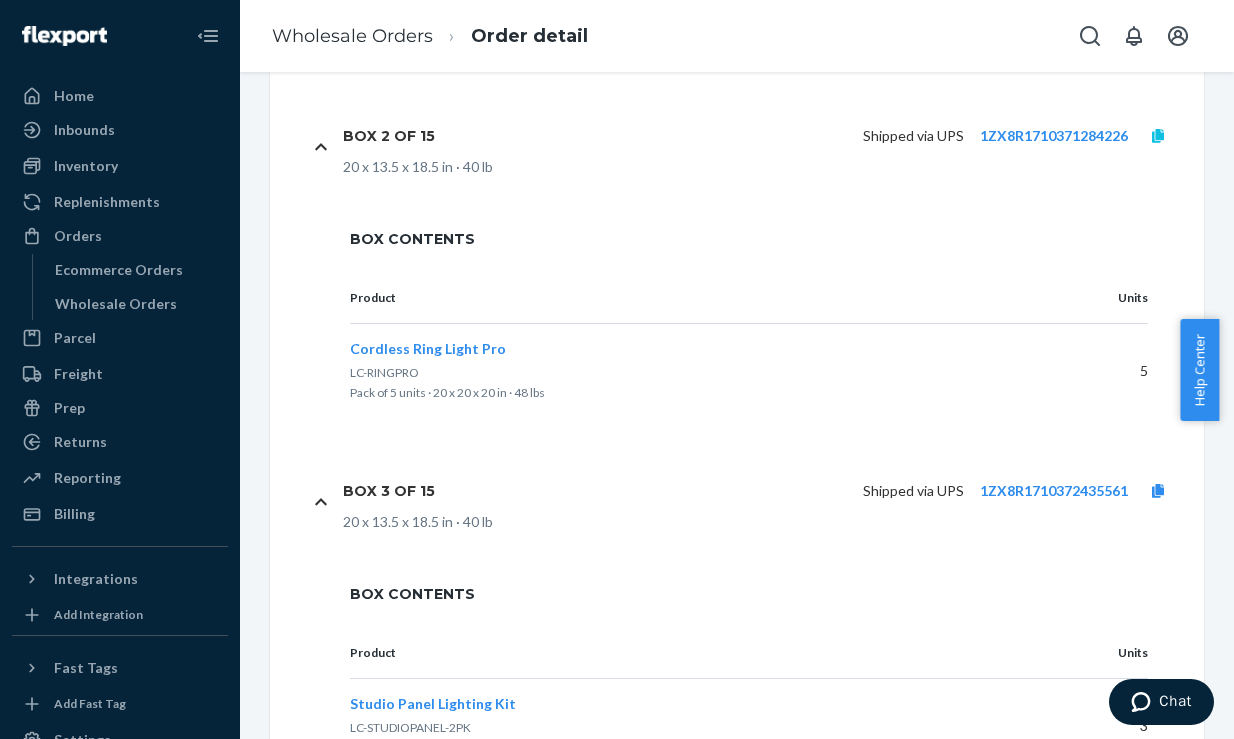 click 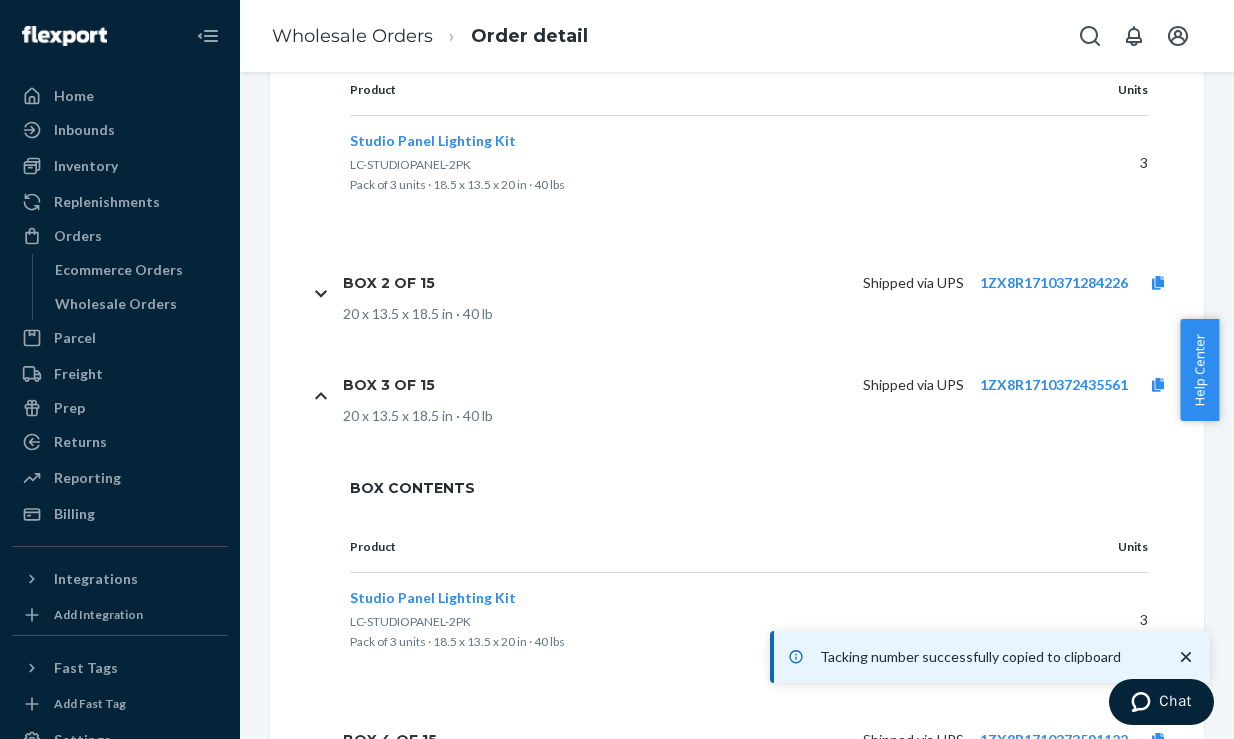 scroll, scrollTop: 1006, scrollLeft: 0, axis: vertical 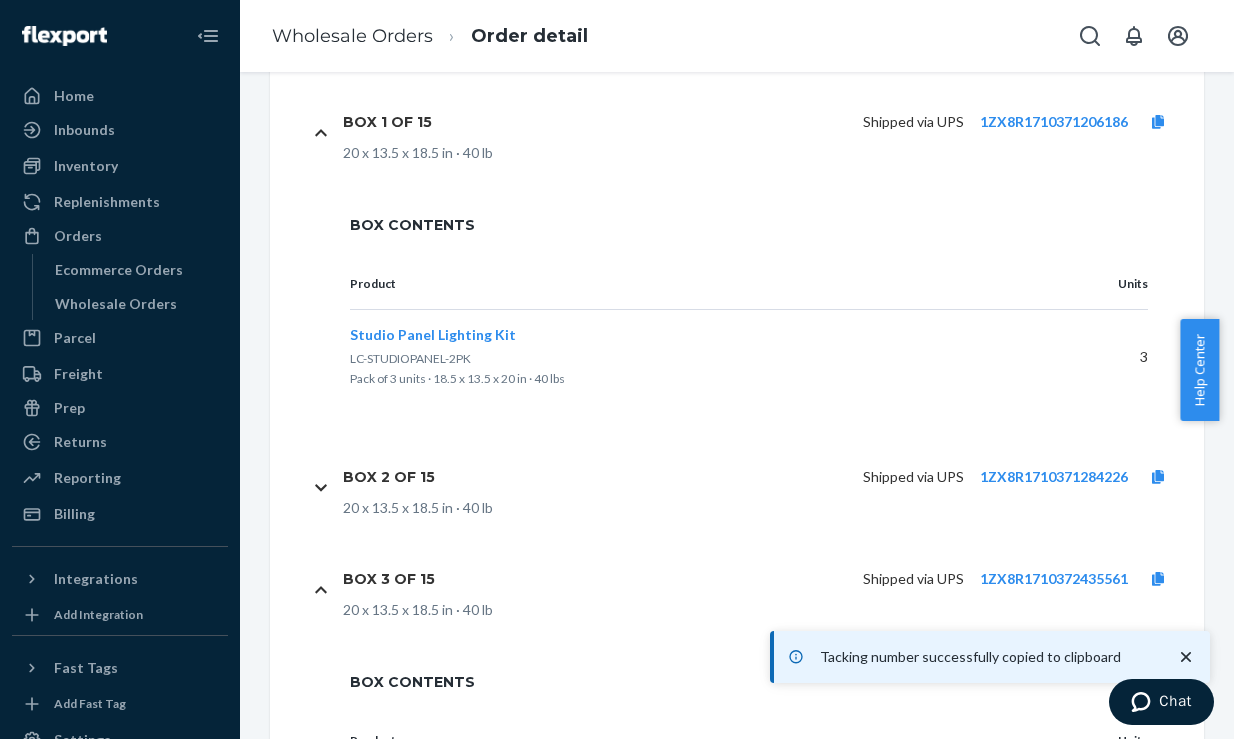 click 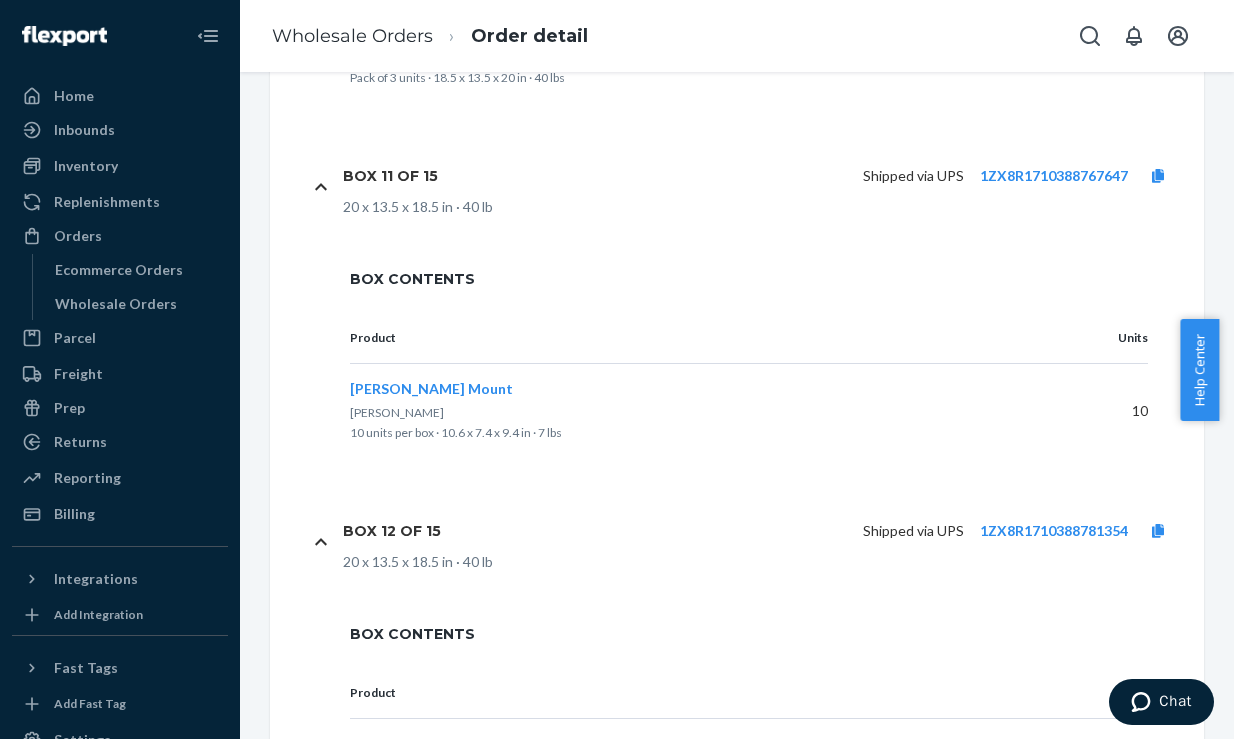 scroll, scrollTop: 4502, scrollLeft: 0, axis: vertical 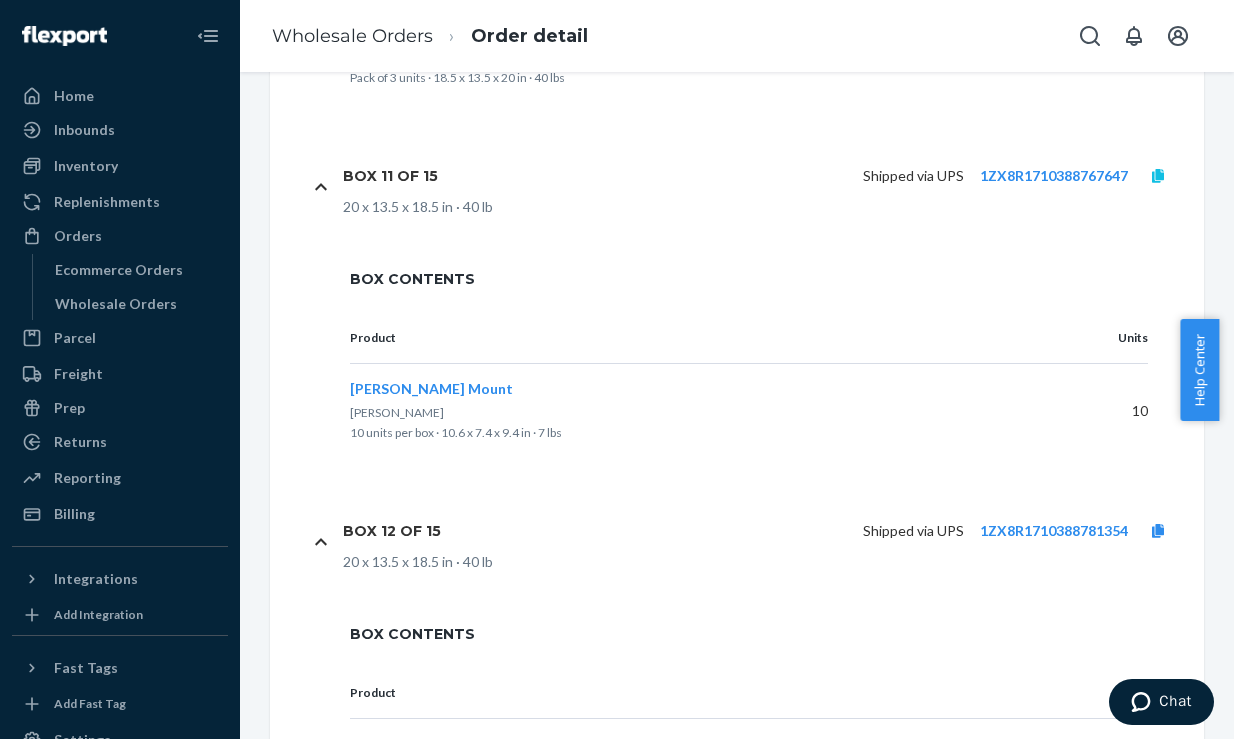 click at bounding box center [1158, 176] 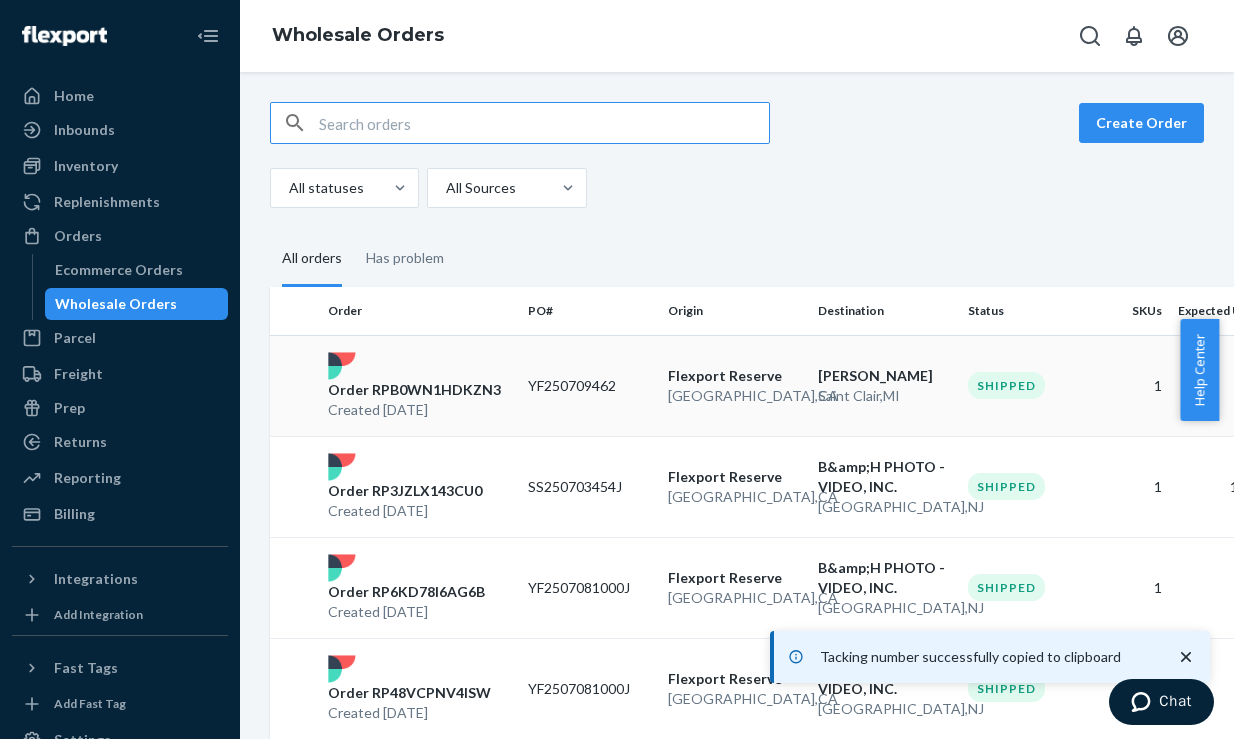 scroll, scrollTop: 258, scrollLeft: 0, axis: vertical 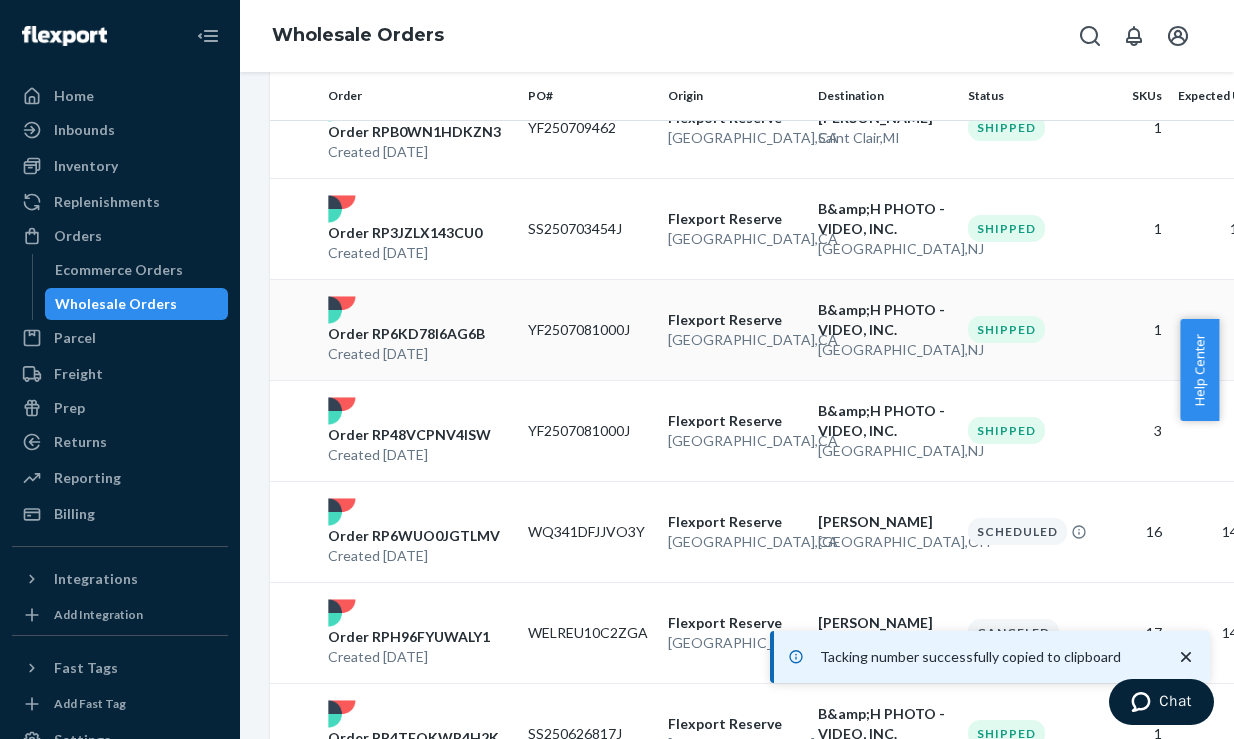click on "YF2507081000J" at bounding box center (590, 329) 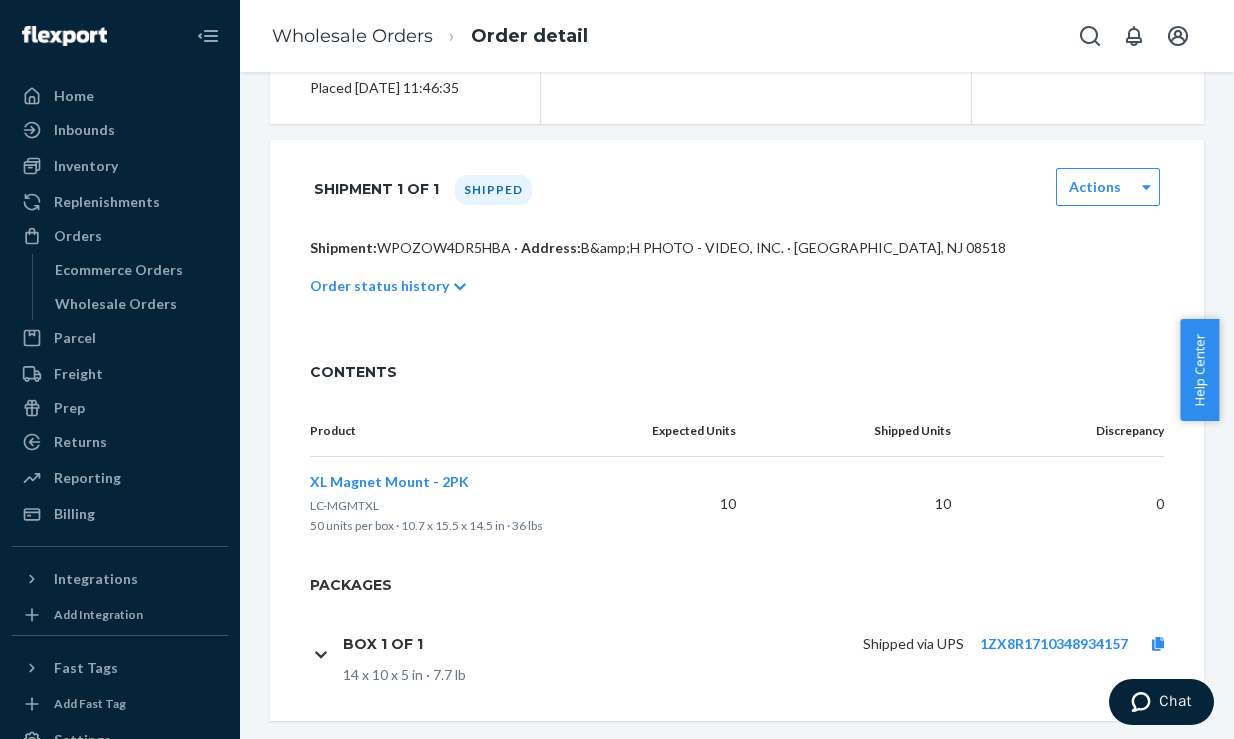 scroll, scrollTop: 326, scrollLeft: 0, axis: vertical 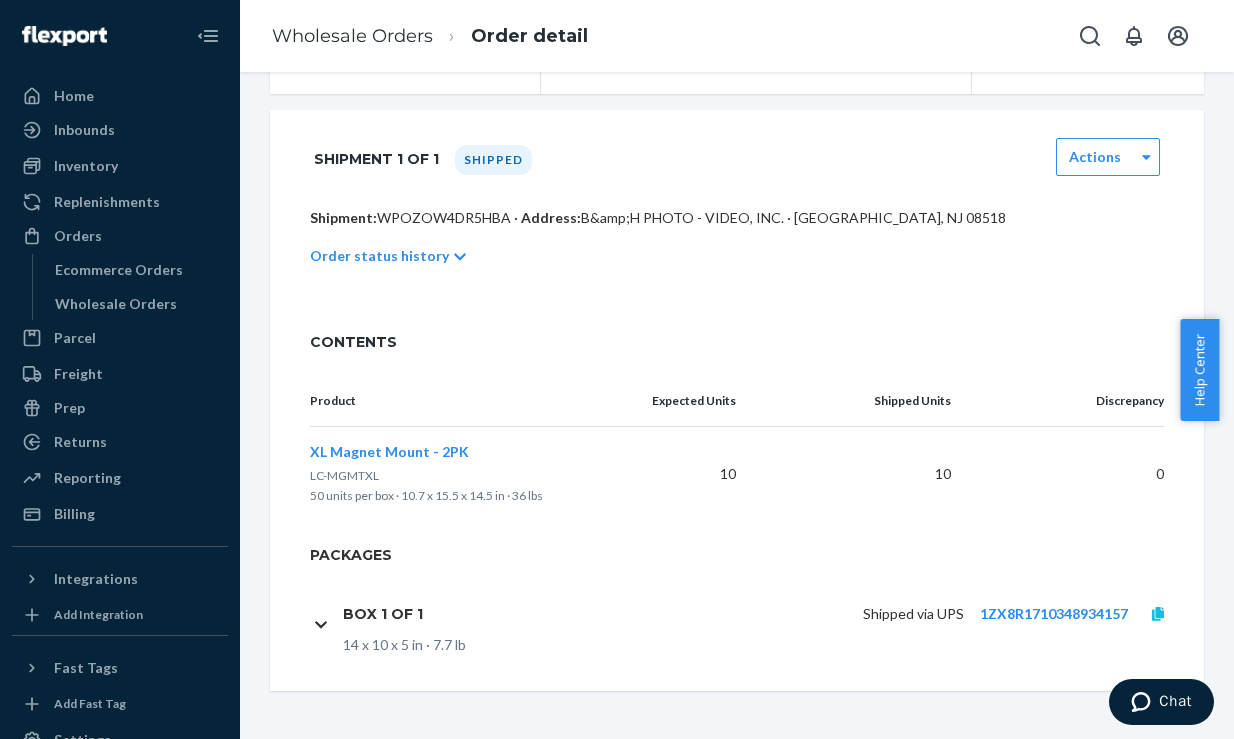 click at bounding box center [1158, 614] 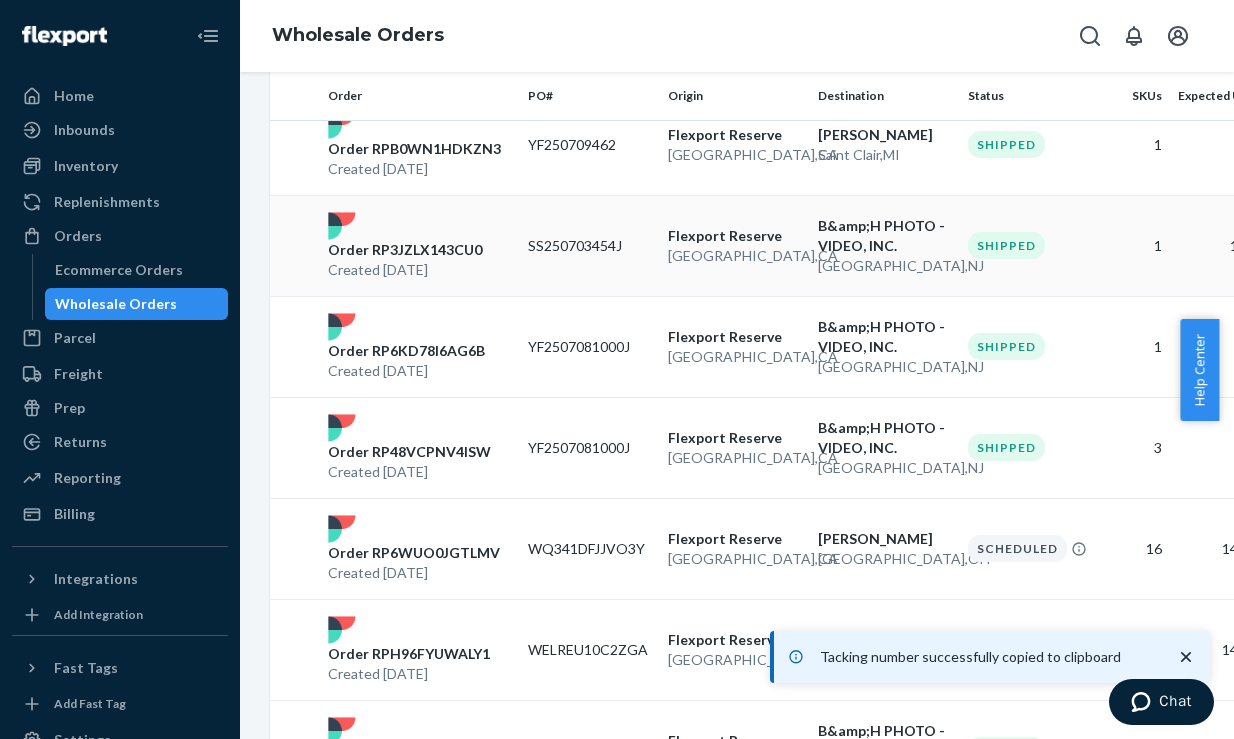 scroll, scrollTop: 463, scrollLeft: 0, axis: vertical 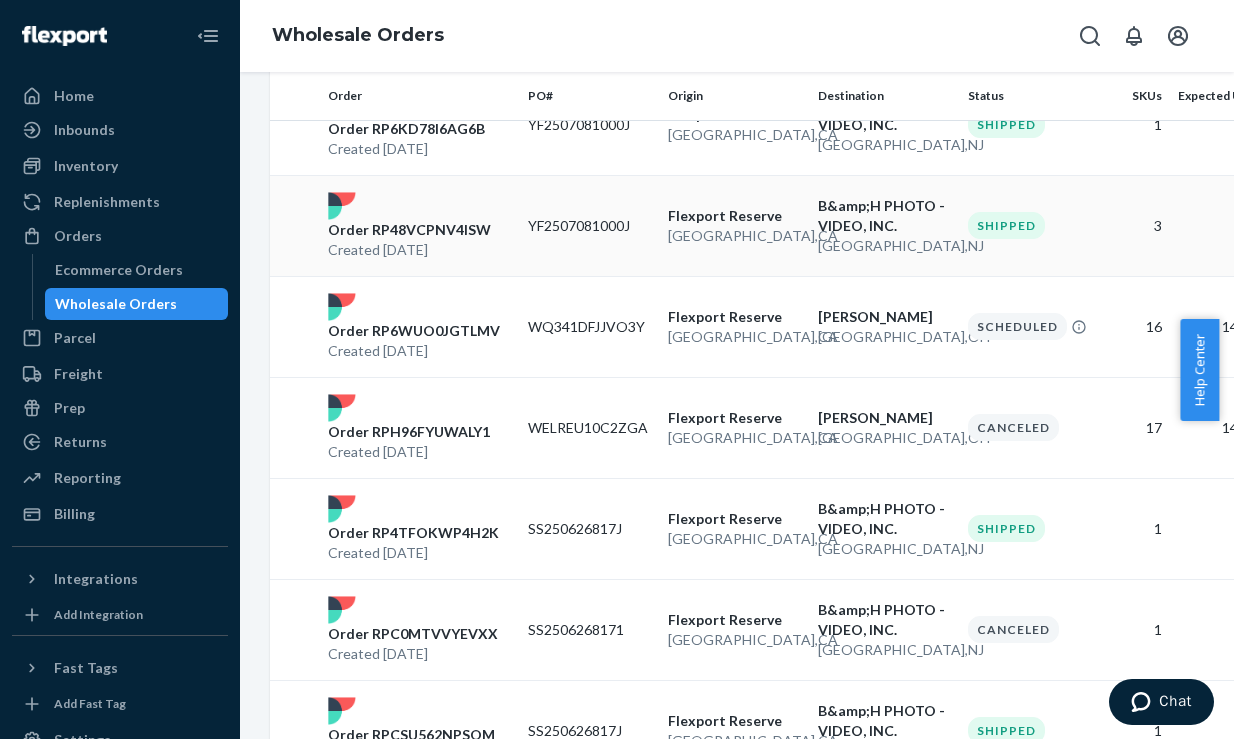 click on "YF2507081000J" at bounding box center [590, 225] 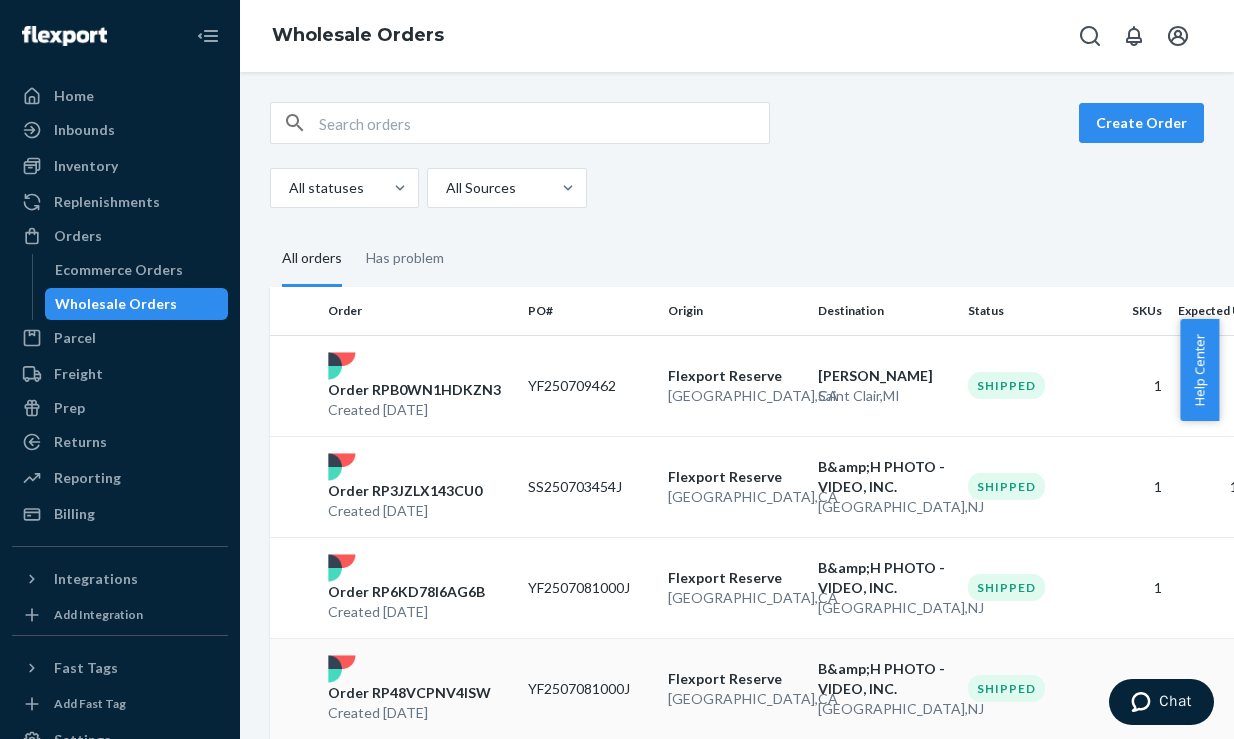 click on "Create Order All statuses All Sources All orders Has problem Order PO# Origin Destination Status SKUs Expected Units Order RPB0WN1HDKZN3 Created [DATE] YF250709462 [GEOGRAPHIC_DATA] [GEOGRAPHIC_DATA] ,  [GEOGRAPHIC_DATA] [PERSON_NAME] [GEOGRAPHIC_DATA] ,  [GEOGRAPHIC_DATA] Shipped 1 1 Order RP3JZLX143CU0 Created [DATE] SS250703454J Flexport Reserve [GEOGRAPHIC_DATA] ,  [GEOGRAPHIC_DATA] B&amp;H PHOTO - VIDEO, INC. [GEOGRAPHIC_DATA] ,  [GEOGRAPHIC_DATA] Shipped 1 100 Order RP6KD78I6AG6B Created [DATE] YF2507081000J [GEOGRAPHIC_DATA] ,  [GEOGRAPHIC_DATA] B&amp;H PHOTO - VIDEO, INC. [GEOGRAPHIC_DATA] ,  [GEOGRAPHIC_DATA] Shipped 1 10 Order RP48VCPNV4ISW Created [DATE] YF2507081000J [GEOGRAPHIC_DATA] ,  CA B&amp;H PHOTO - VIDEO, INC. [GEOGRAPHIC_DATA] ,  [GEOGRAPHIC_DATA] Shipped 3 60 Order RP6WUO0JGTLMV Created [DATE] WQ341DFJJVO3Y Flexport Reserve [GEOGRAPHIC_DATA] ,  [GEOGRAPHIC_DATA] [PERSON_NAME] Storage [GEOGRAPHIC_DATA] ,  [GEOGRAPHIC_DATA] Scheduled 16 1460 Order RPH96FYUWALY1 Created [DATE] WELREU10C2ZGA Flexport Reserve [GEOGRAPHIC_DATA] ,  [GEOGRAPHIC_DATA] [PERSON_NAME] Storage [GEOGRAPHIC_DATA] ,  [GEOGRAPHIC_DATA] Canceled 17 1480 Order RP4TFOKWP4H2K Created [DATE] SS250626817J ,  CA ,  1" at bounding box center (737, 405) 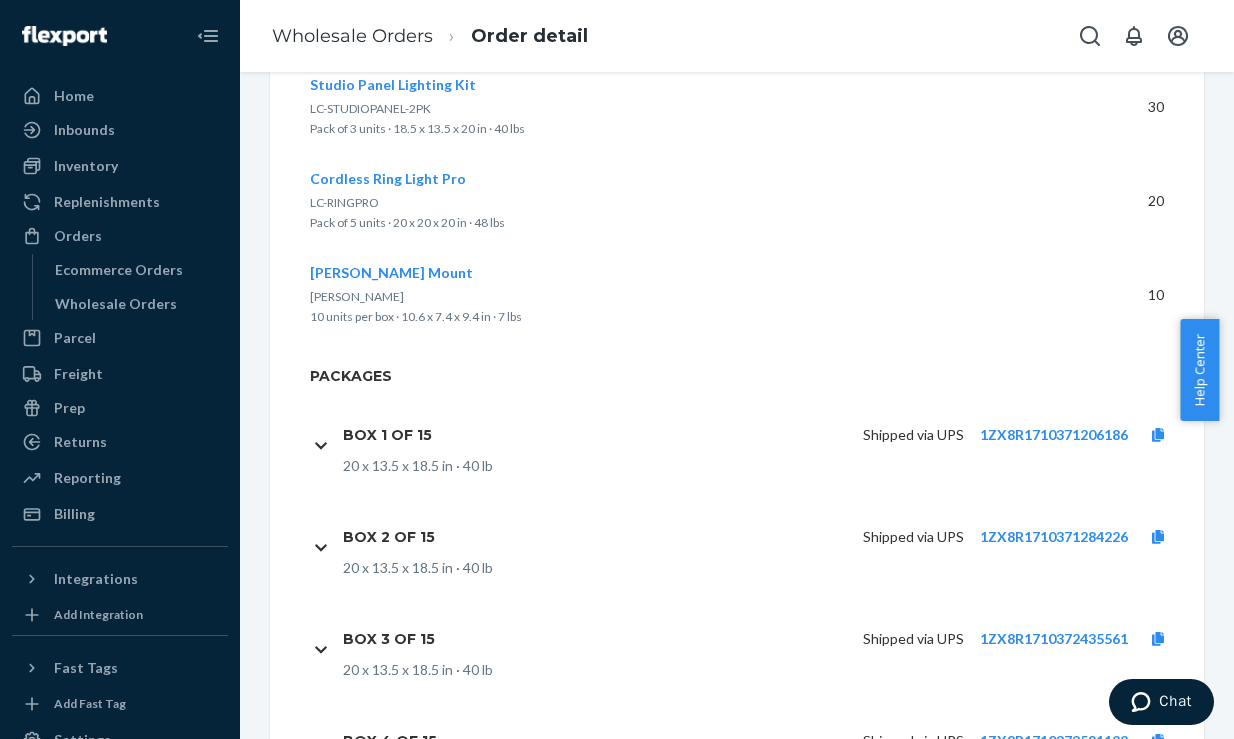 scroll, scrollTop: 697, scrollLeft: 0, axis: vertical 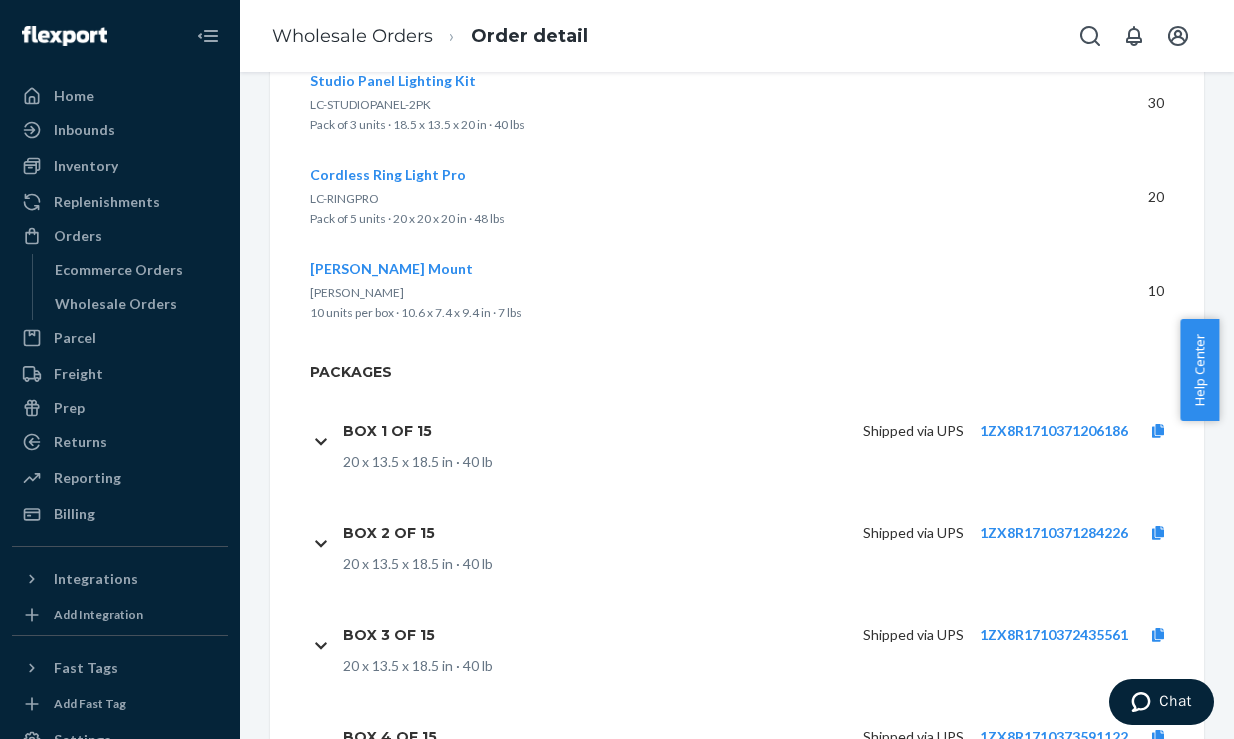 click 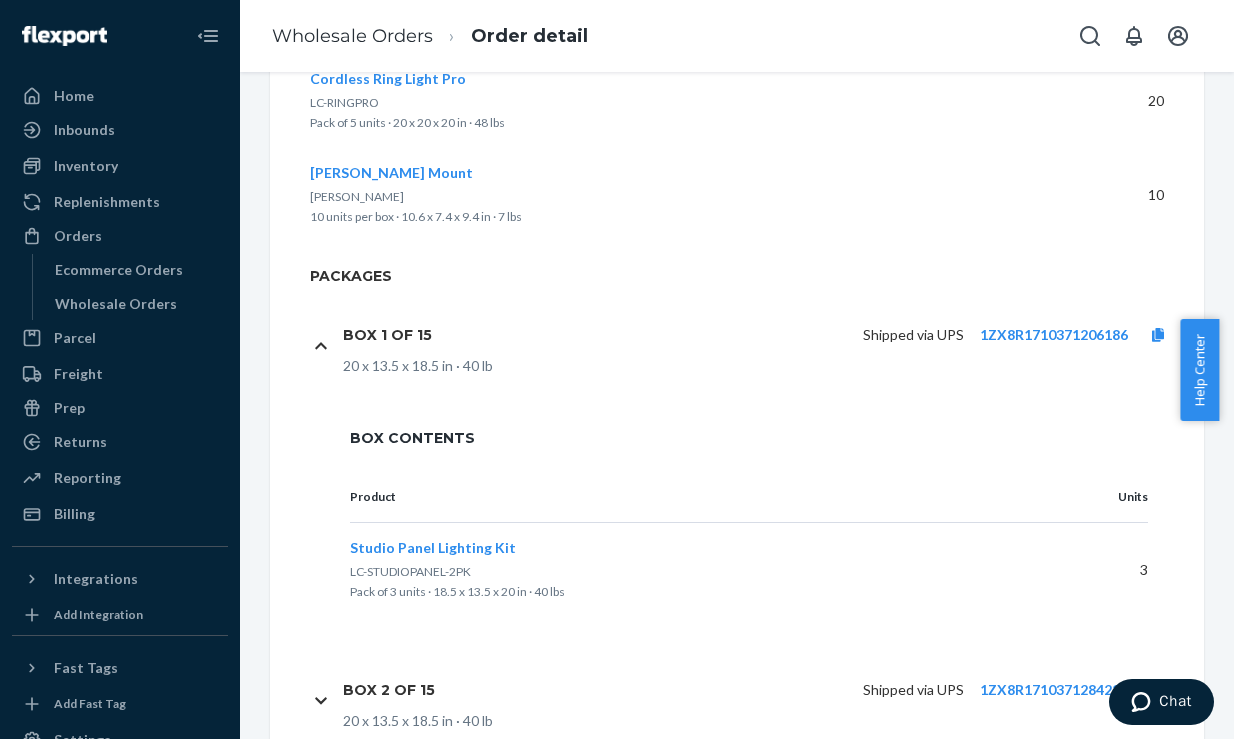 scroll, scrollTop: 845, scrollLeft: 0, axis: vertical 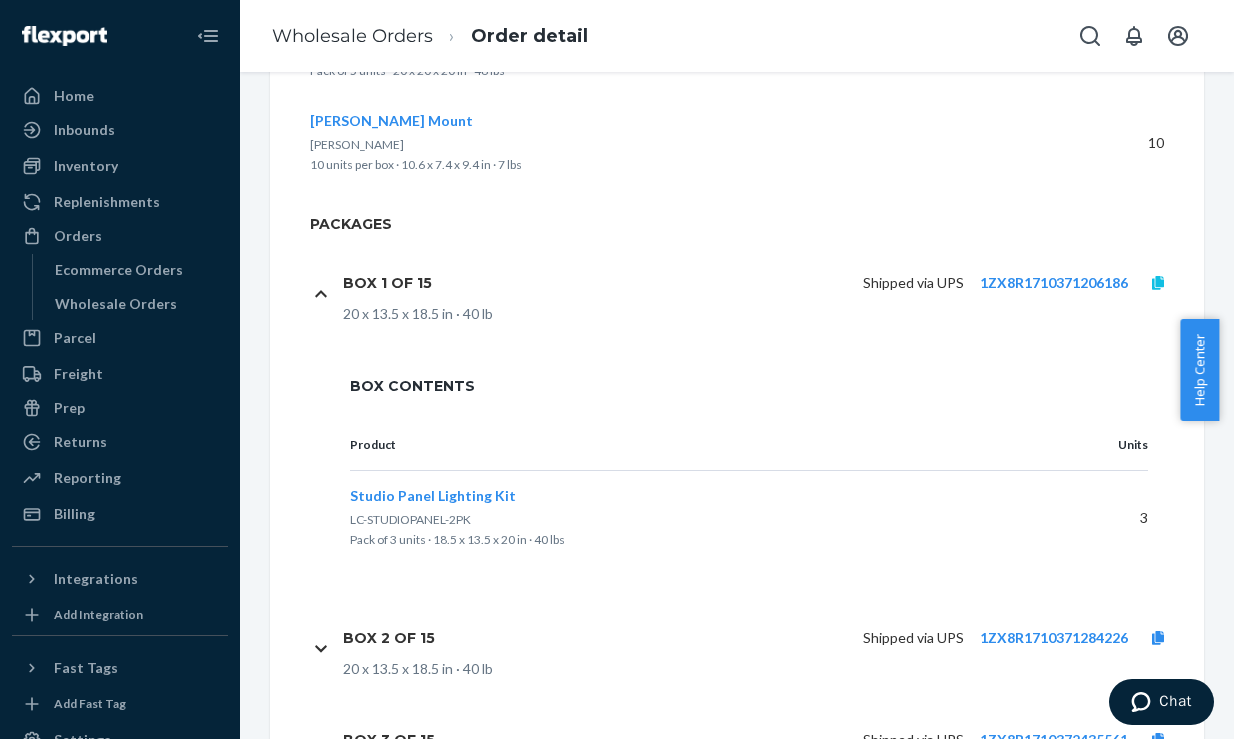 click 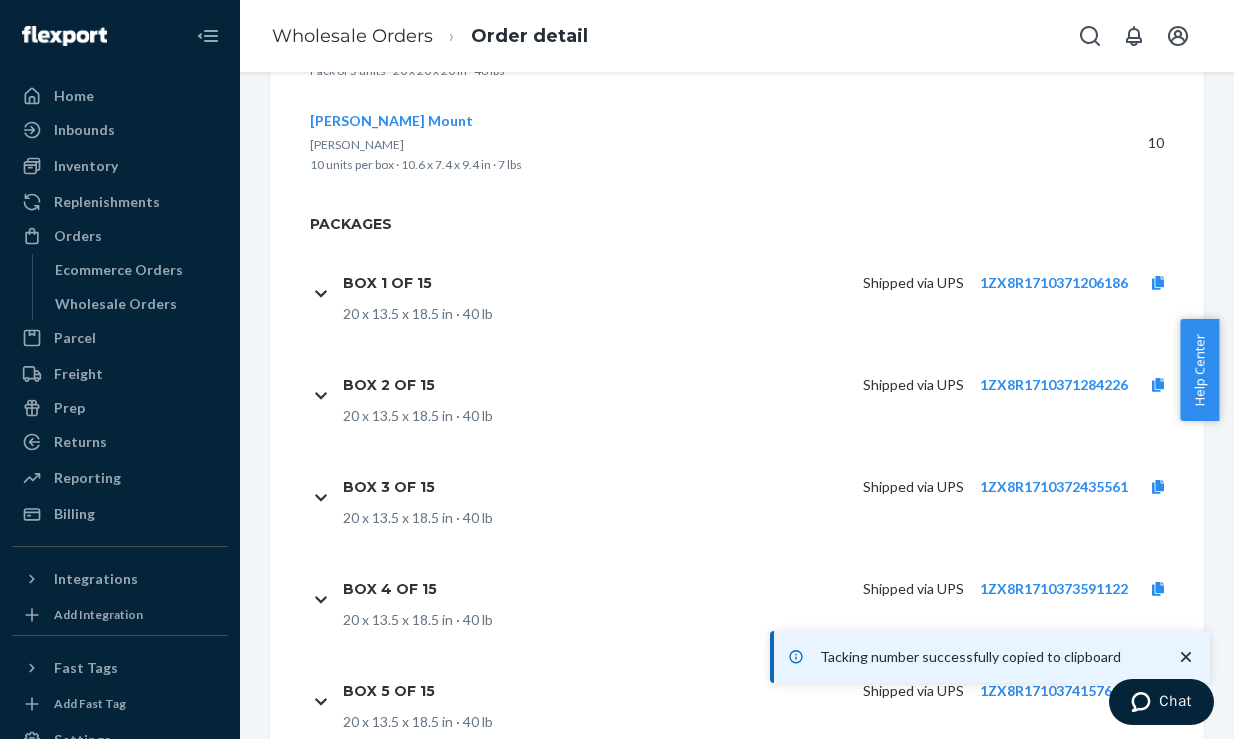 click on "Box 2 of 15 Shipped via UPS 1ZX8R1710371284226 20 x 13.5 x 18.5 in · 40 lb" at bounding box center (749, 395) 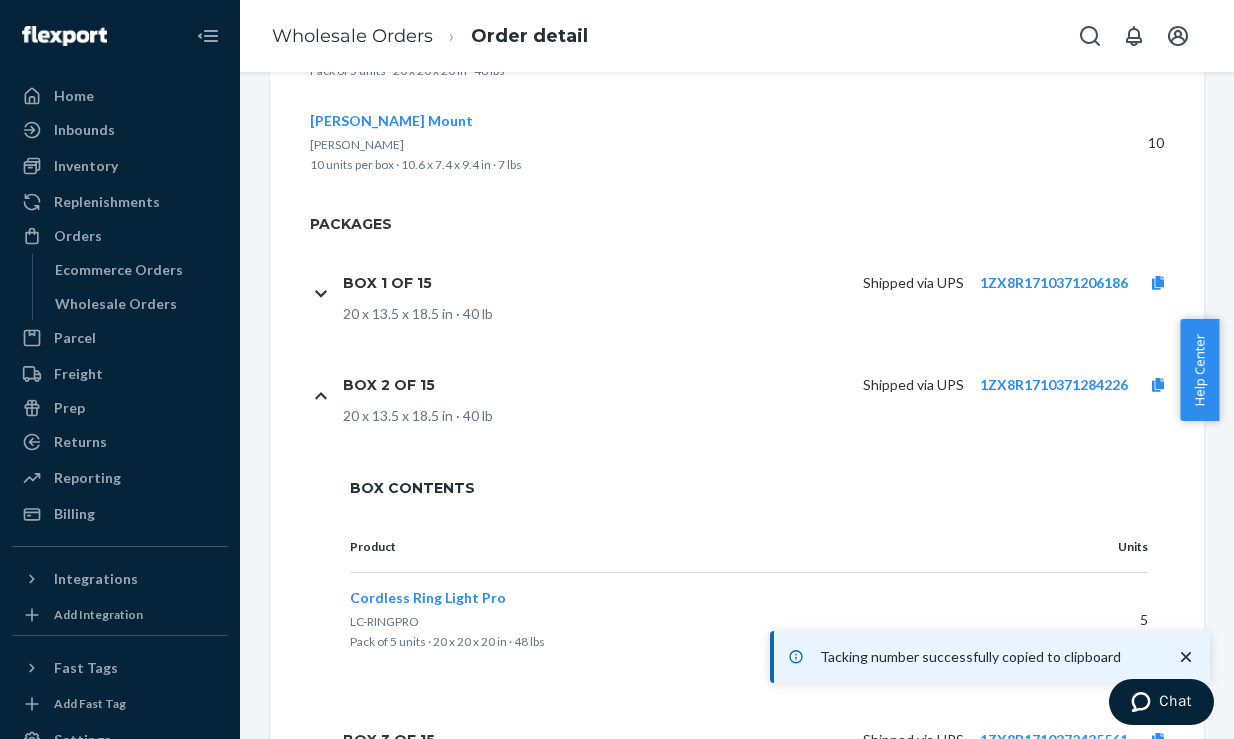 click 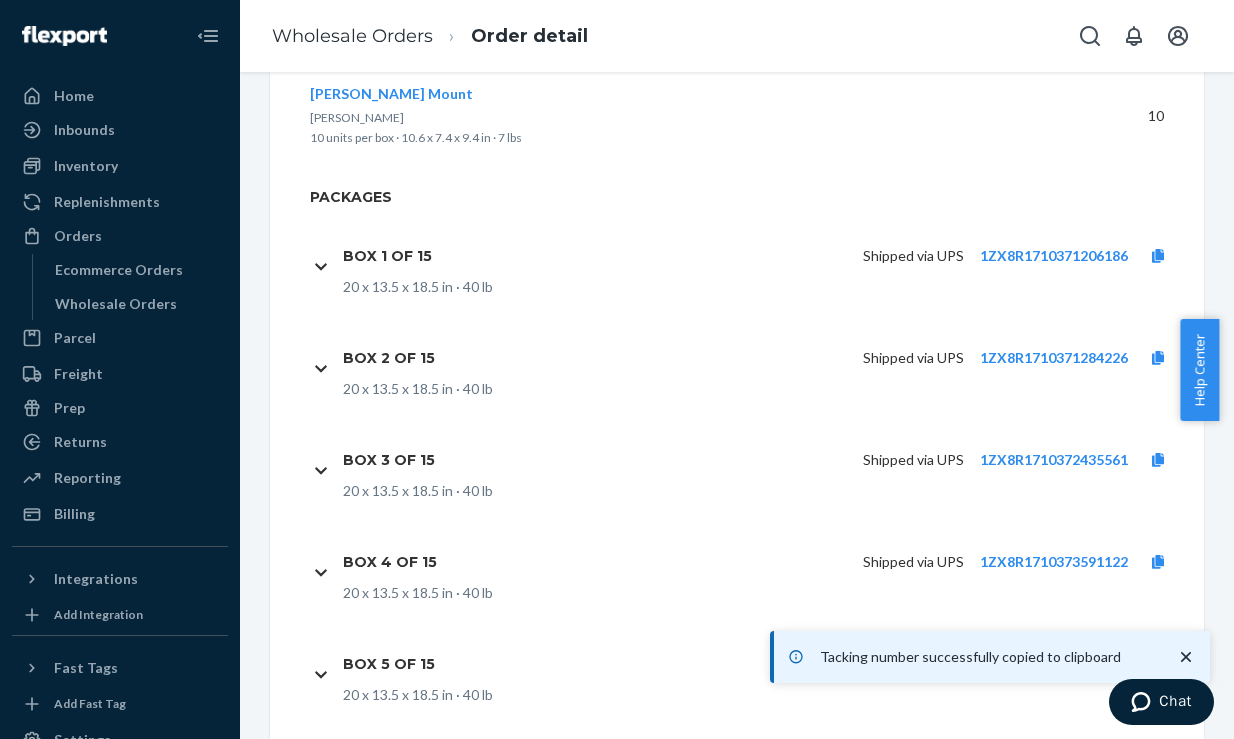 scroll, scrollTop: 909, scrollLeft: 0, axis: vertical 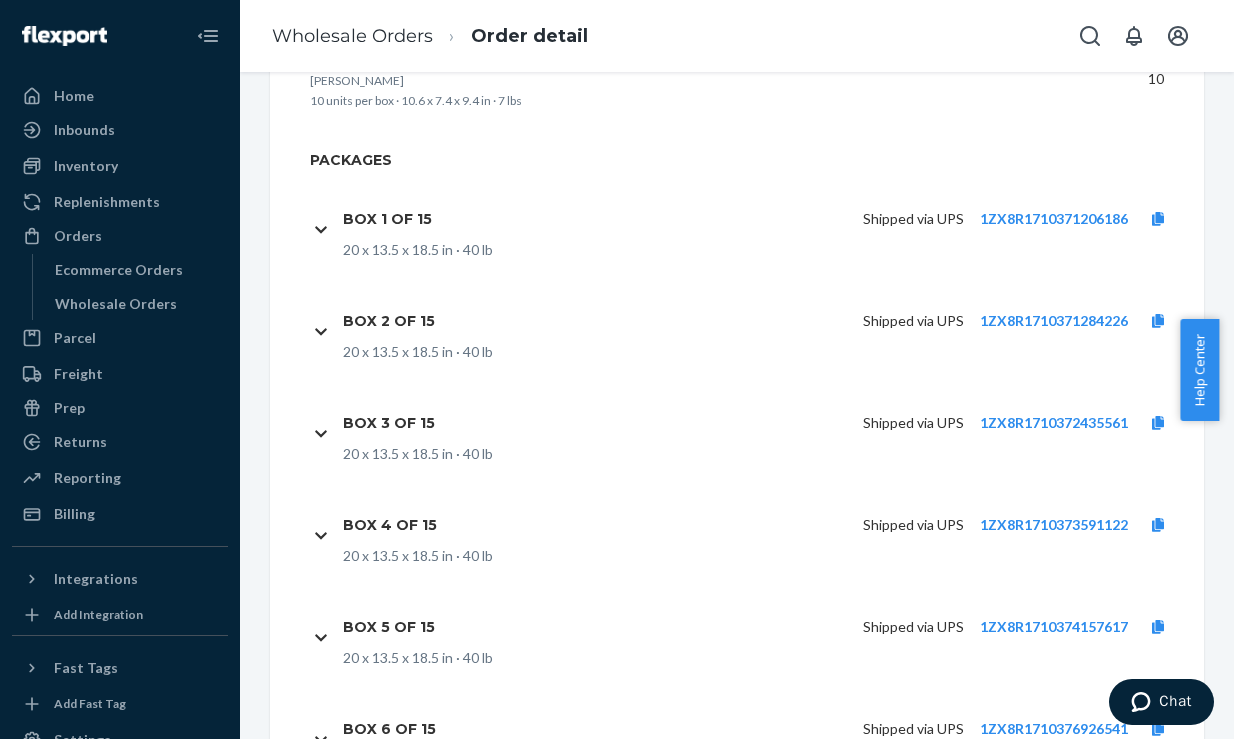 click on "Box 3 of 15 Shipped via UPS 1ZX8R1710372435561 20 x 13.5 x 18.5 in · 40 lb" at bounding box center [749, 433] 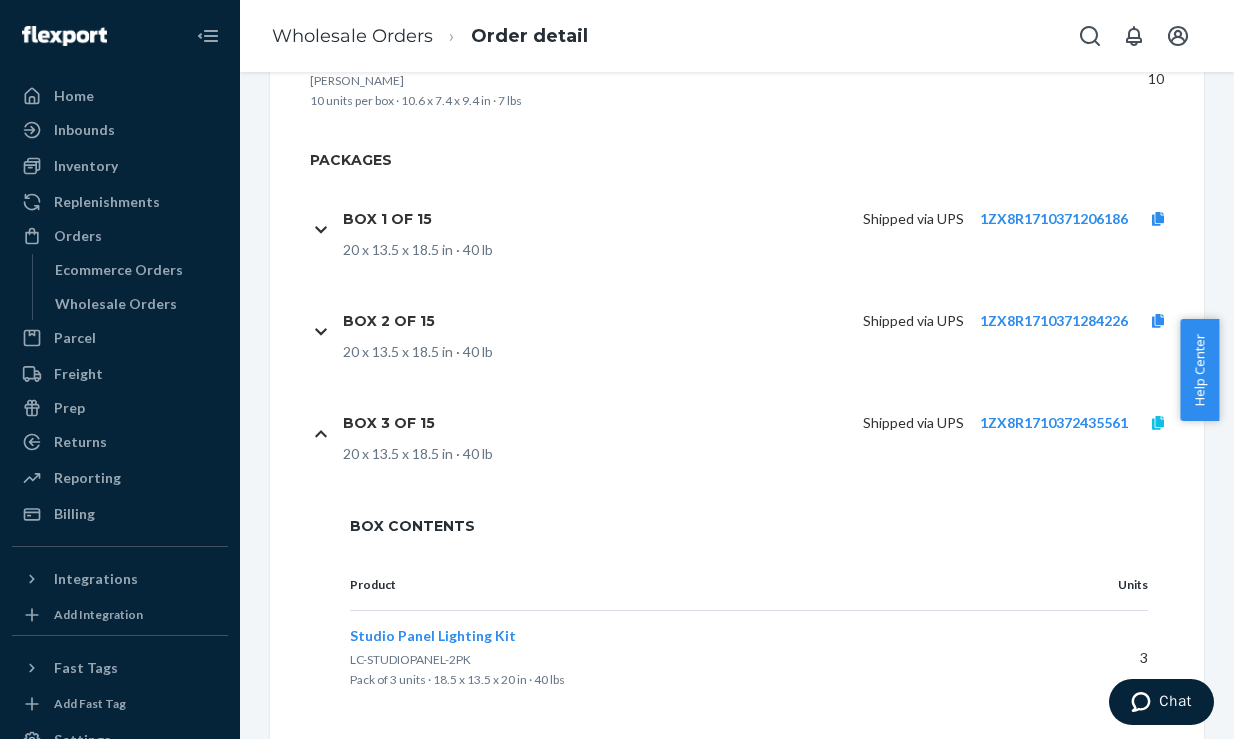 click 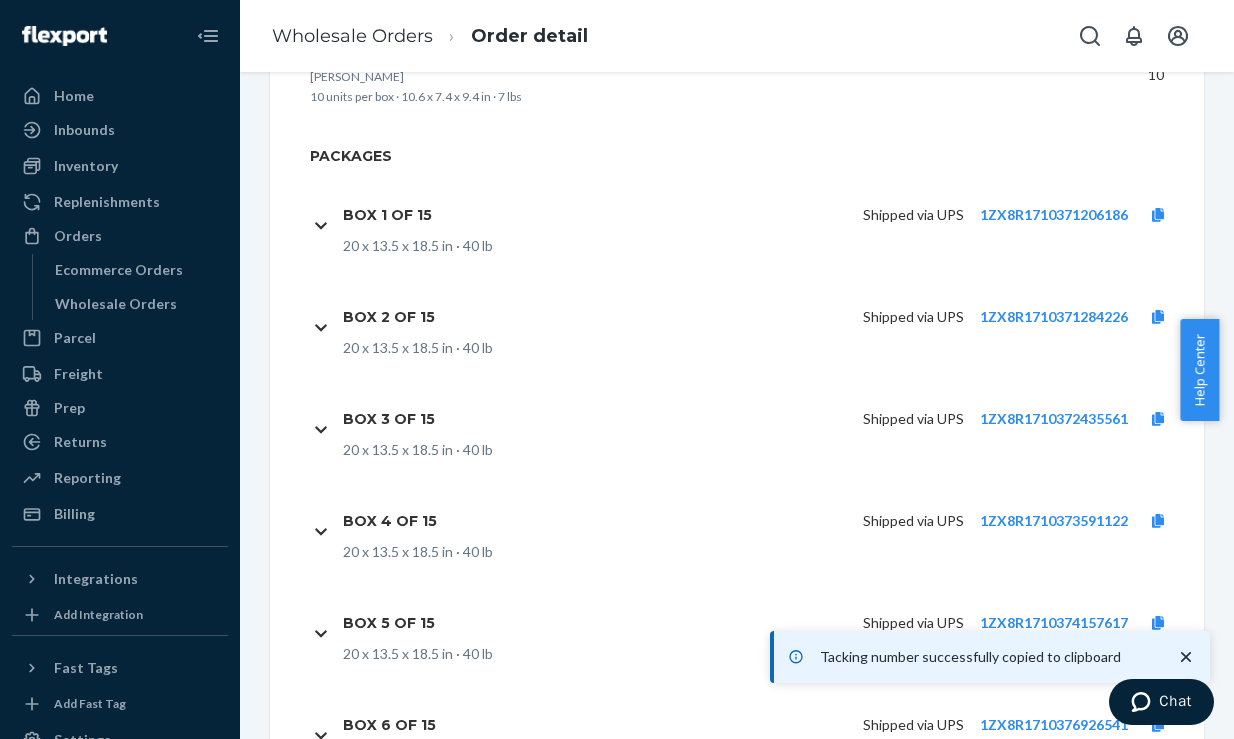 scroll, scrollTop: 917, scrollLeft: 0, axis: vertical 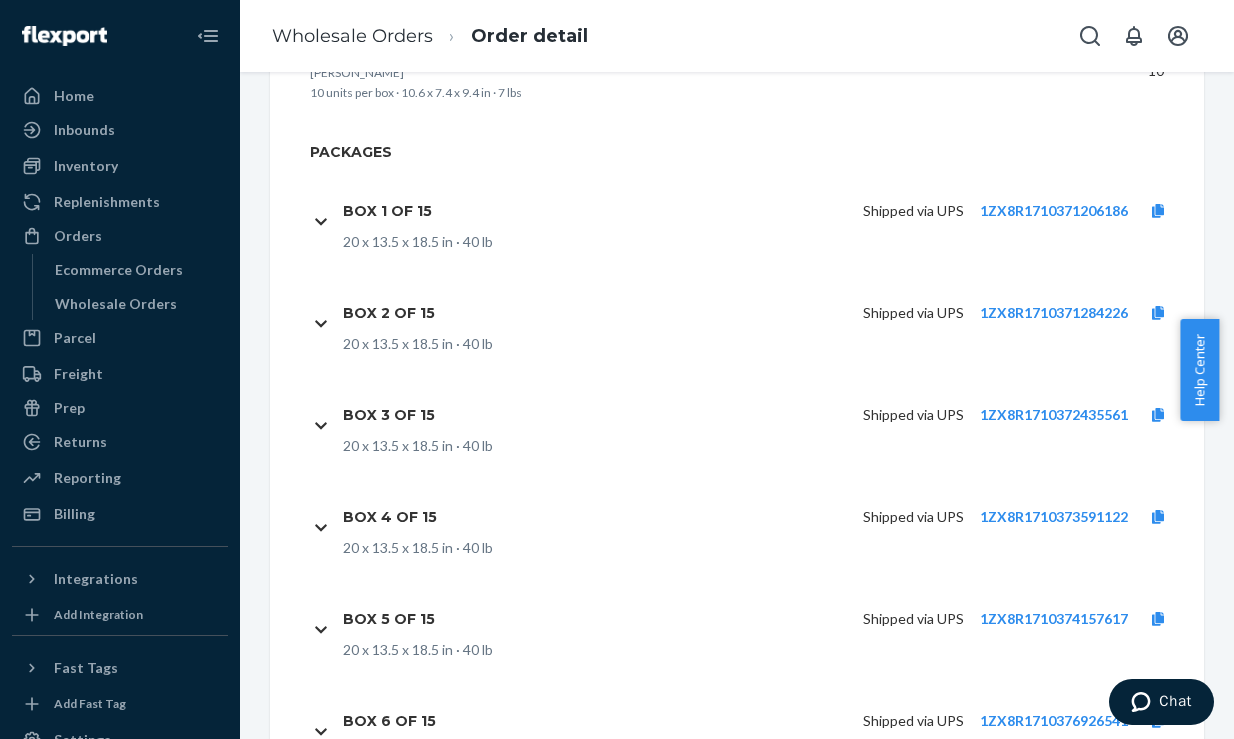 click 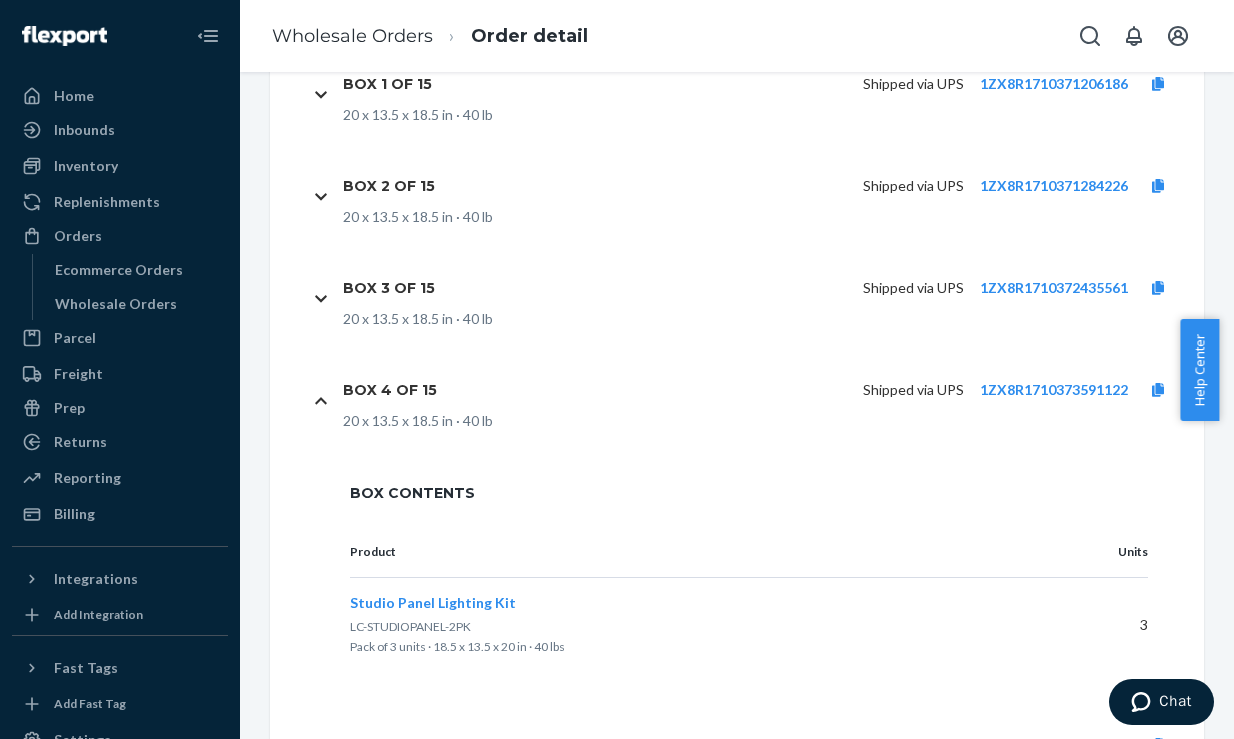scroll, scrollTop: 1048, scrollLeft: 0, axis: vertical 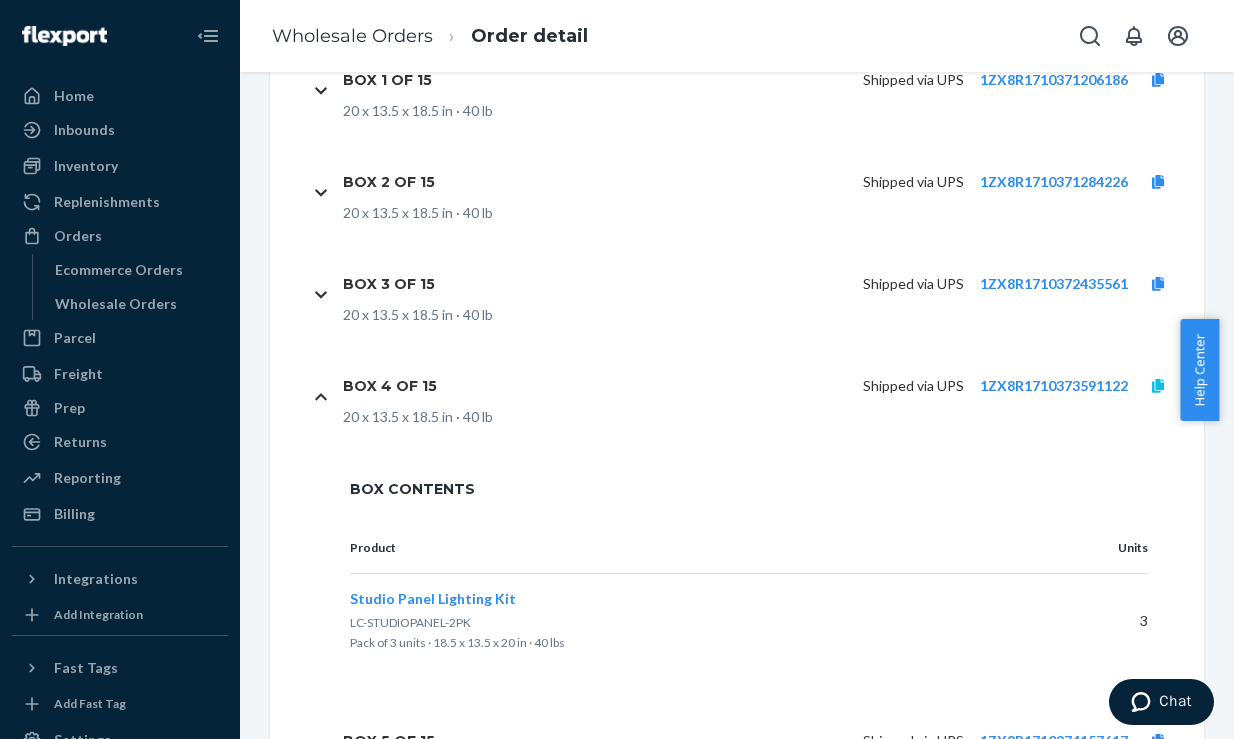 click 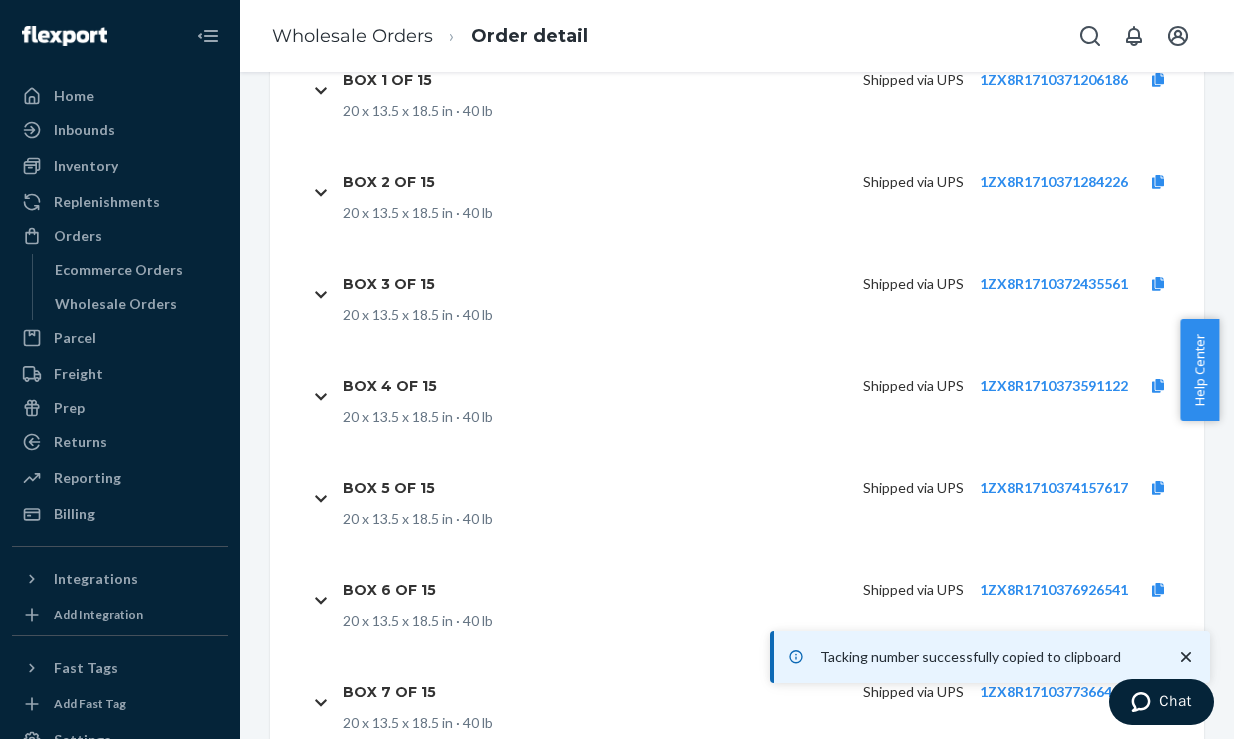 click 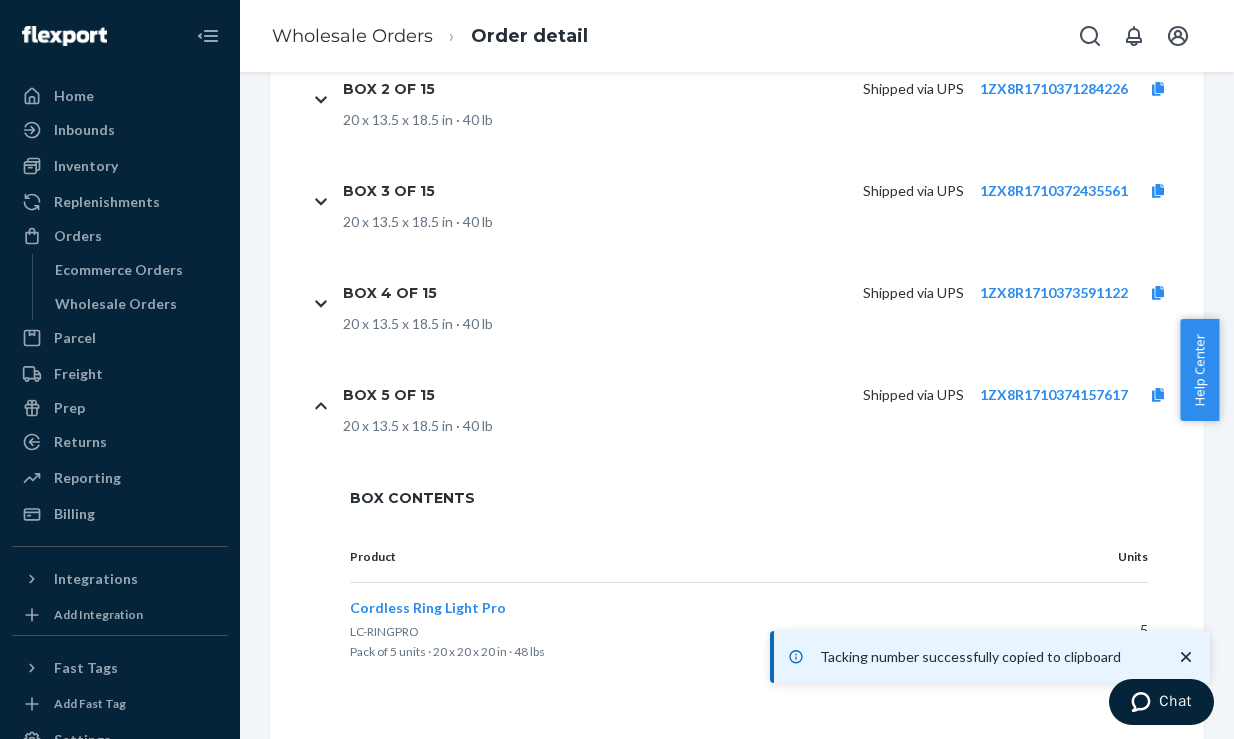 scroll, scrollTop: 1270, scrollLeft: 0, axis: vertical 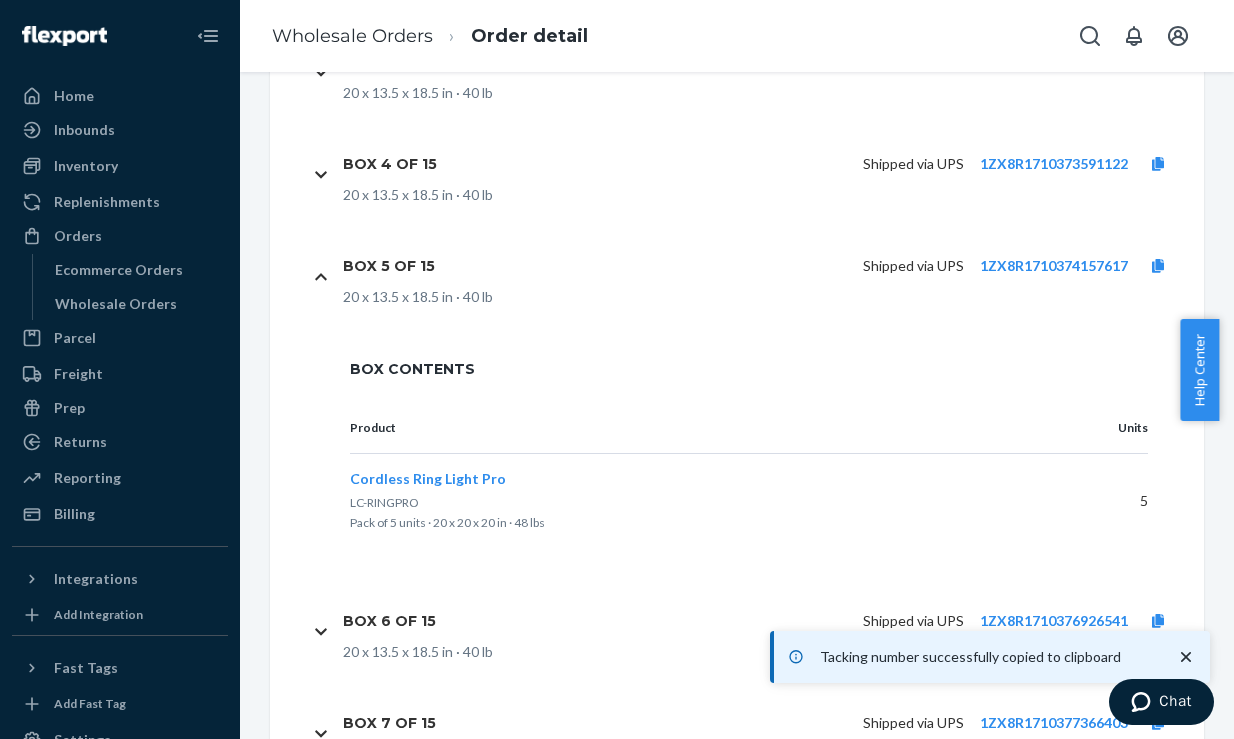 click 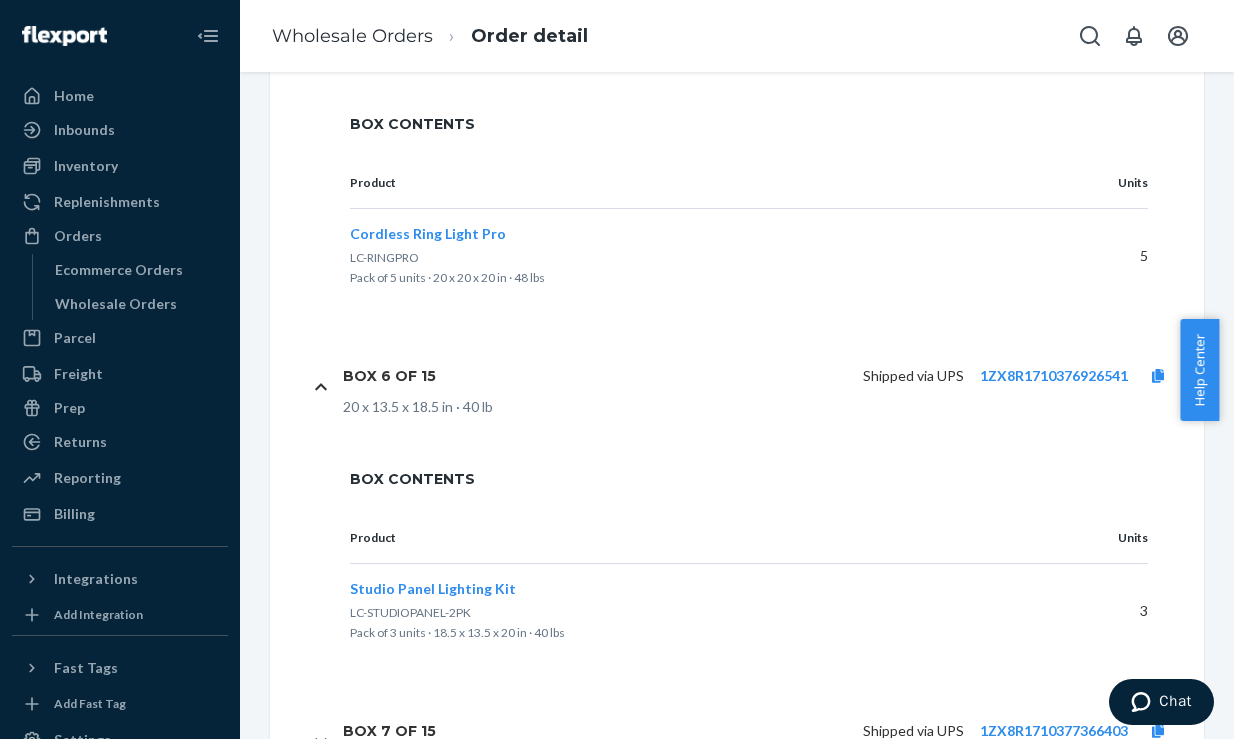 scroll, scrollTop: 1610, scrollLeft: 0, axis: vertical 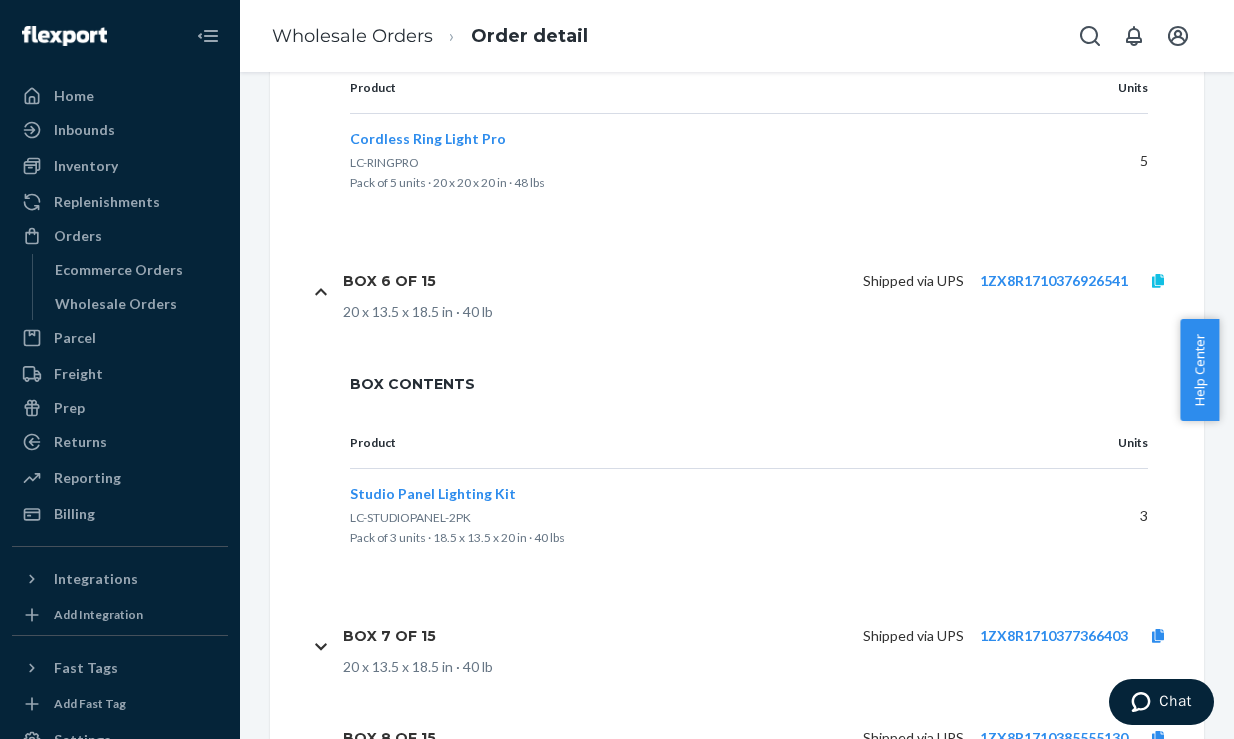 click 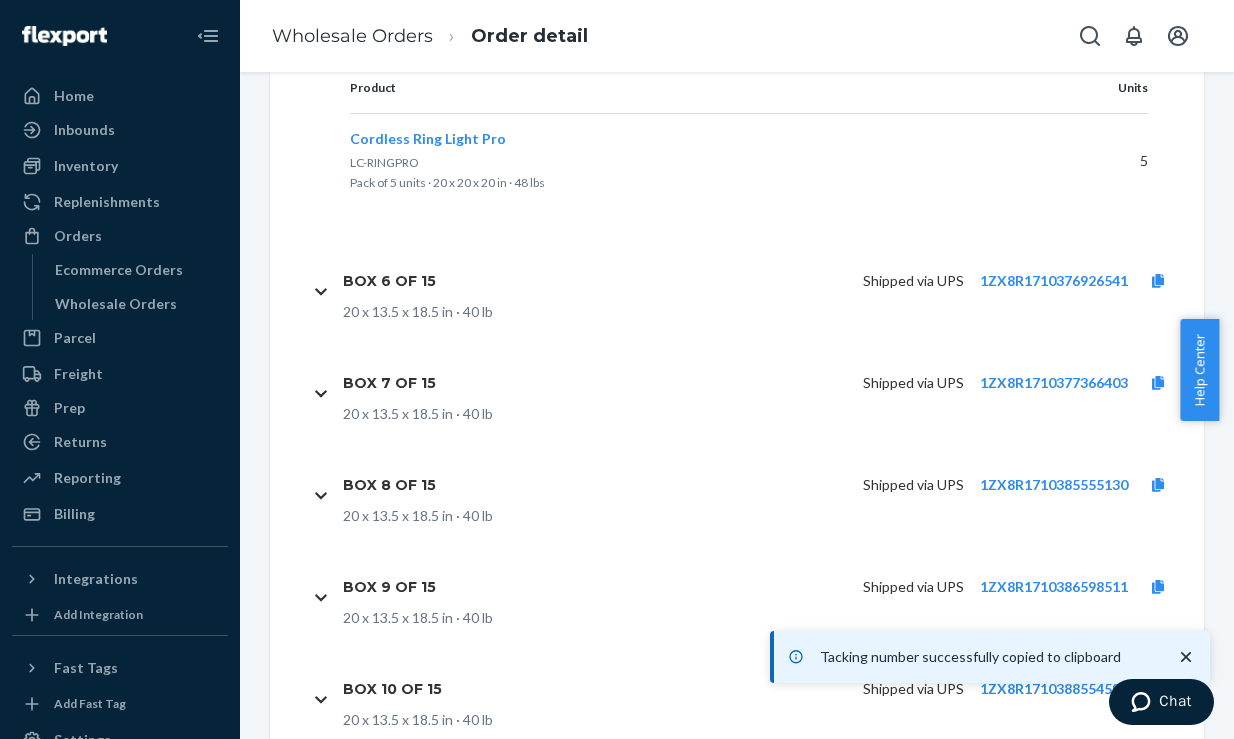 click 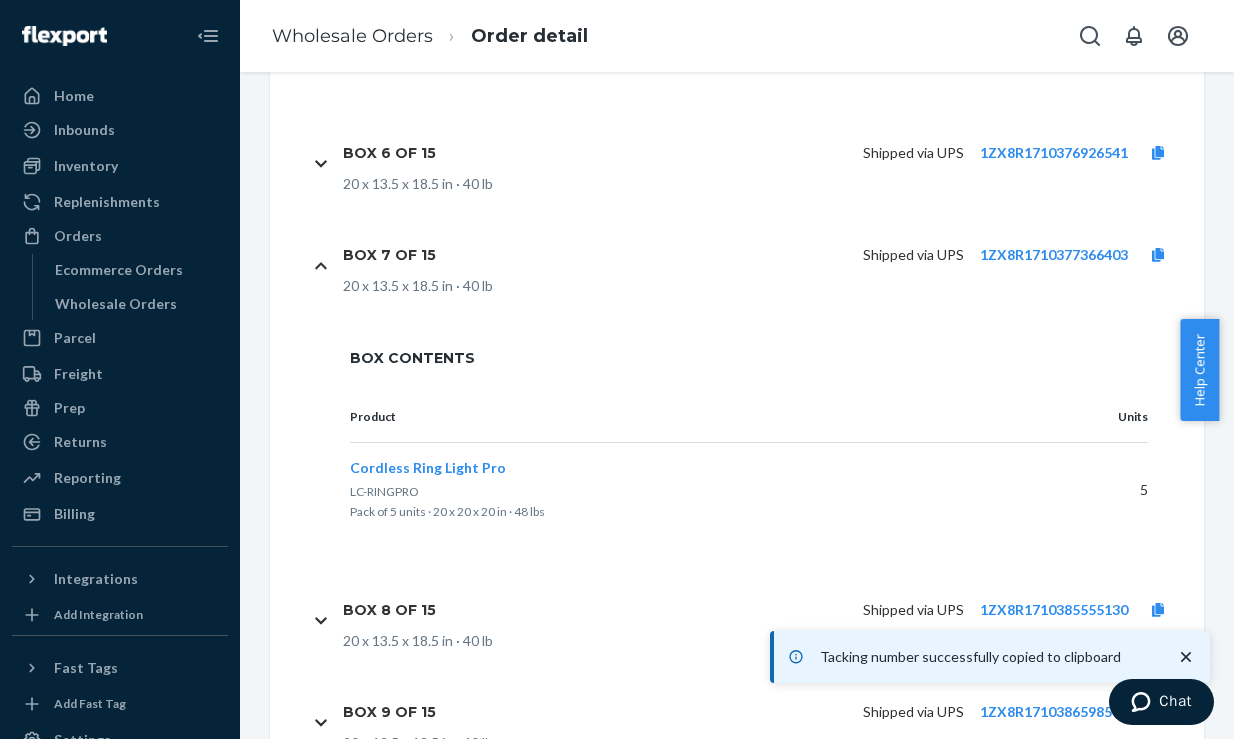 scroll, scrollTop: 1742, scrollLeft: 0, axis: vertical 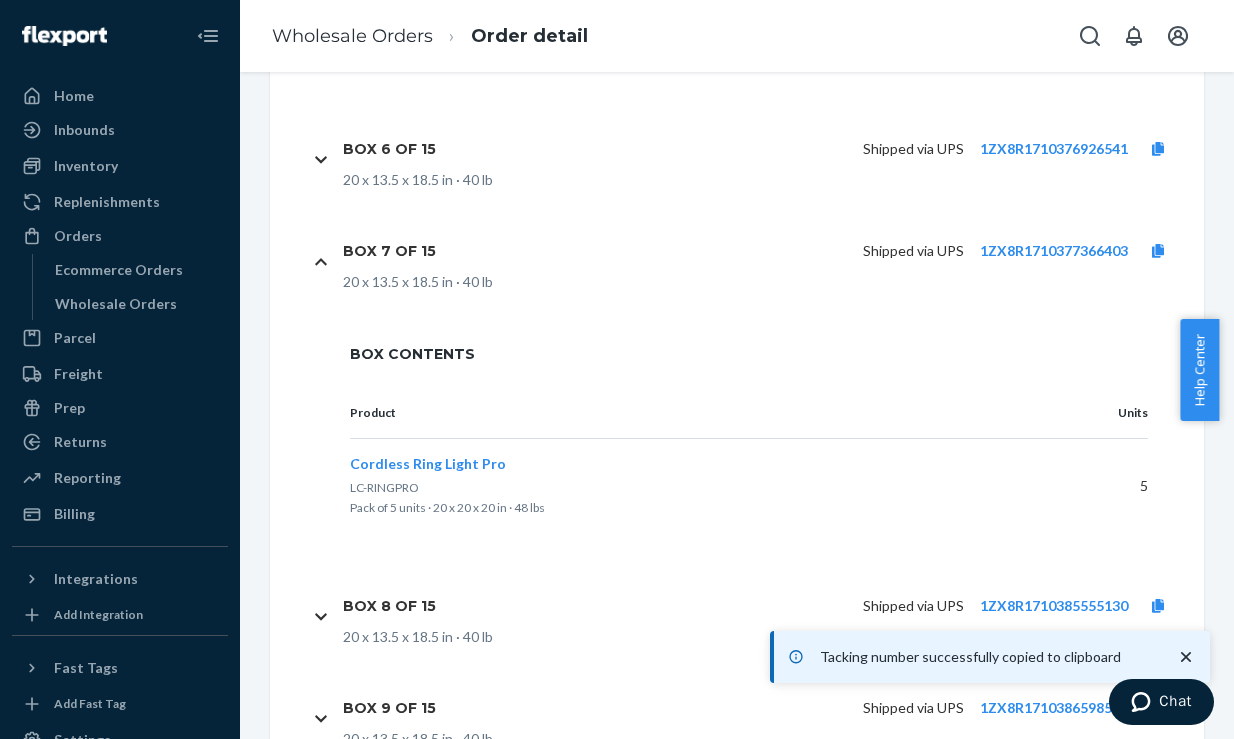 click on "Box 8 of 15 Shipped via UPS 1ZX8R1710385555130 20 x 13.5 x 18.5 in · 40 lb" at bounding box center [749, 616] 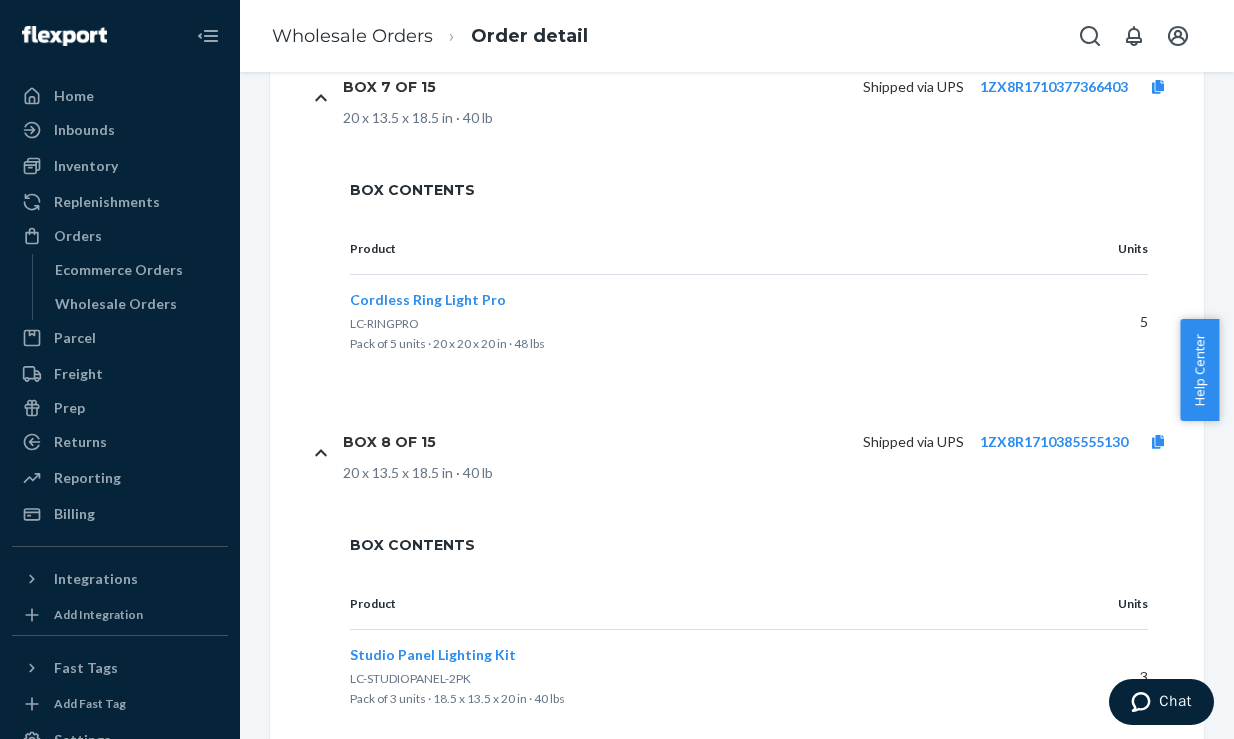 scroll, scrollTop: 2128, scrollLeft: 0, axis: vertical 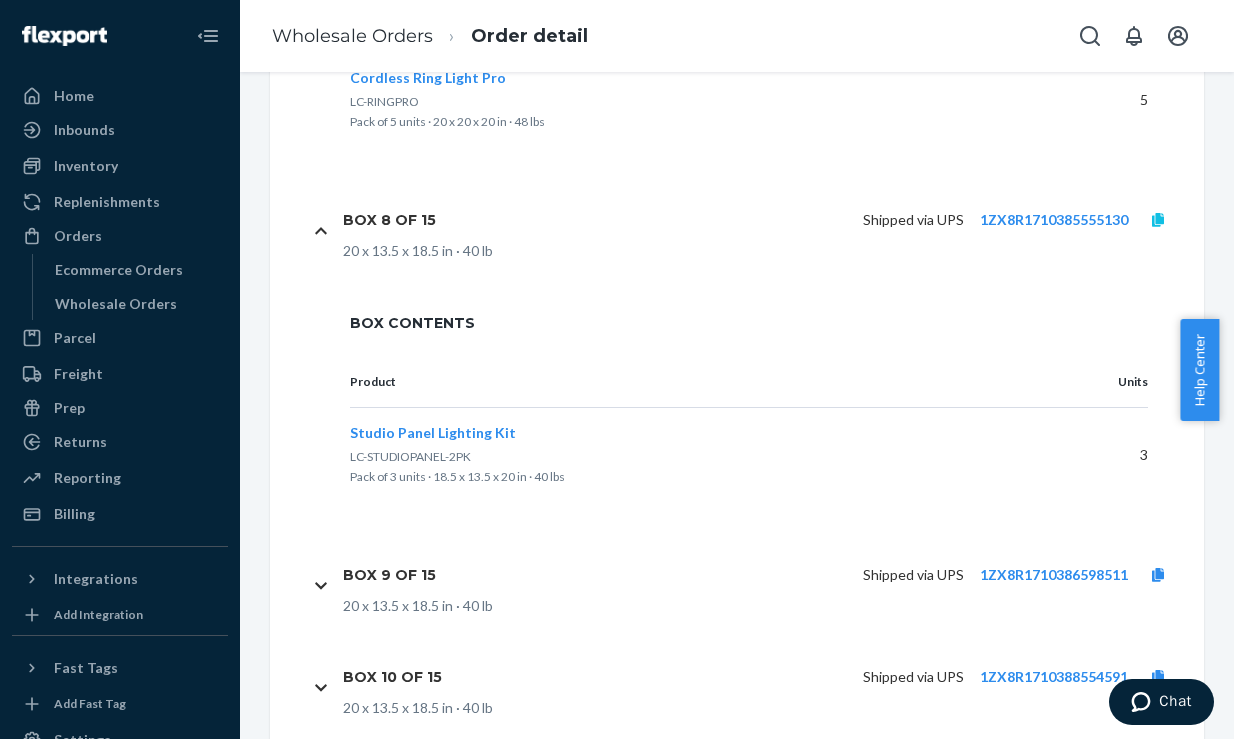 click 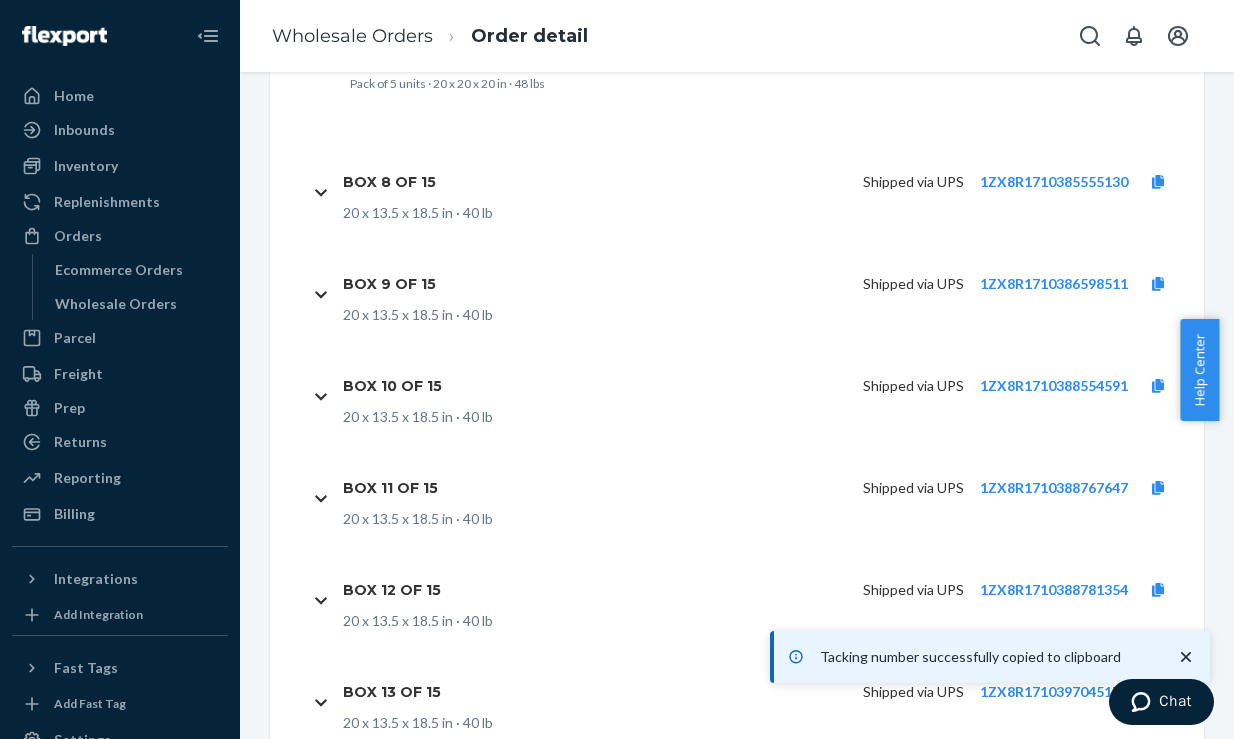 scroll, scrollTop: 2242, scrollLeft: 0, axis: vertical 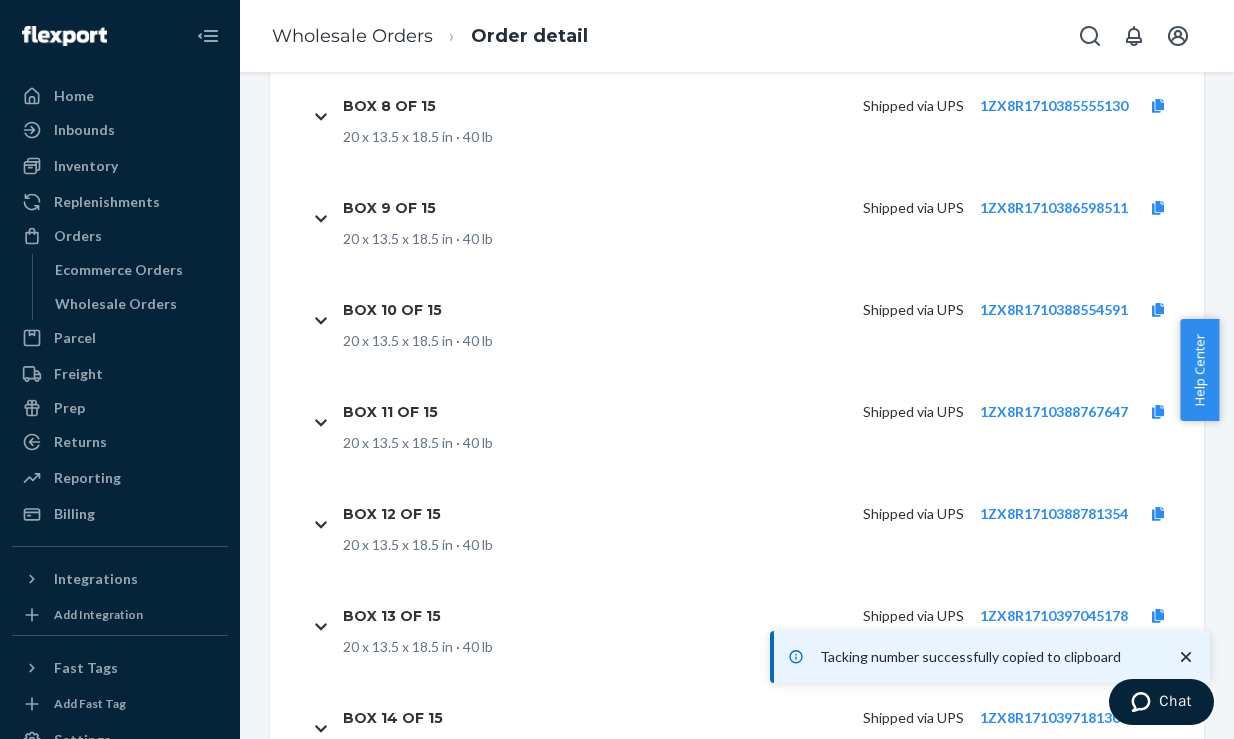 click 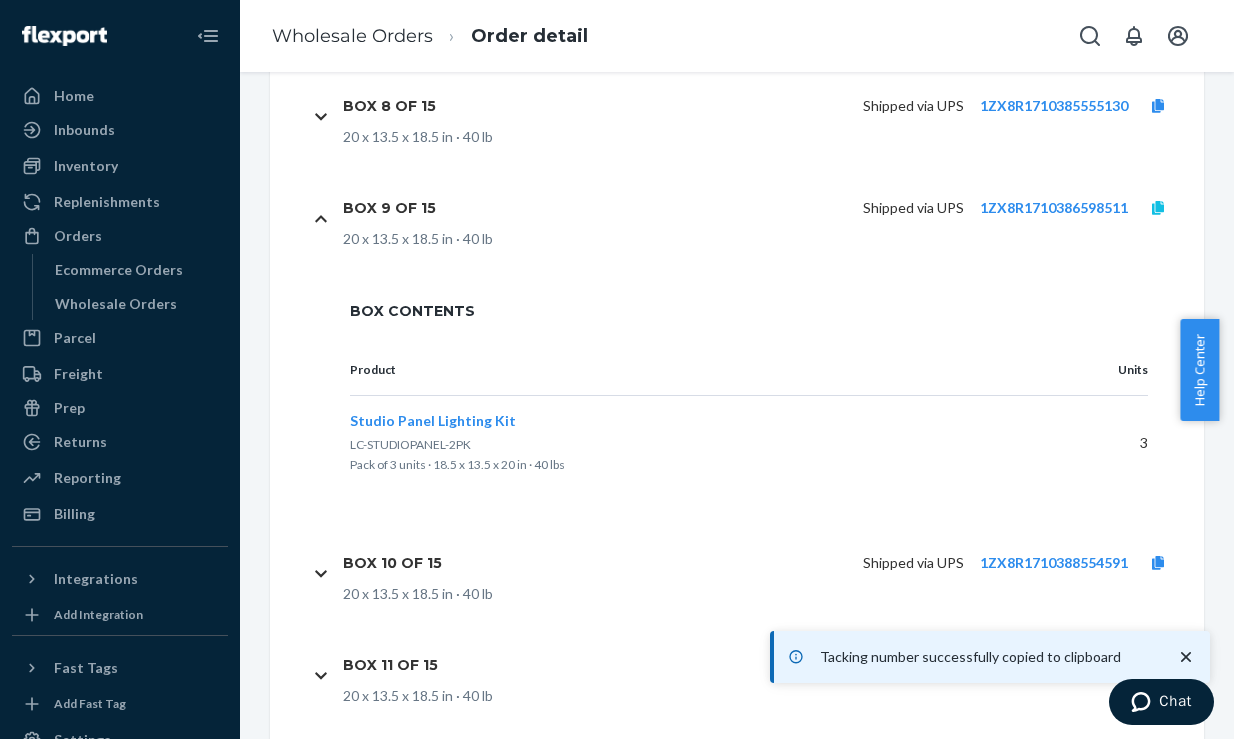 click 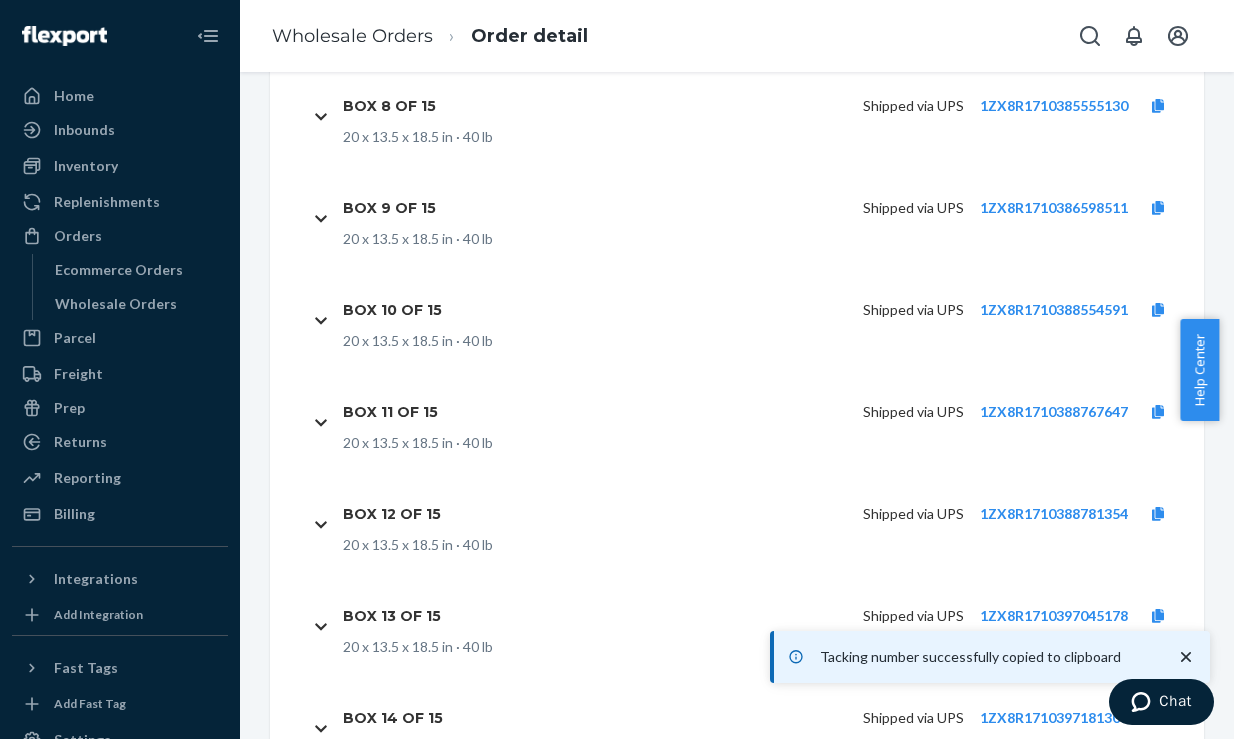 click on "Box 10 of 15 Shipped via UPS 1ZX8R1710388554591 20 x 13.5 x 18.5 in · 40 lb" at bounding box center [749, 320] 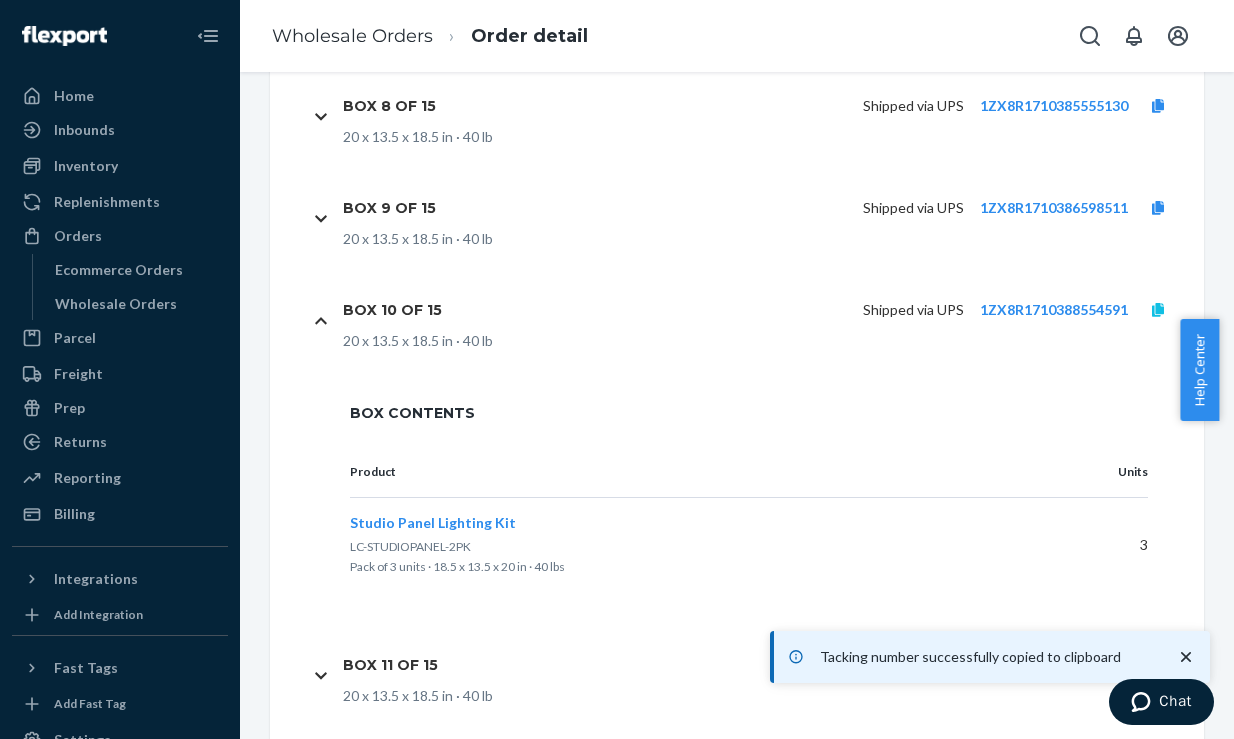 click 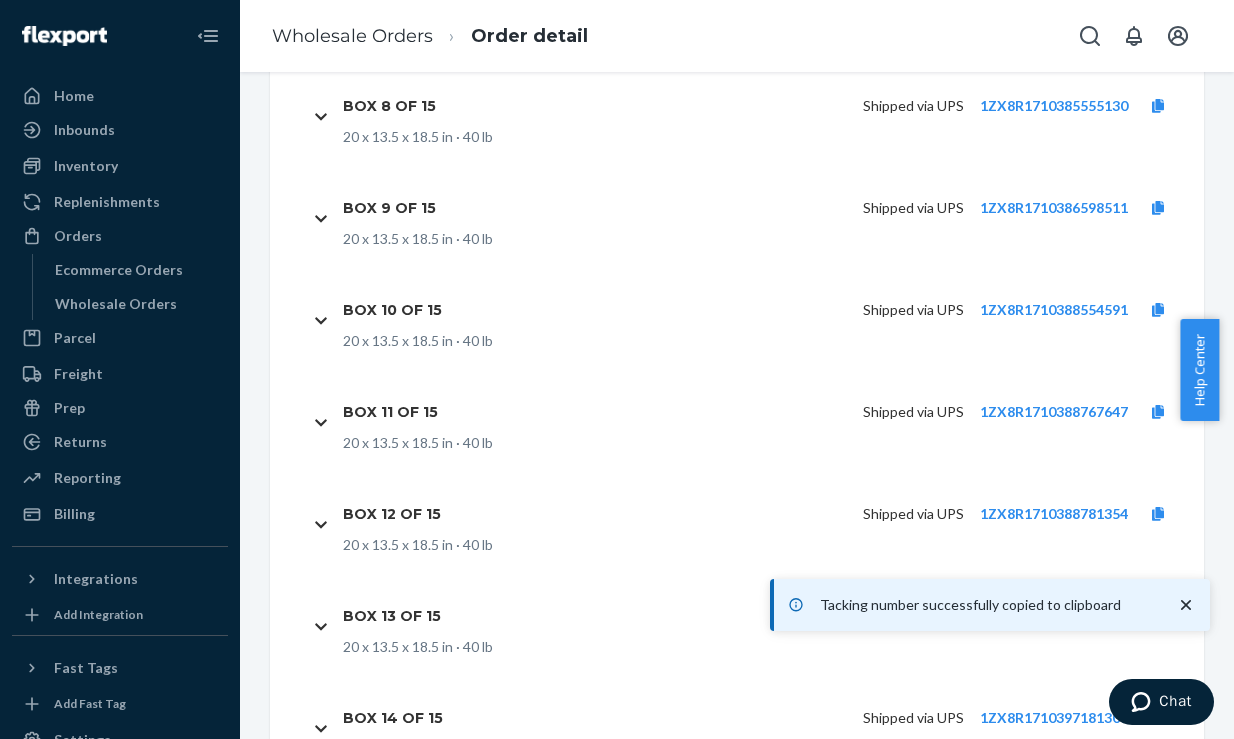 click 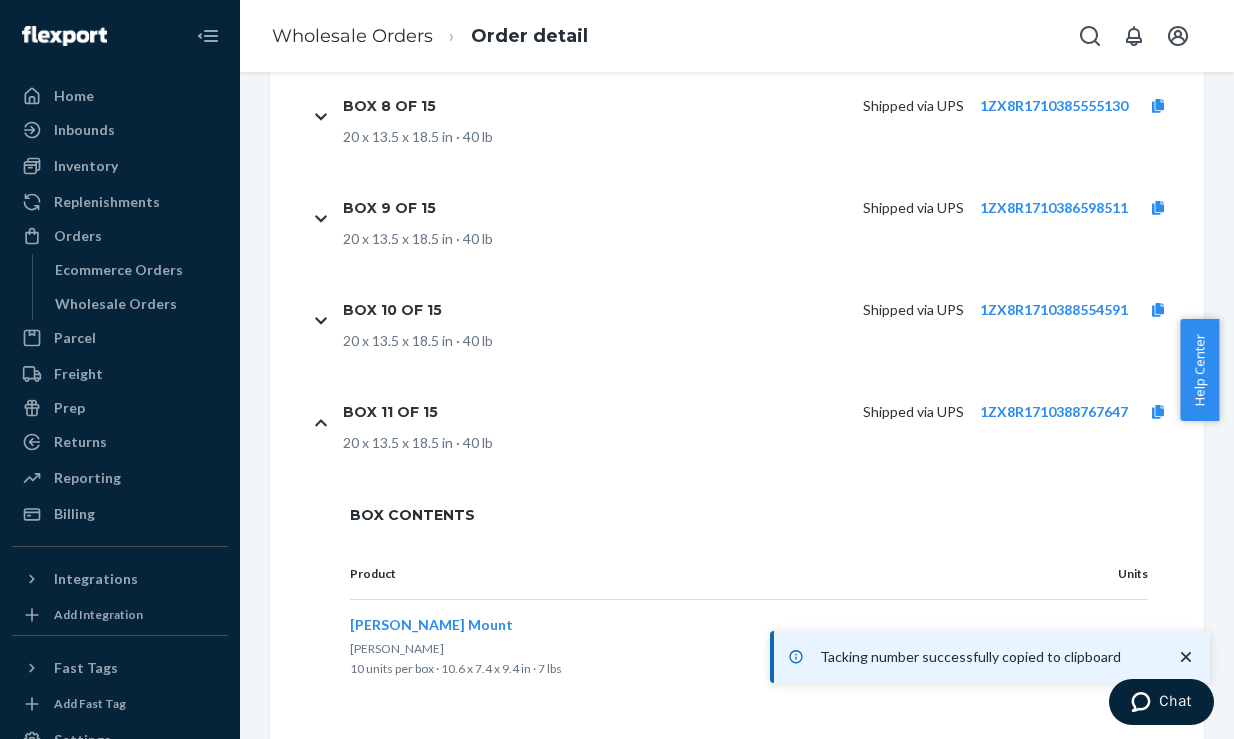 scroll, scrollTop: 2370, scrollLeft: 0, axis: vertical 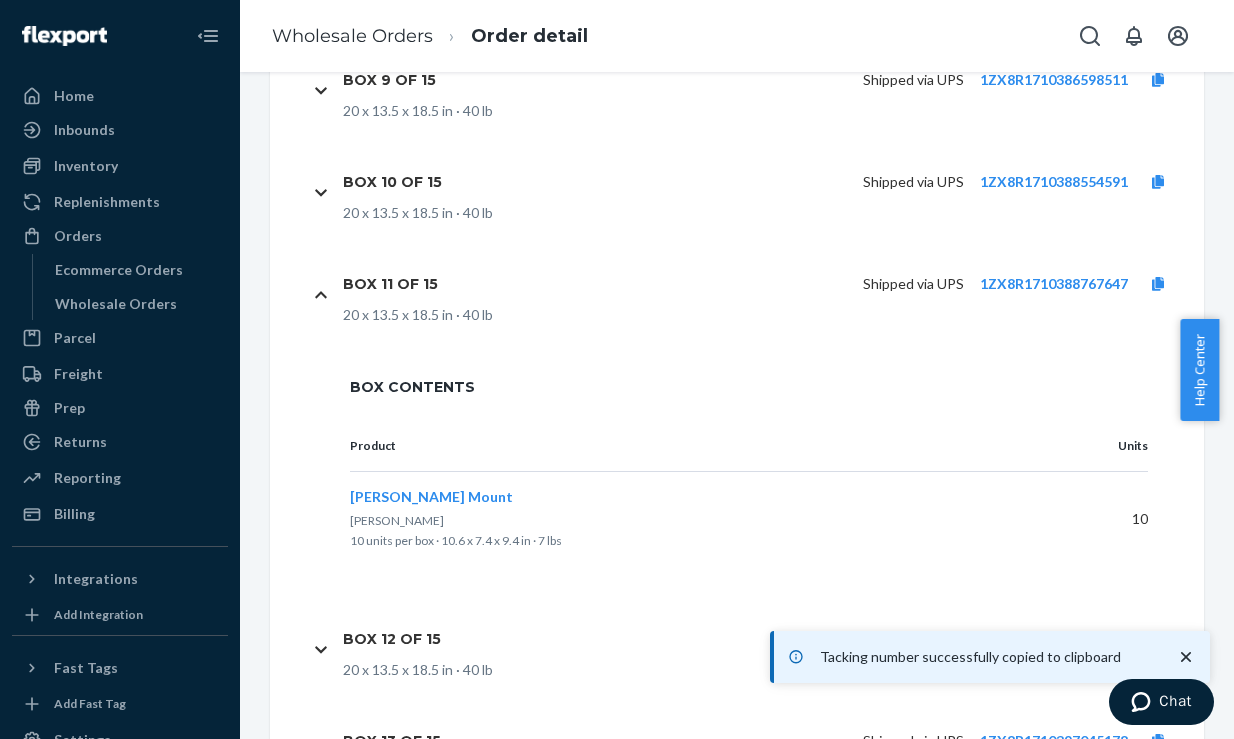 click on "Box 12 of 15 Shipped via UPS 1ZX8R1710388781354 20 x 13.5 x 18.5 in · 40 lb" at bounding box center (749, 649) 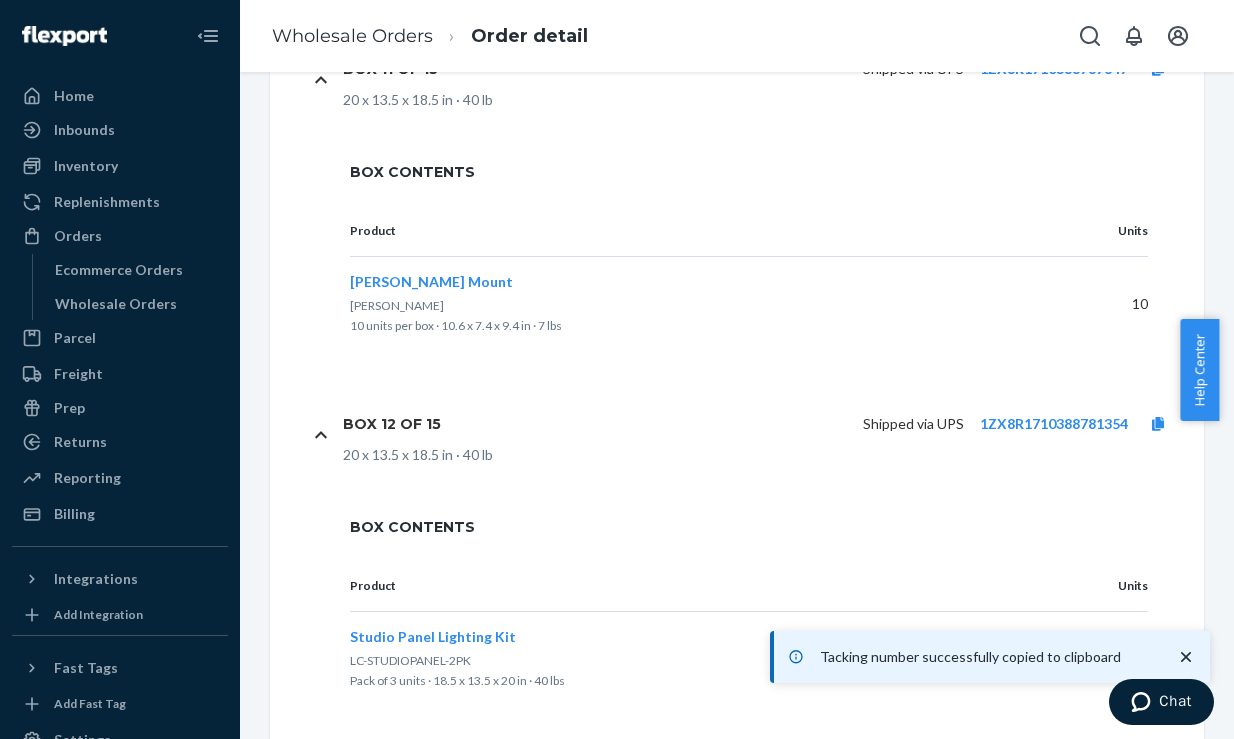 scroll, scrollTop: 2589, scrollLeft: 0, axis: vertical 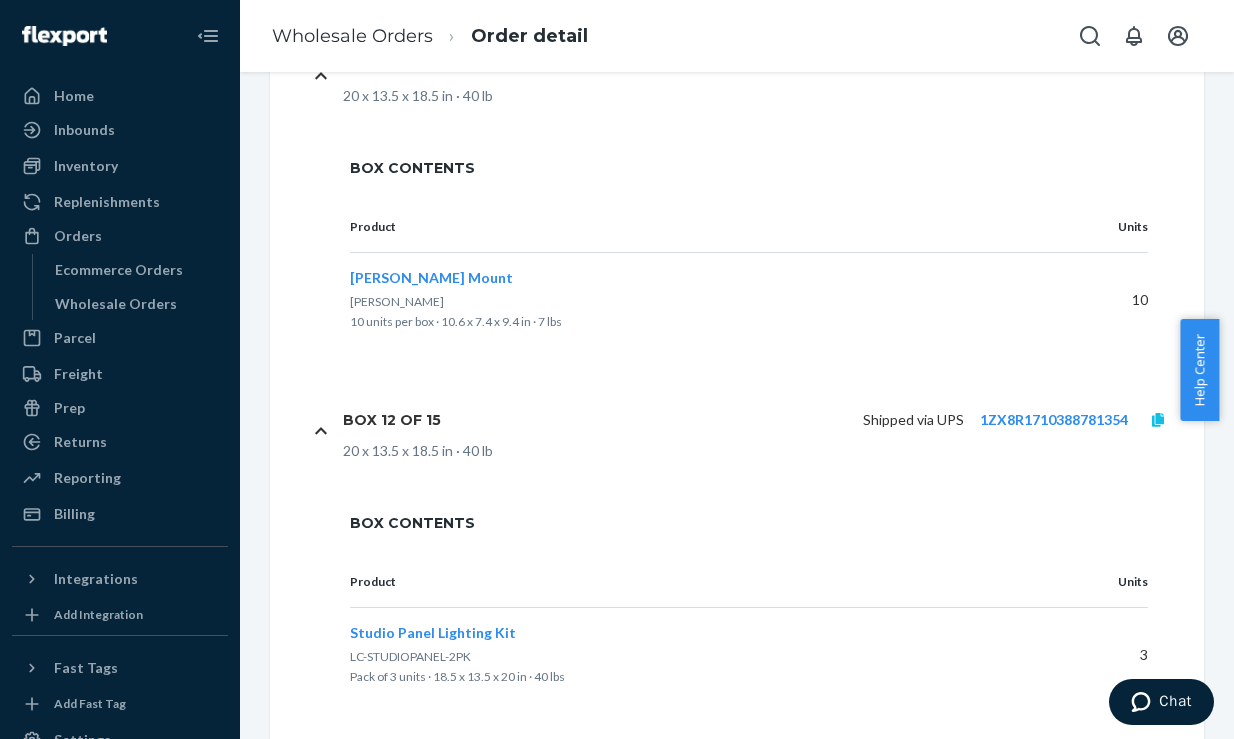 drag, startPoint x: 1142, startPoint y: 426, endPoint x: 1119, endPoint y: 429, distance: 23.194826 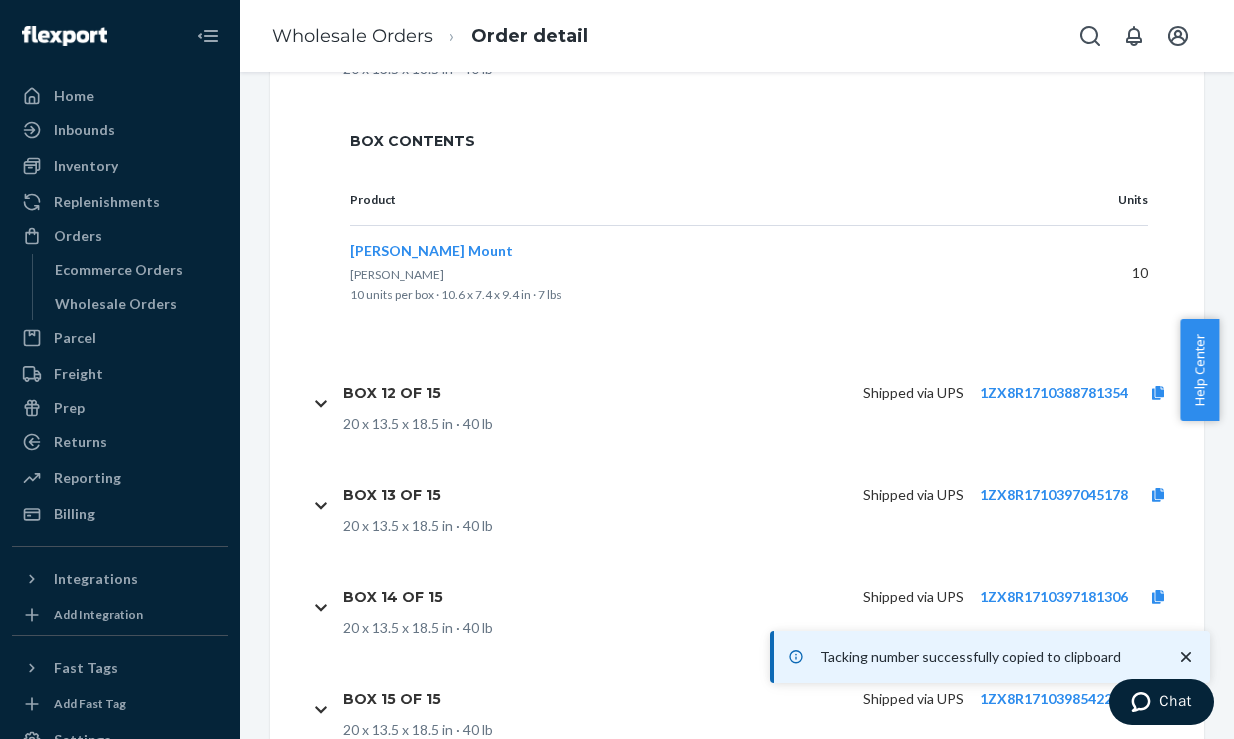 scroll, scrollTop: 2658, scrollLeft: 0, axis: vertical 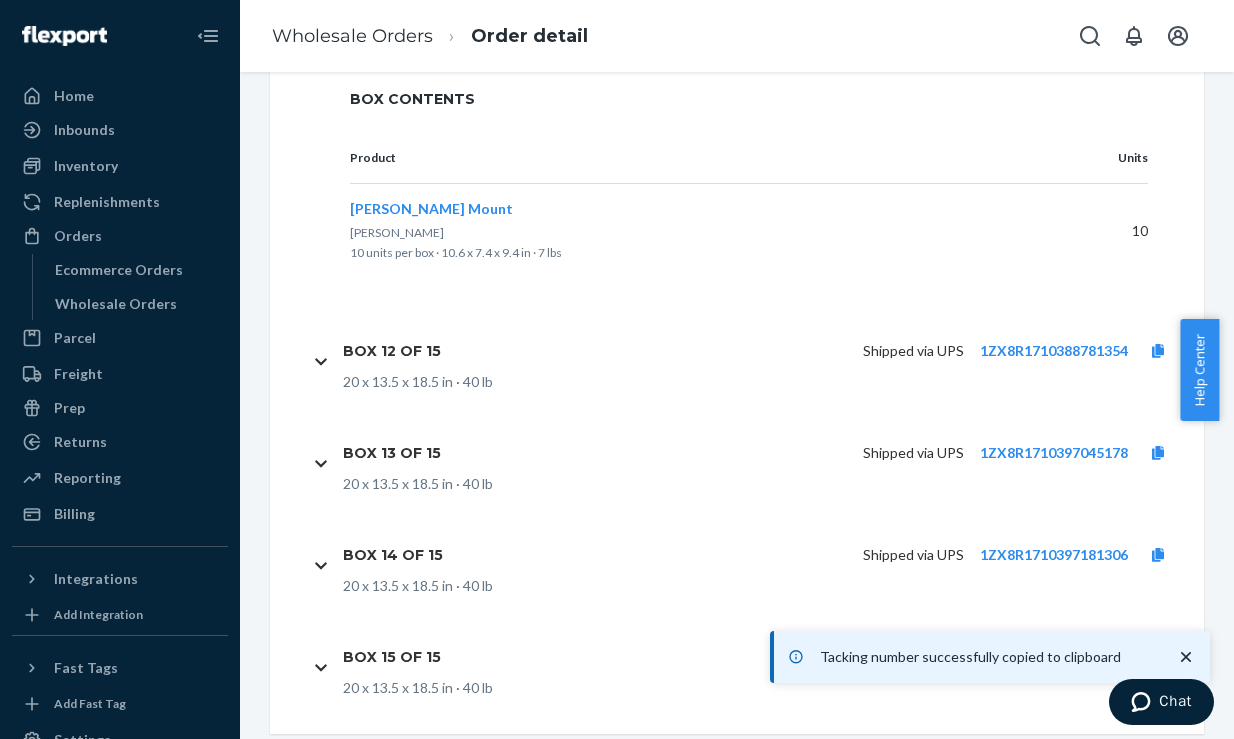 click 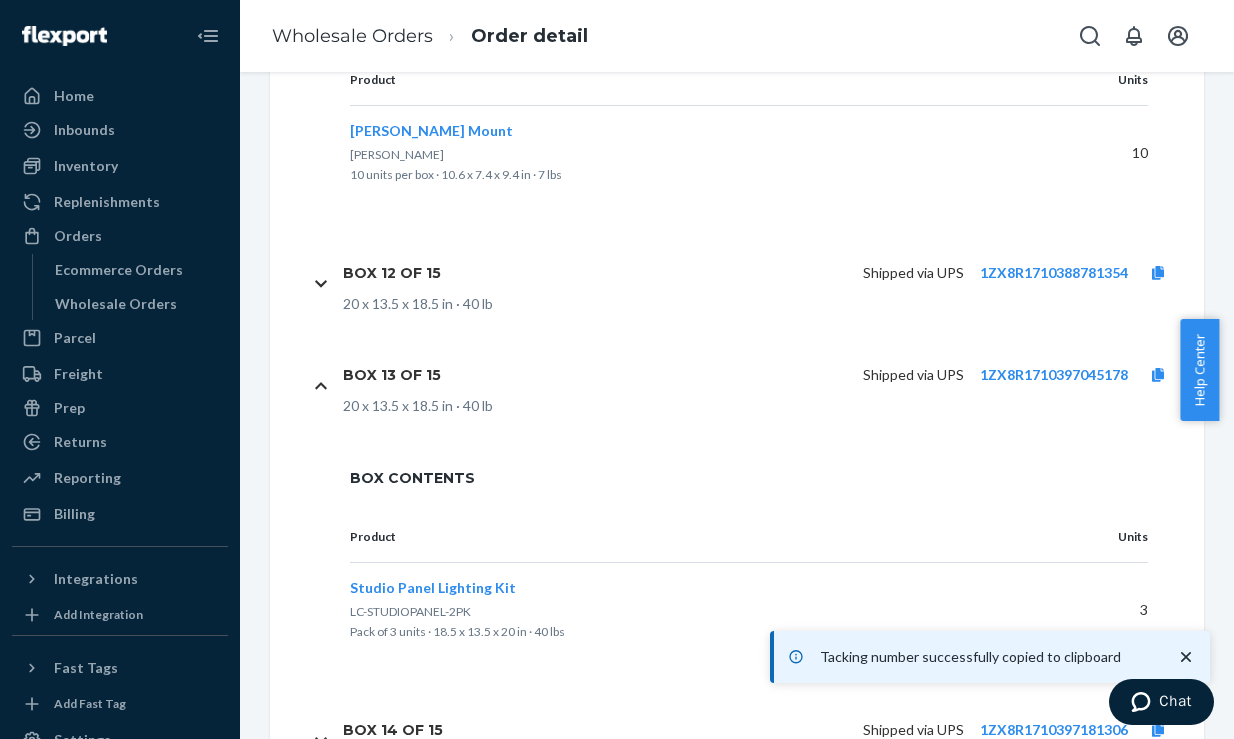 scroll, scrollTop: 2740, scrollLeft: 0, axis: vertical 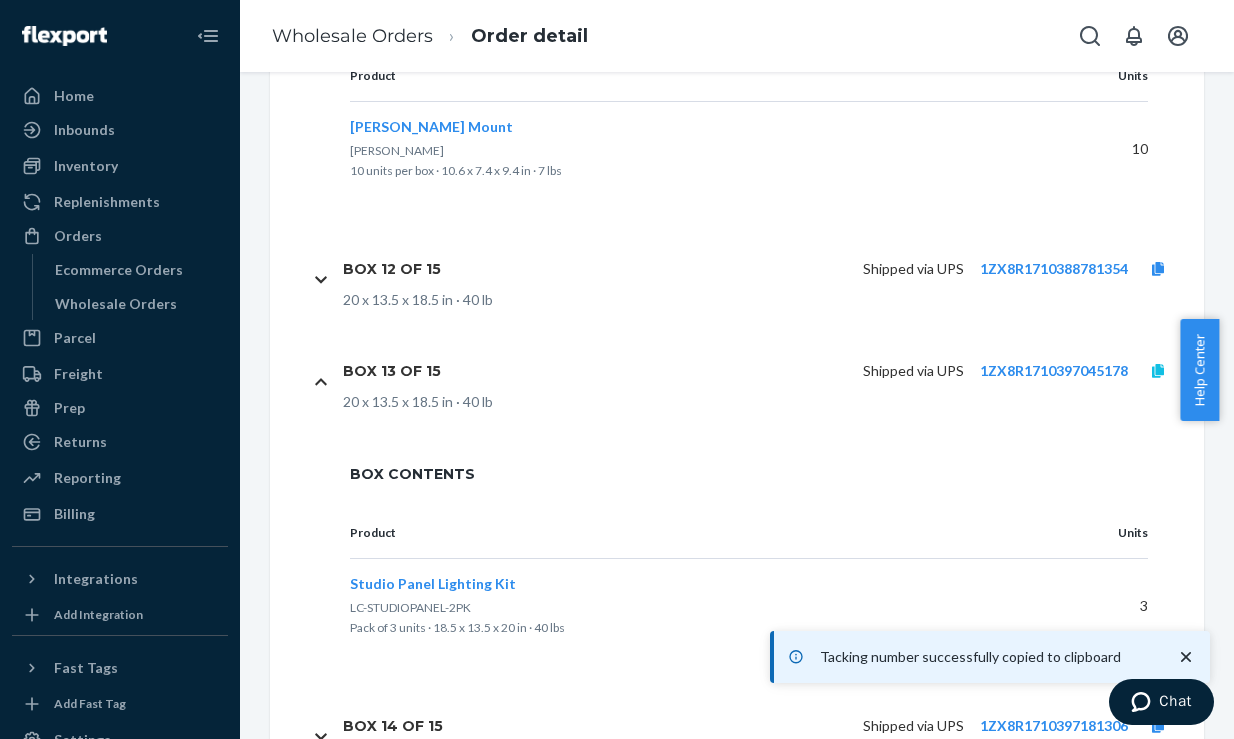 click at bounding box center (1158, 371) 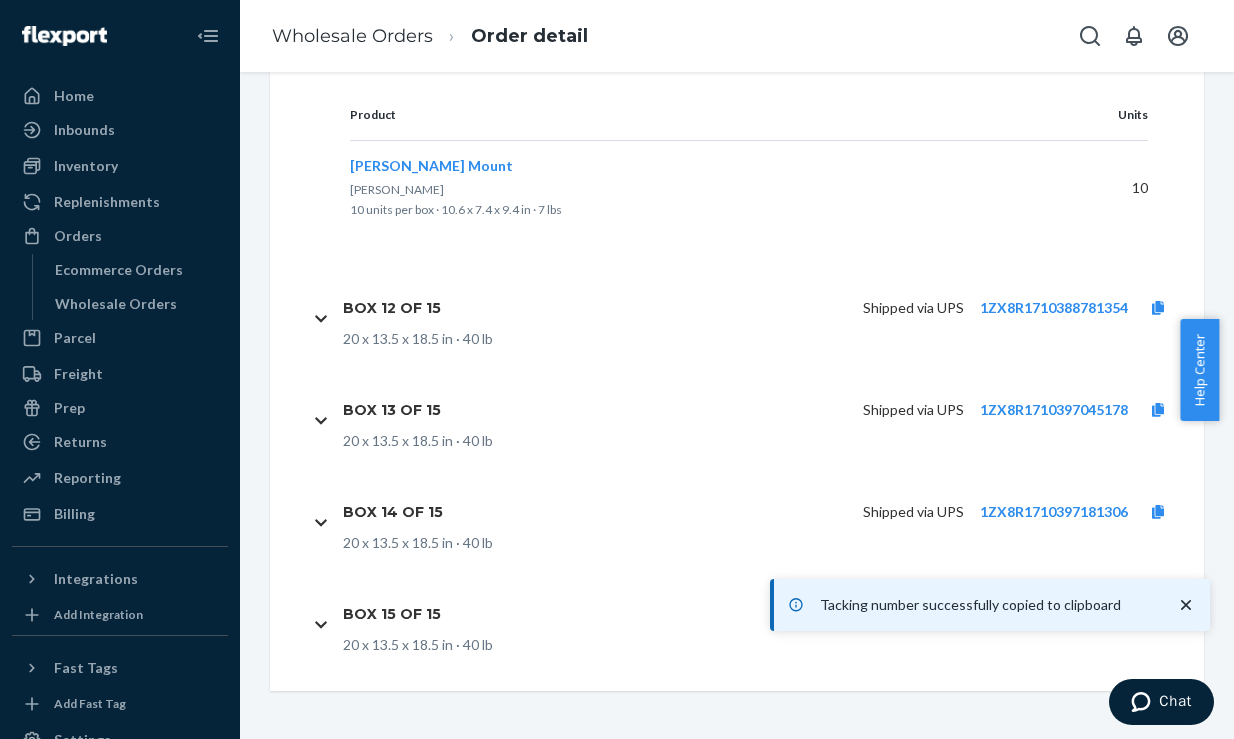 scroll, scrollTop: 2701, scrollLeft: 0, axis: vertical 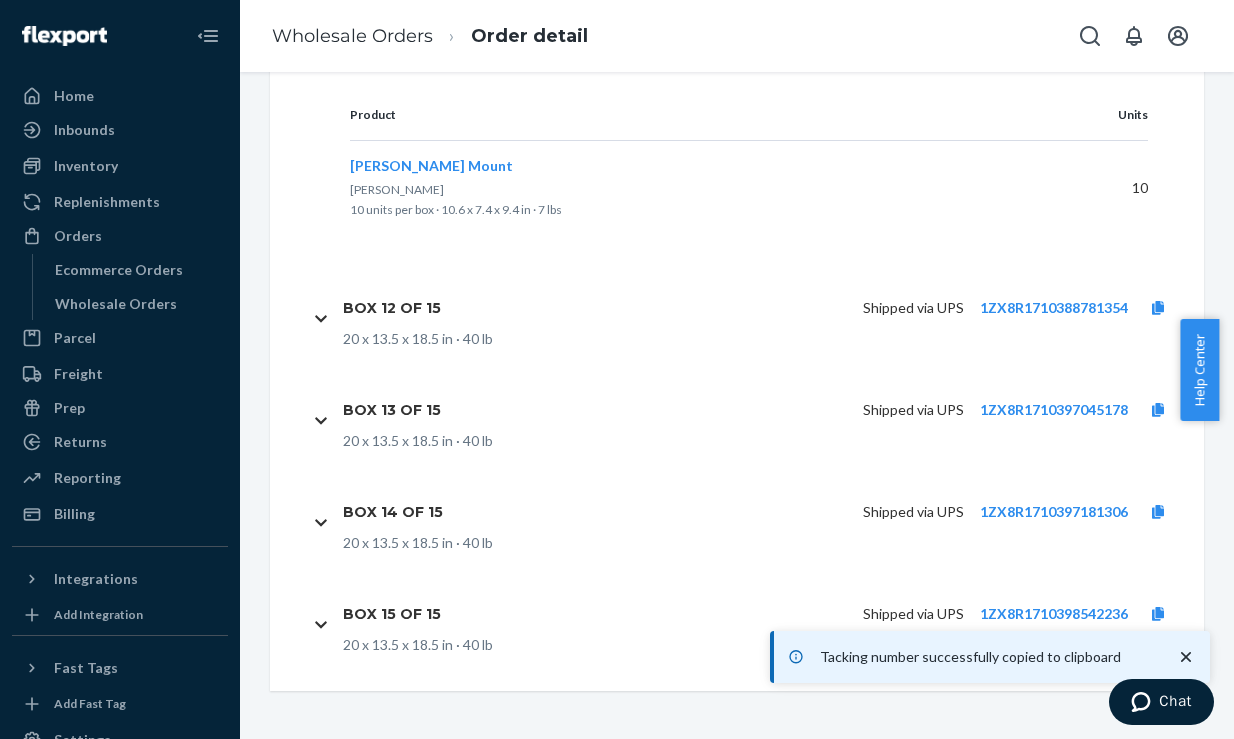 click on "Box 14 of 15 Shipped via UPS 1ZX8R1710397181306 20 x 13.5 x 18.5 in · 40 lb" at bounding box center [749, 522] 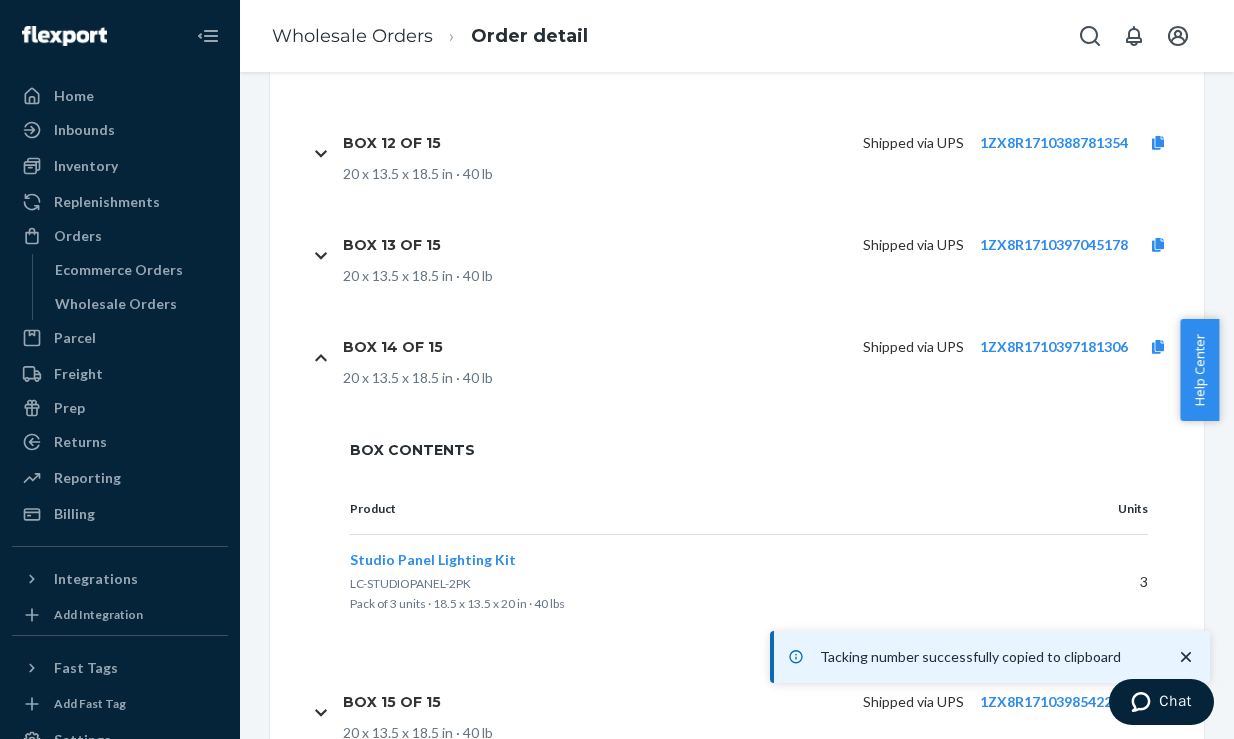 scroll, scrollTop: 2930, scrollLeft: 0, axis: vertical 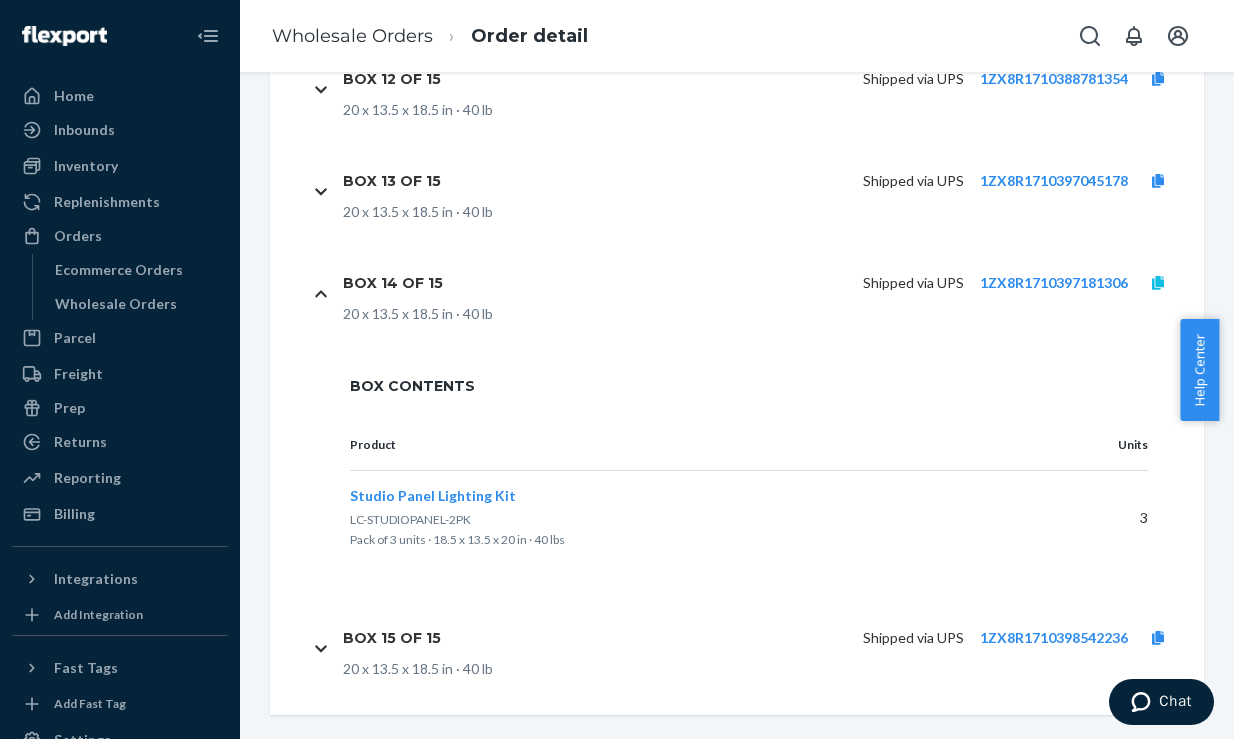 click 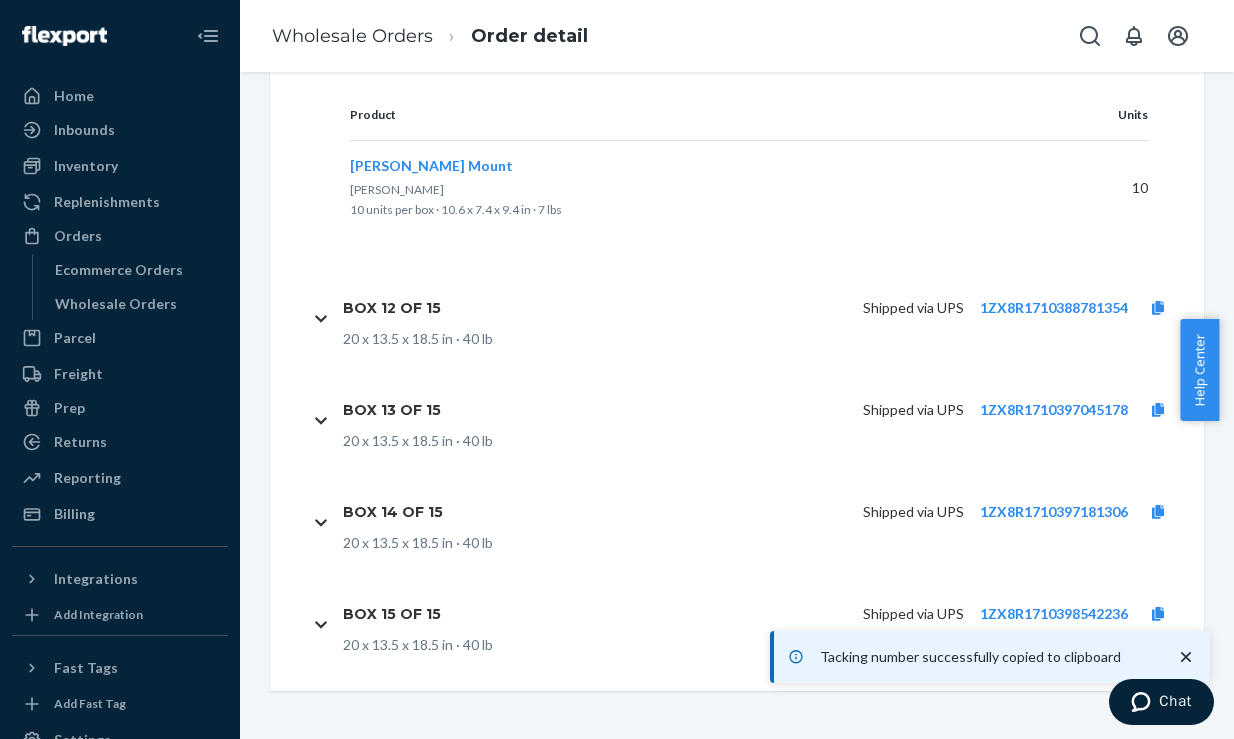 scroll, scrollTop: 2701, scrollLeft: 0, axis: vertical 